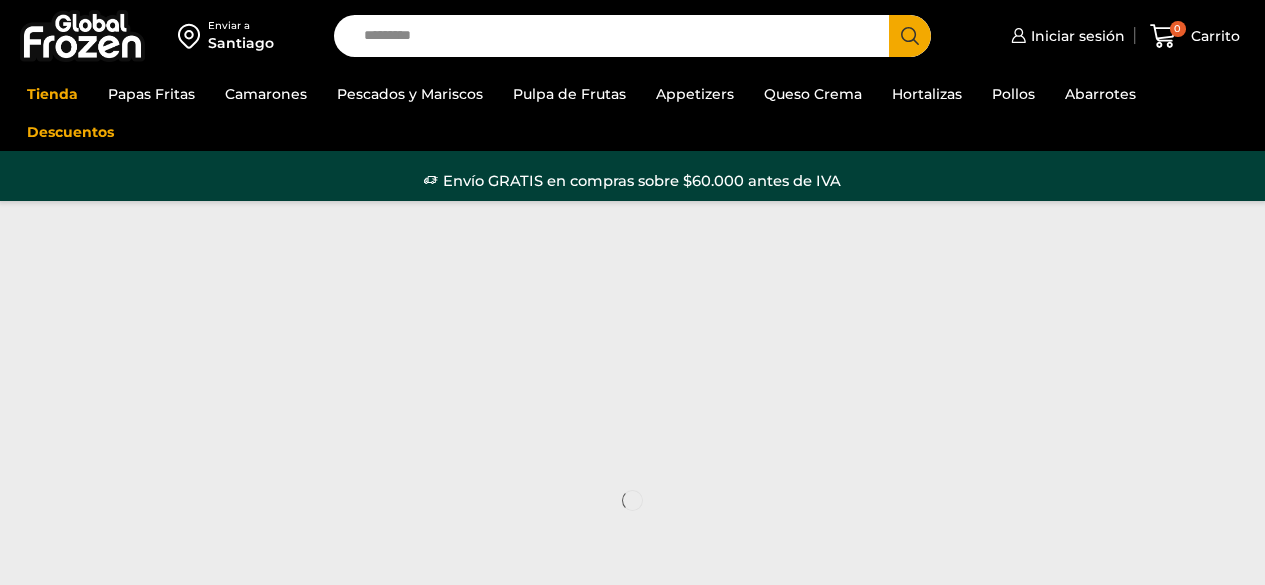 scroll, scrollTop: 0, scrollLeft: 0, axis: both 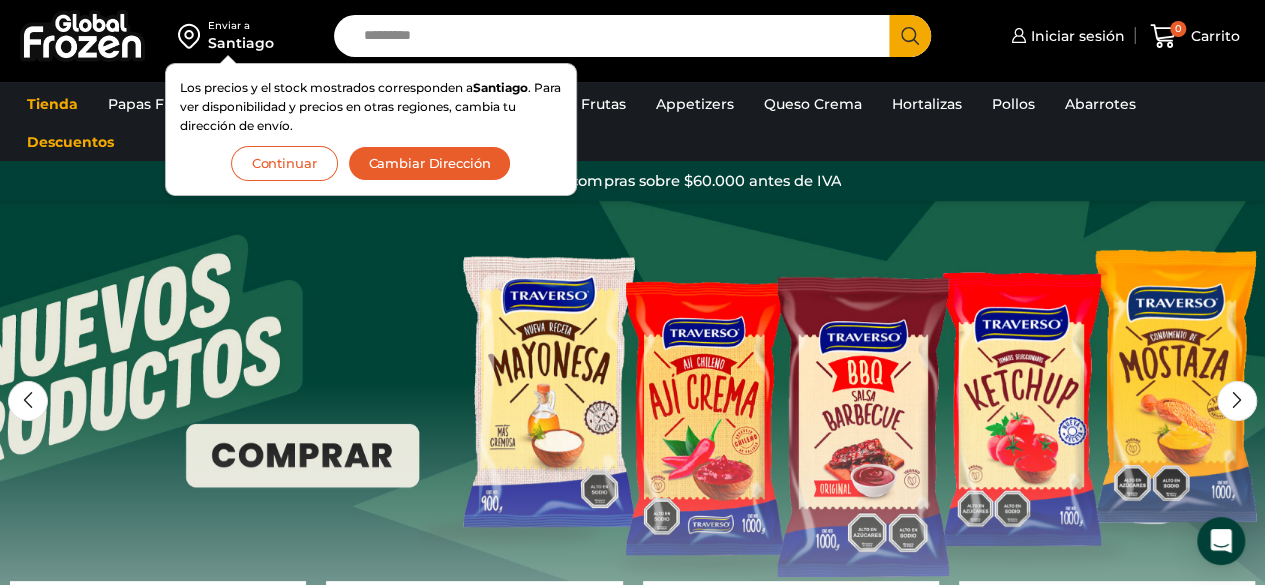 click on "Continuar" at bounding box center [284, 163] 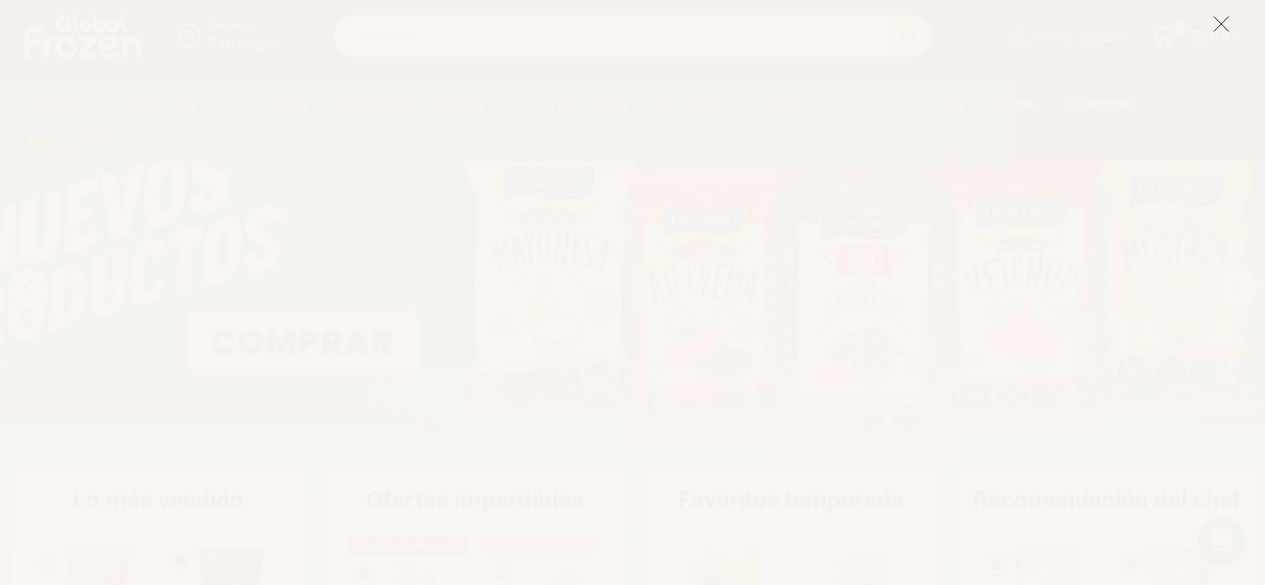 scroll, scrollTop: 114, scrollLeft: 0, axis: vertical 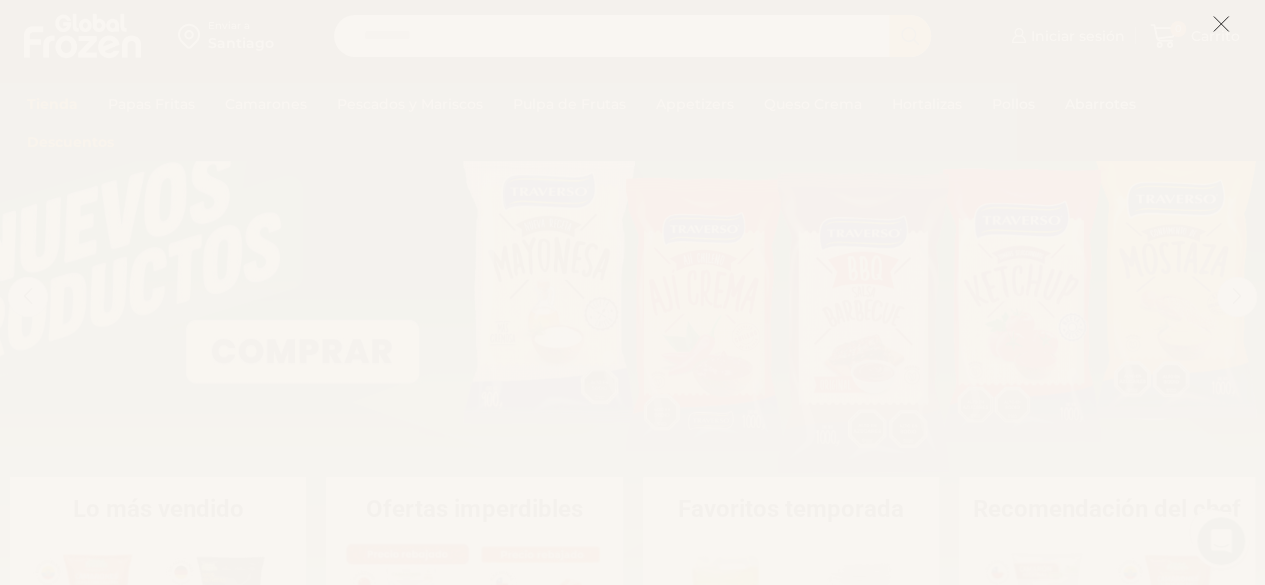 click at bounding box center [1221, 24] 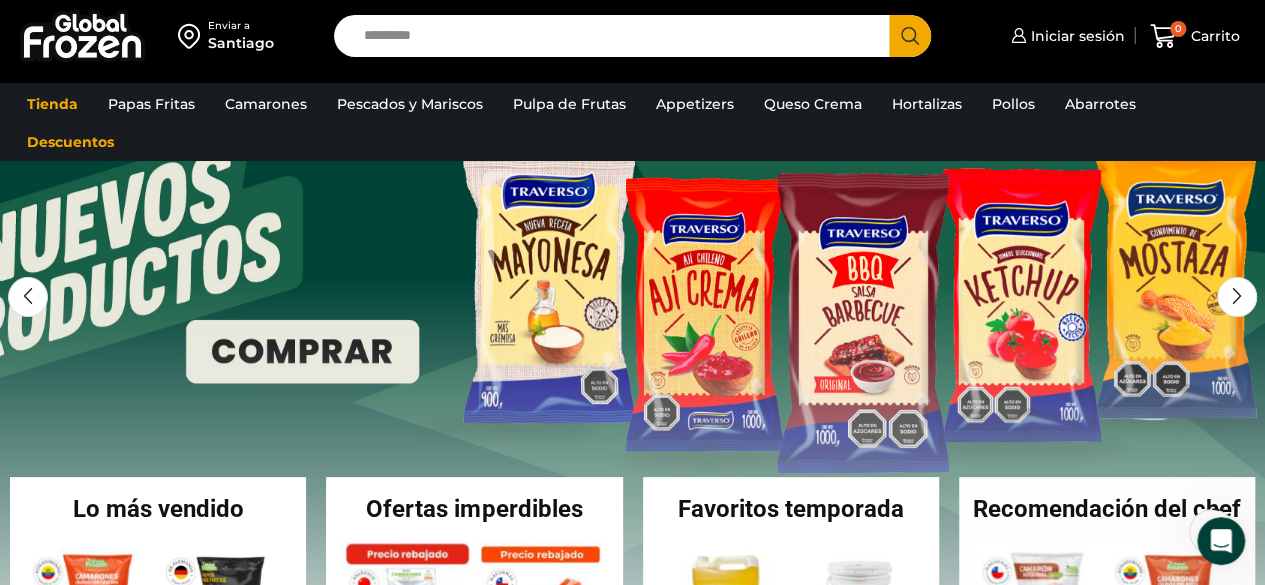click on "Search input" at bounding box center [617, 36] 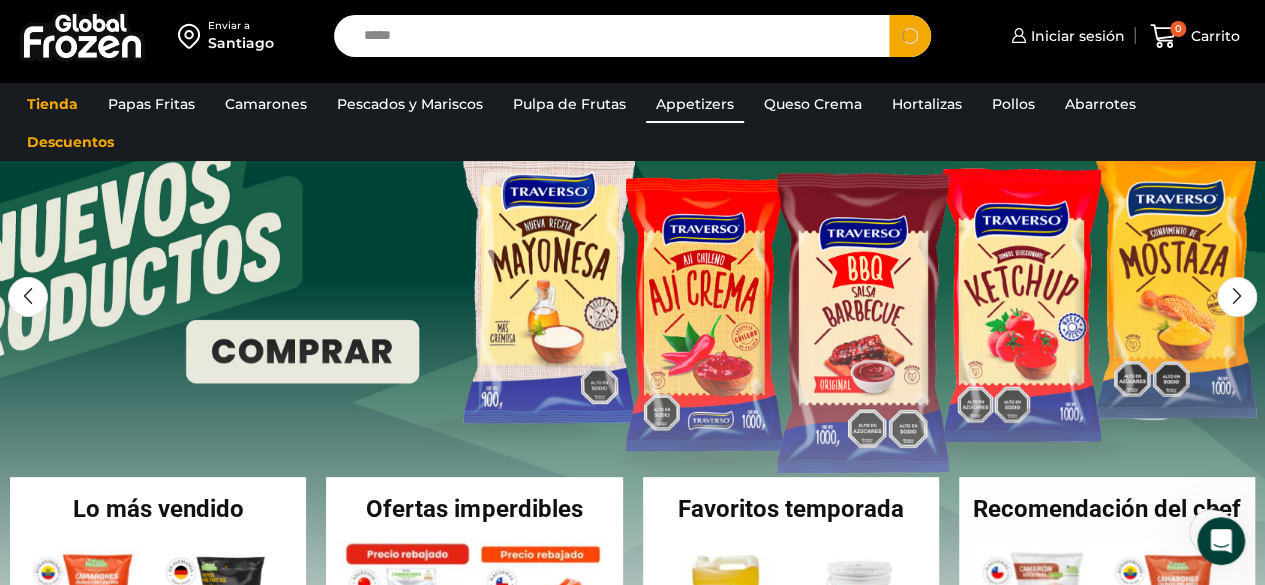 type on "*****" 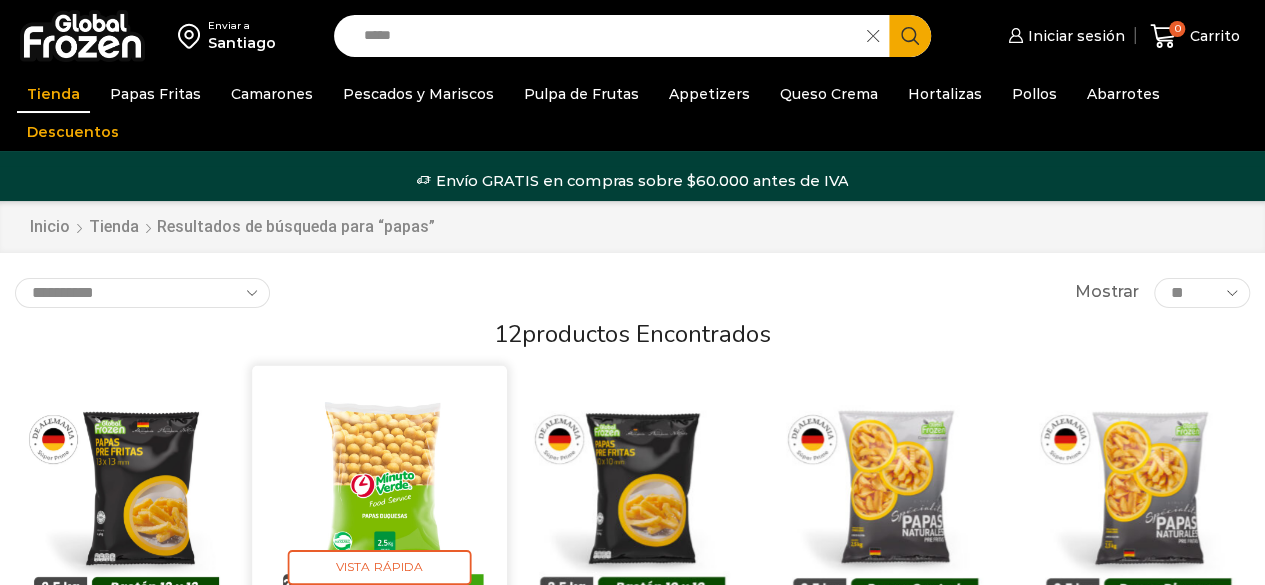 scroll, scrollTop: 80, scrollLeft: 0, axis: vertical 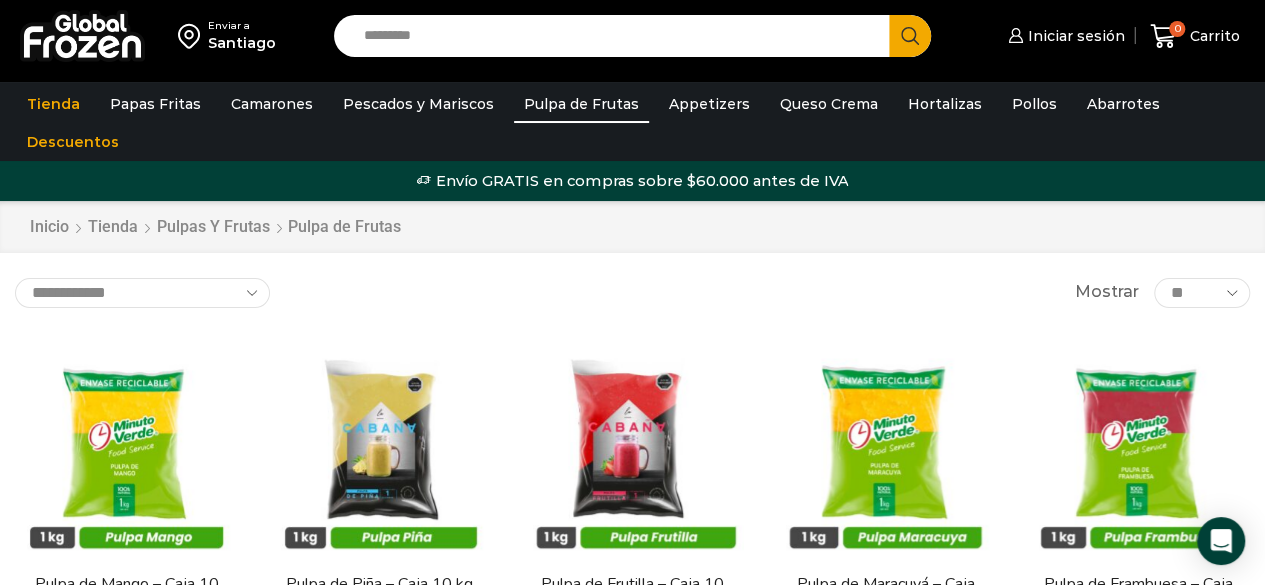 click on "Search input" at bounding box center (617, 36) 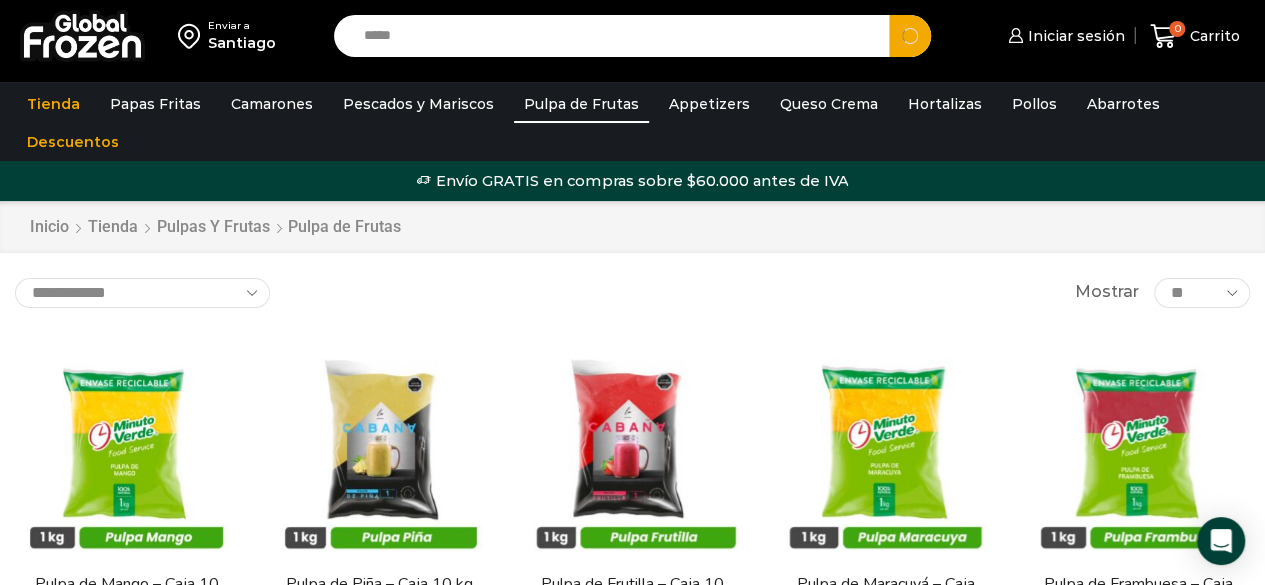 type on "*****" 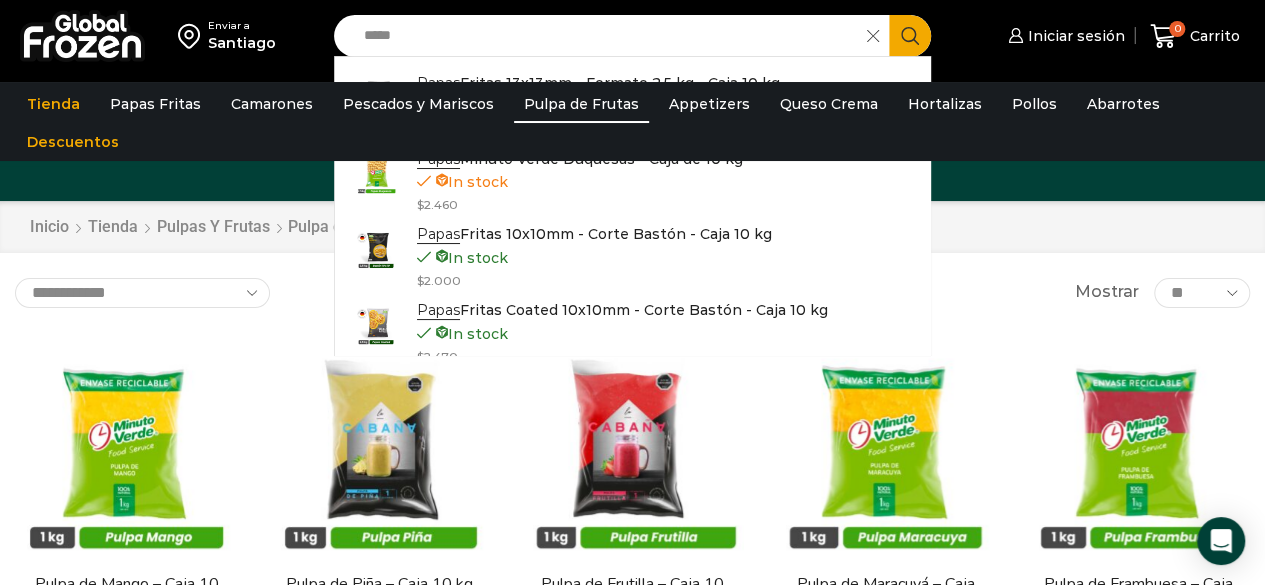 click on "Search" at bounding box center (910, 36) 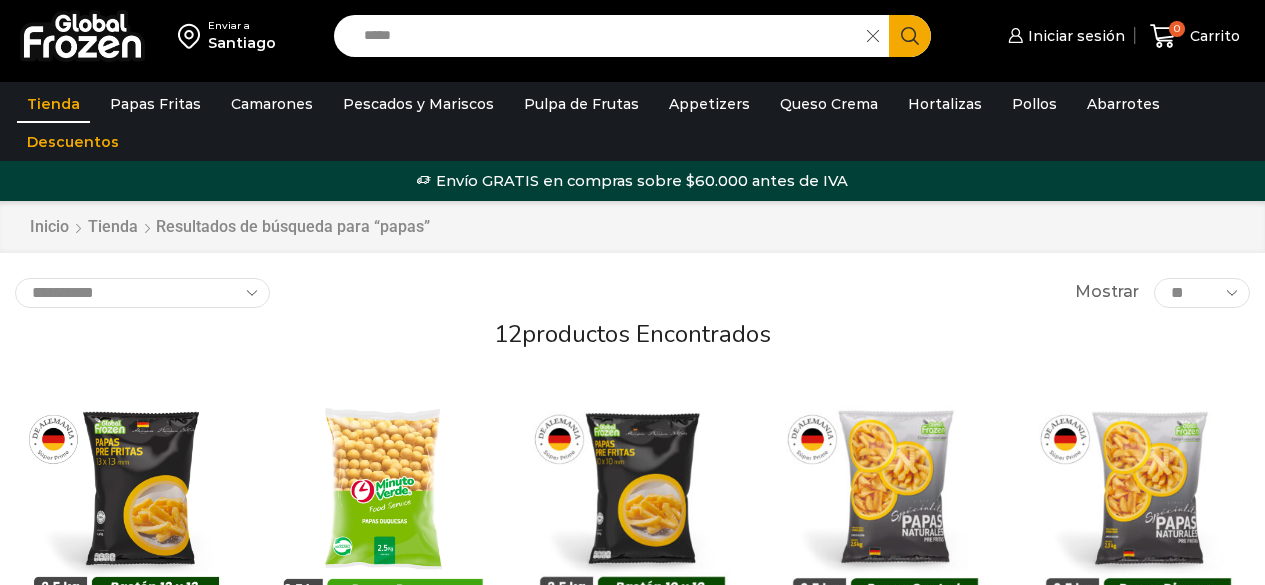 scroll, scrollTop: 0, scrollLeft: 0, axis: both 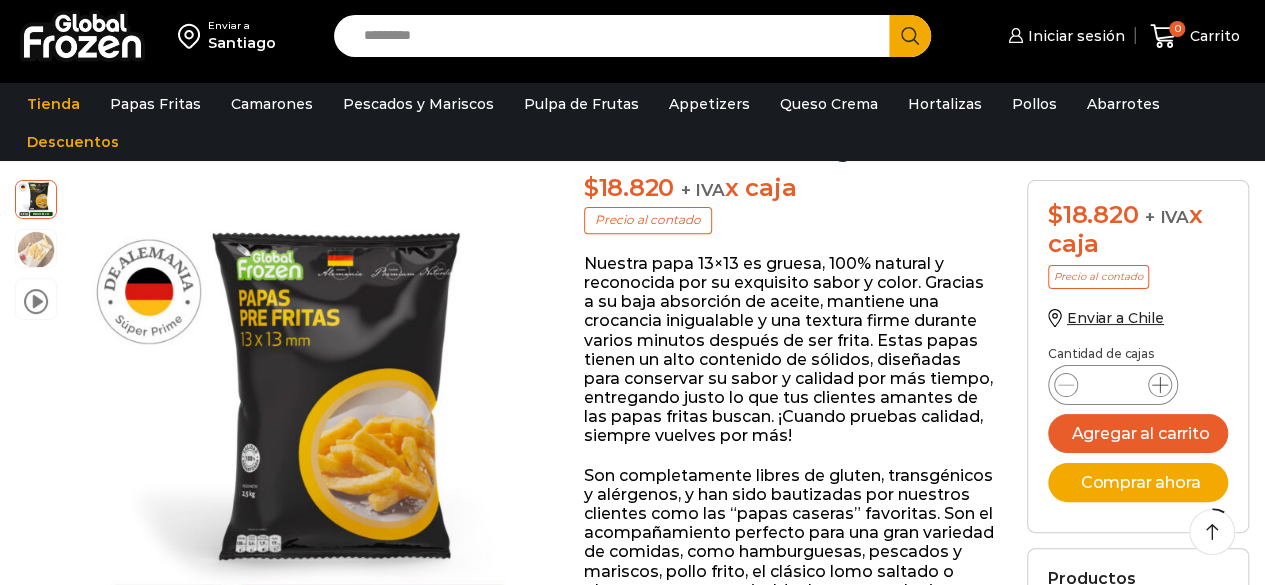 click at bounding box center (1160, 385) 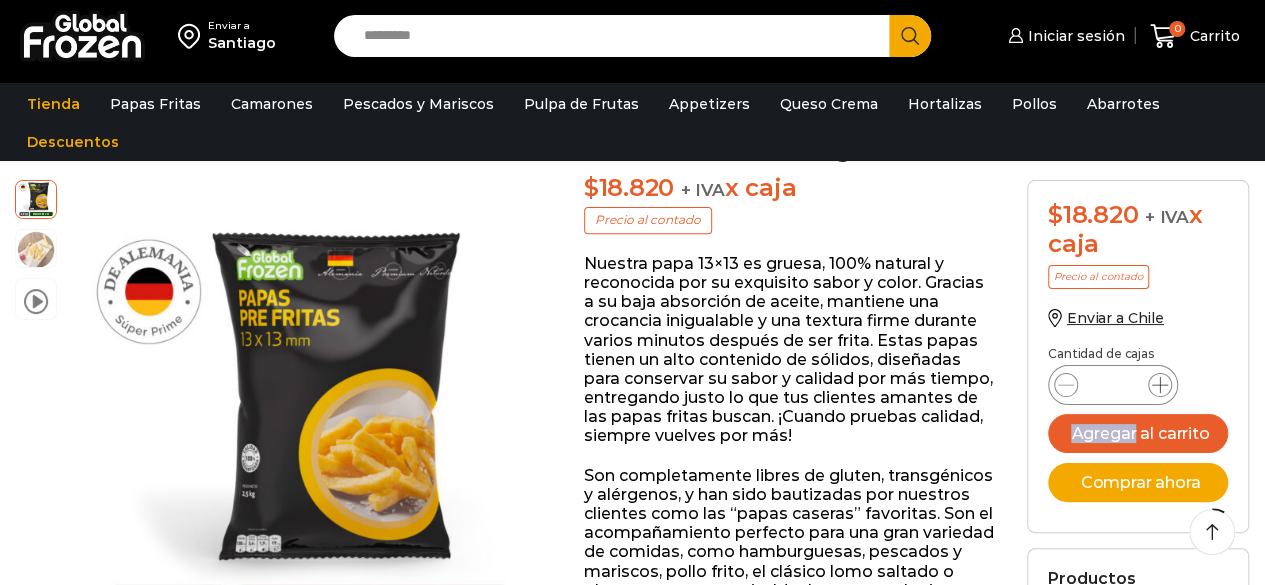 click at bounding box center (1160, 385) 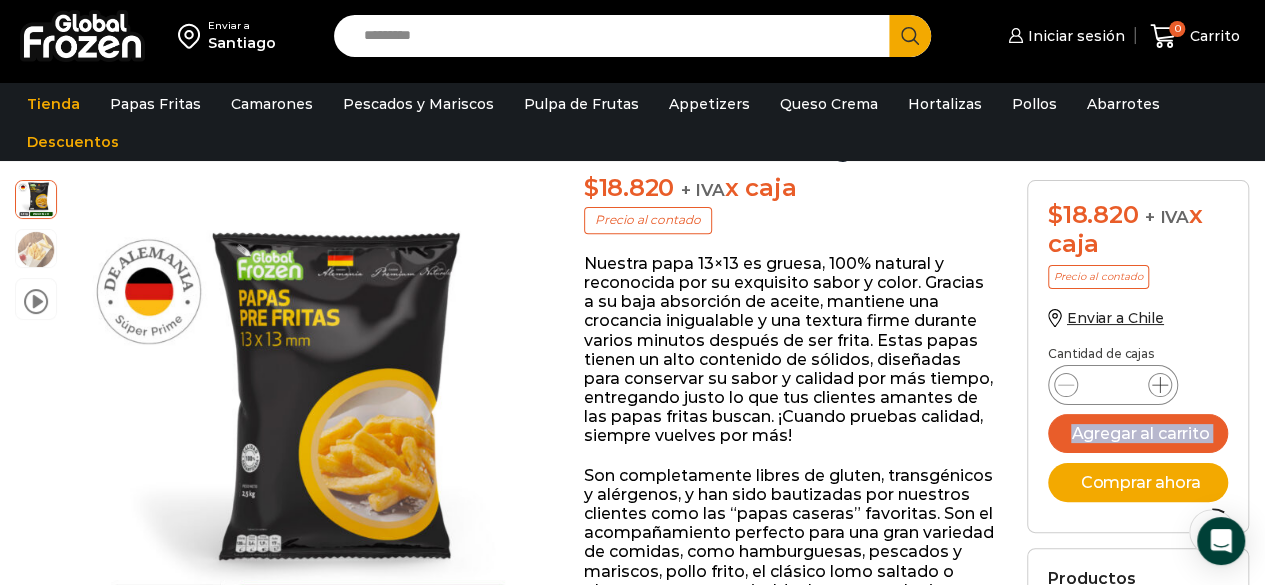 click at bounding box center [1160, 385] 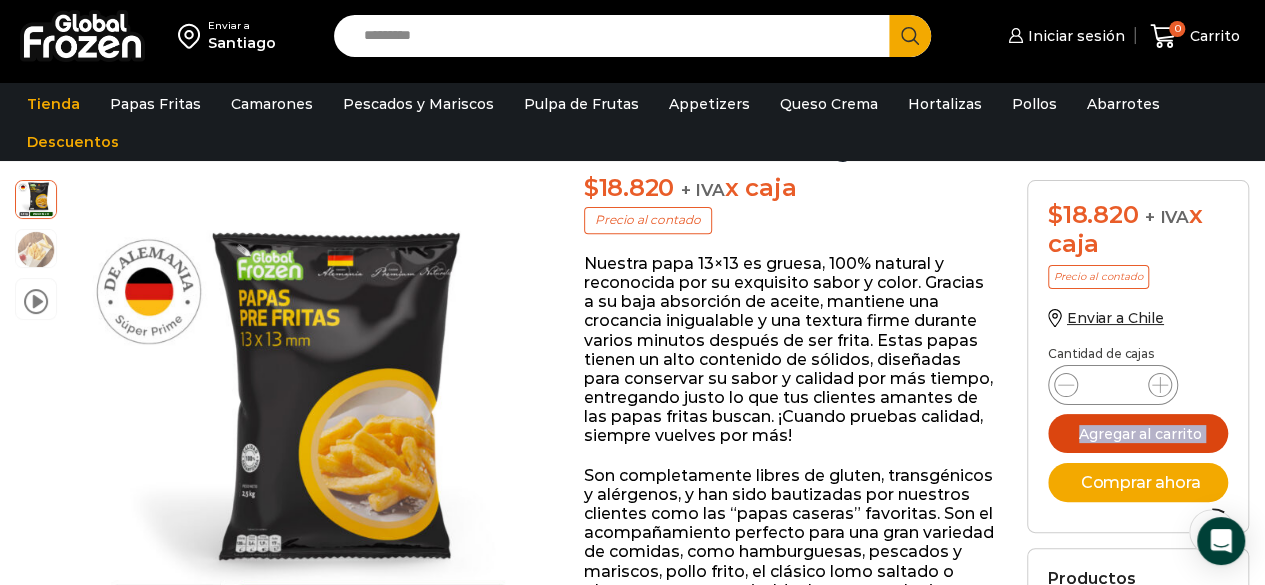 click on "Agregar al carrito" at bounding box center [1138, 433] 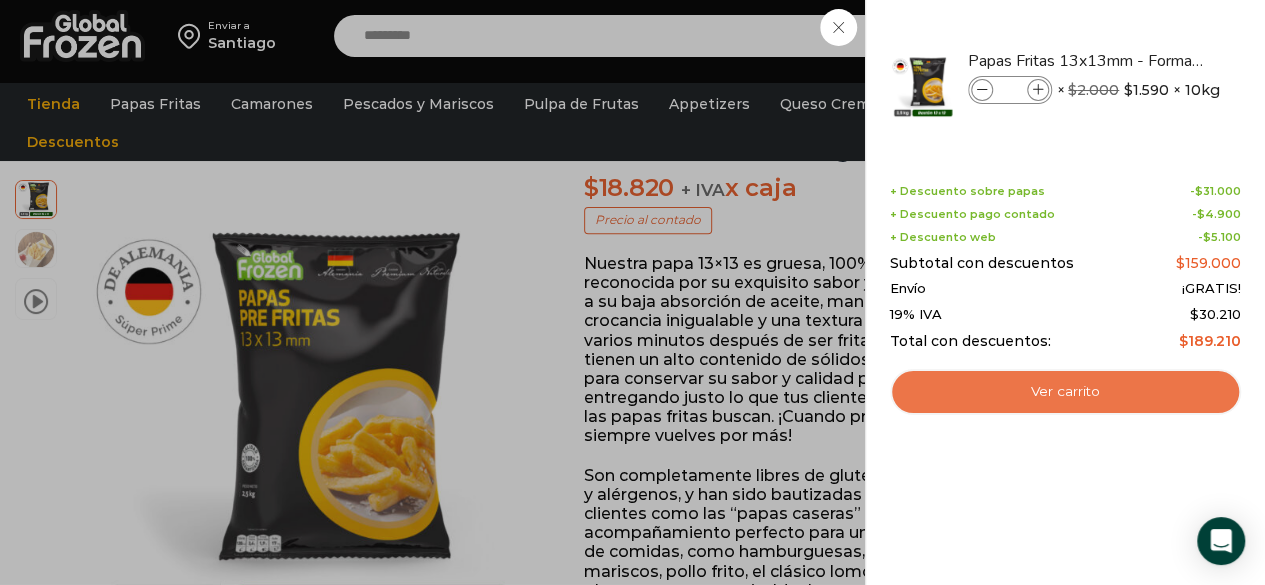 click on "Ver carrito" at bounding box center [1065, 392] 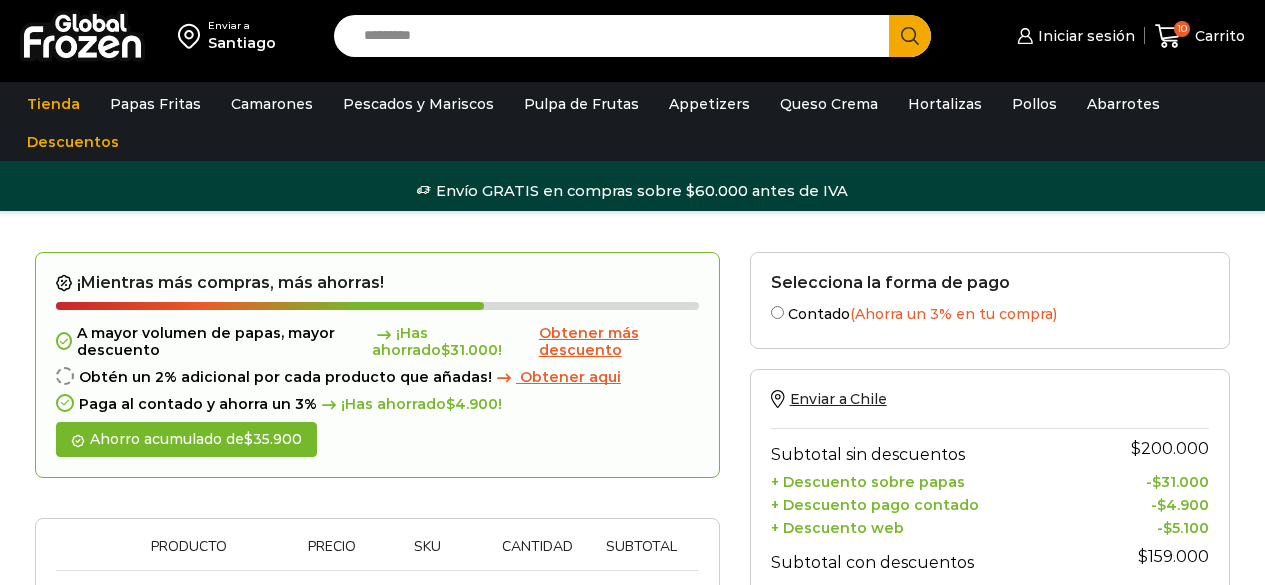 scroll, scrollTop: 358, scrollLeft: 0, axis: vertical 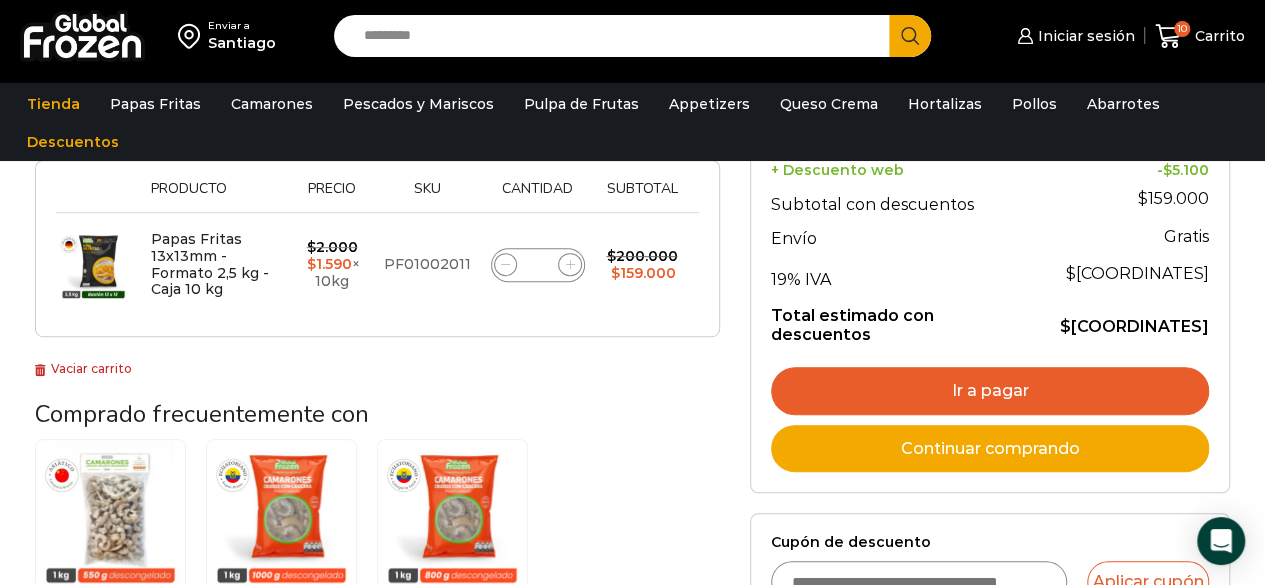 click on "Ir a pagar" at bounding box center [990, 391] 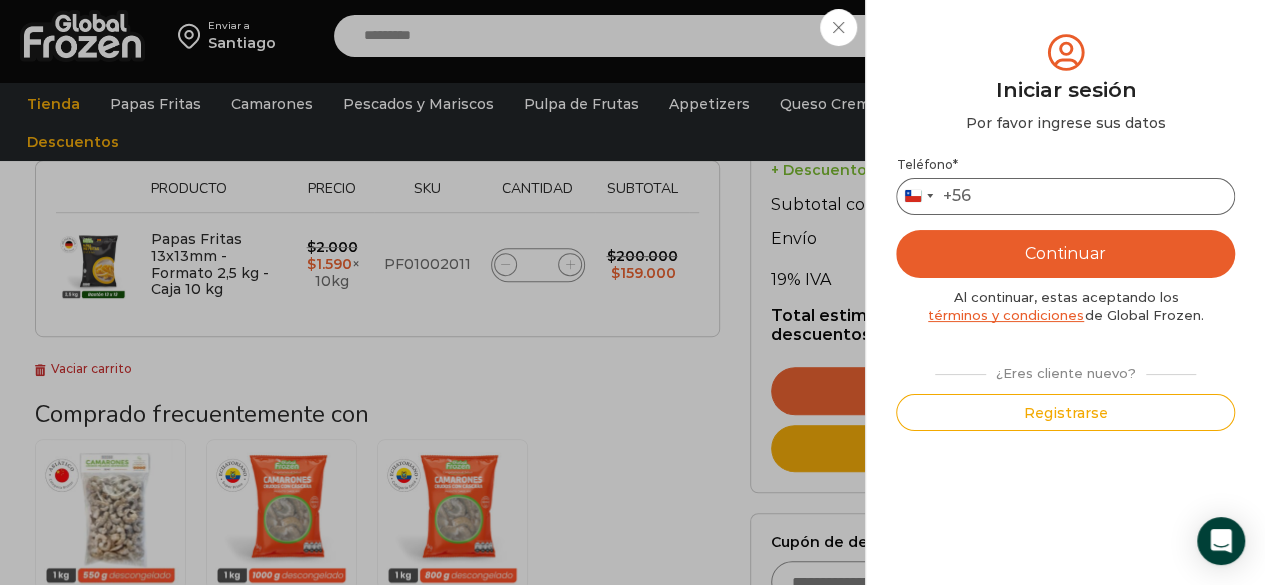 click on "Teléfono
*" at bounding box center (1065, 196) 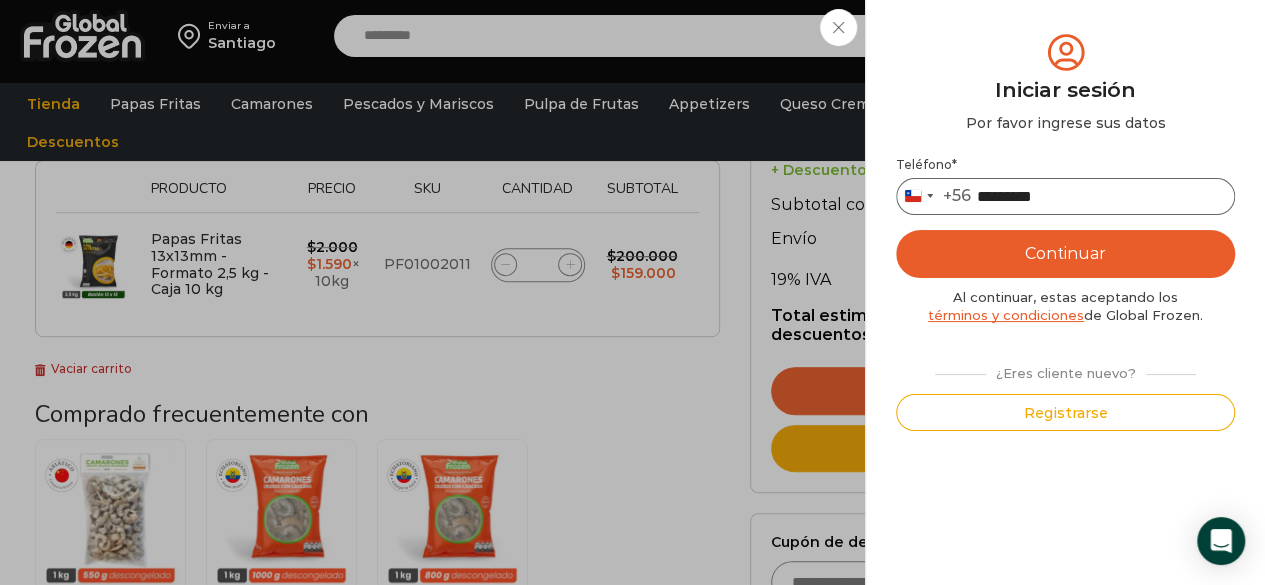 type on "*********" 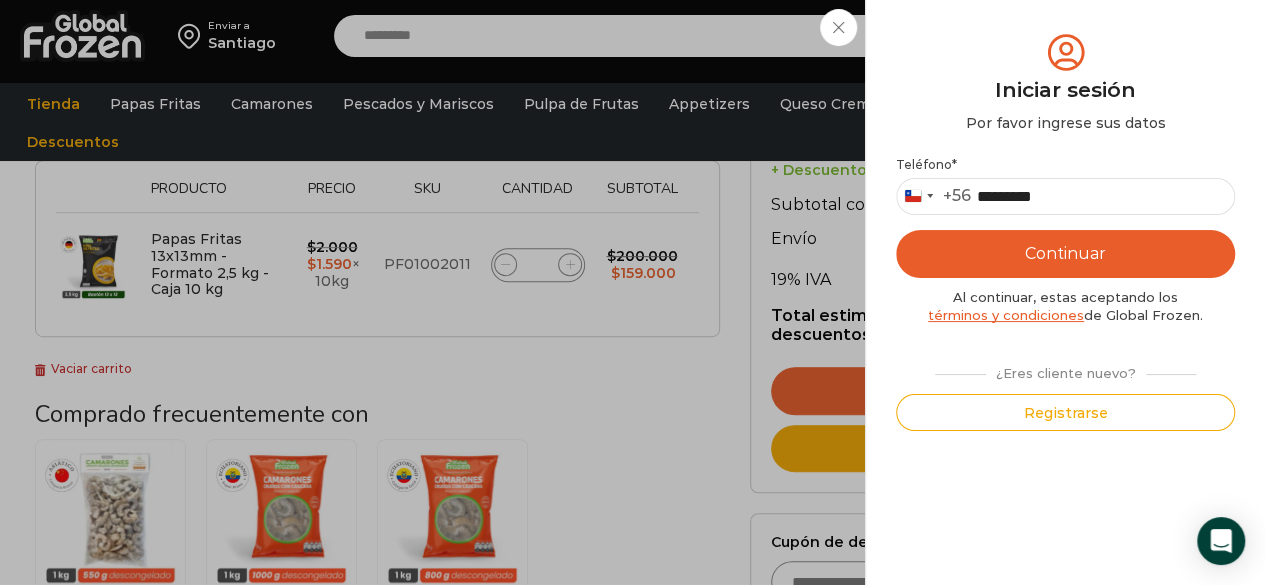 click on "Continuar" at bounding box center [1065, 254] 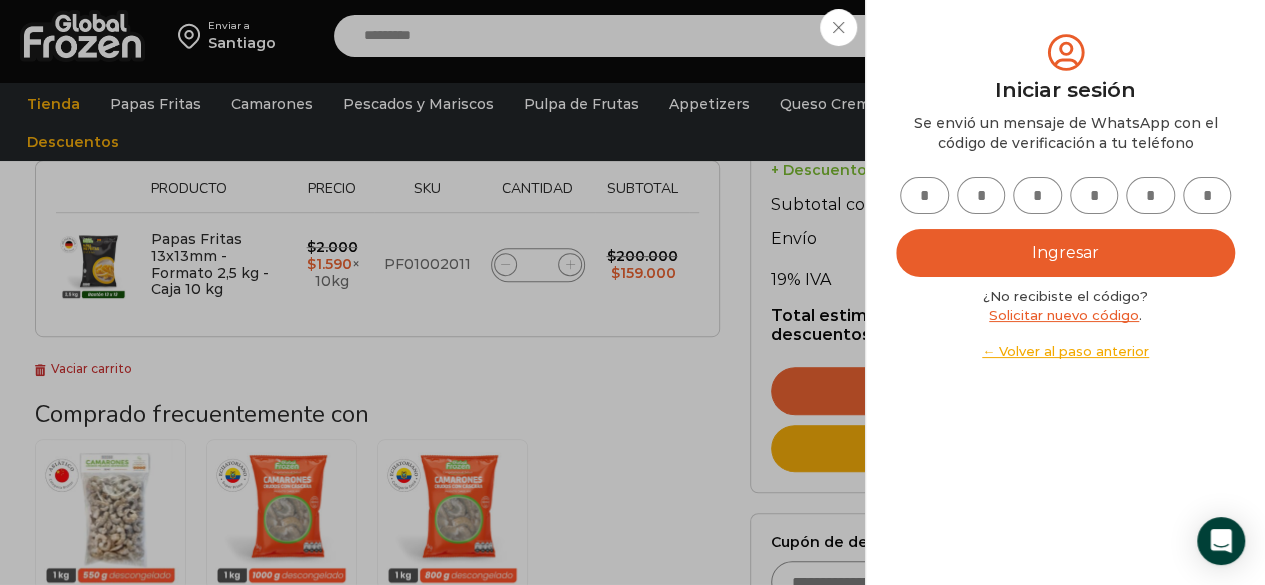 click at bounding box center (924, 195) 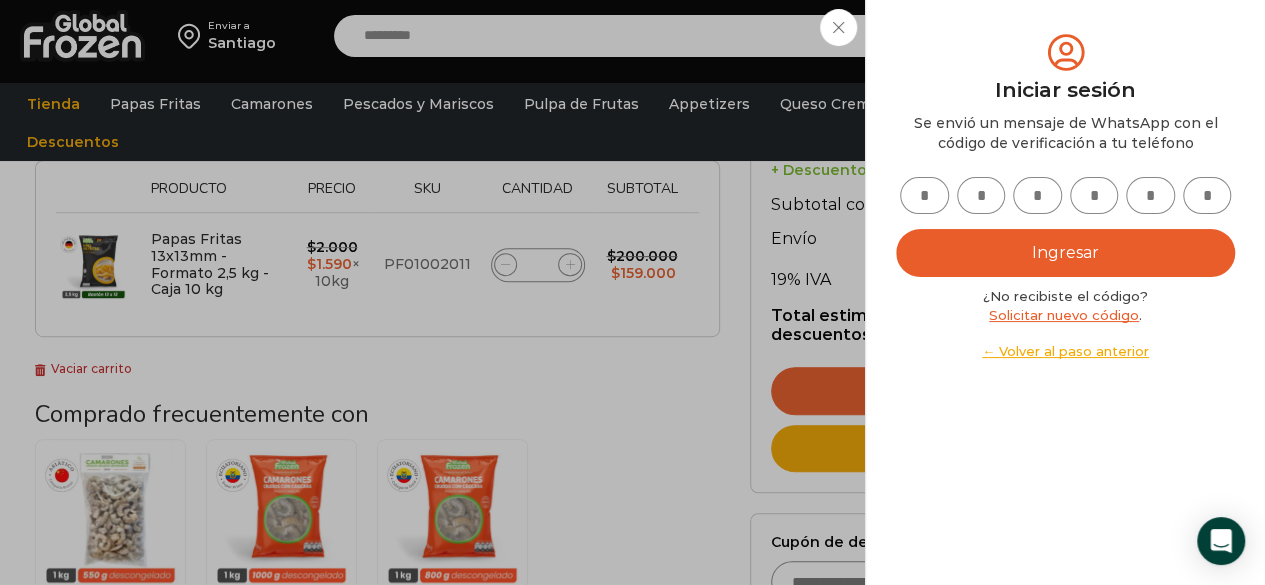 type on "*" 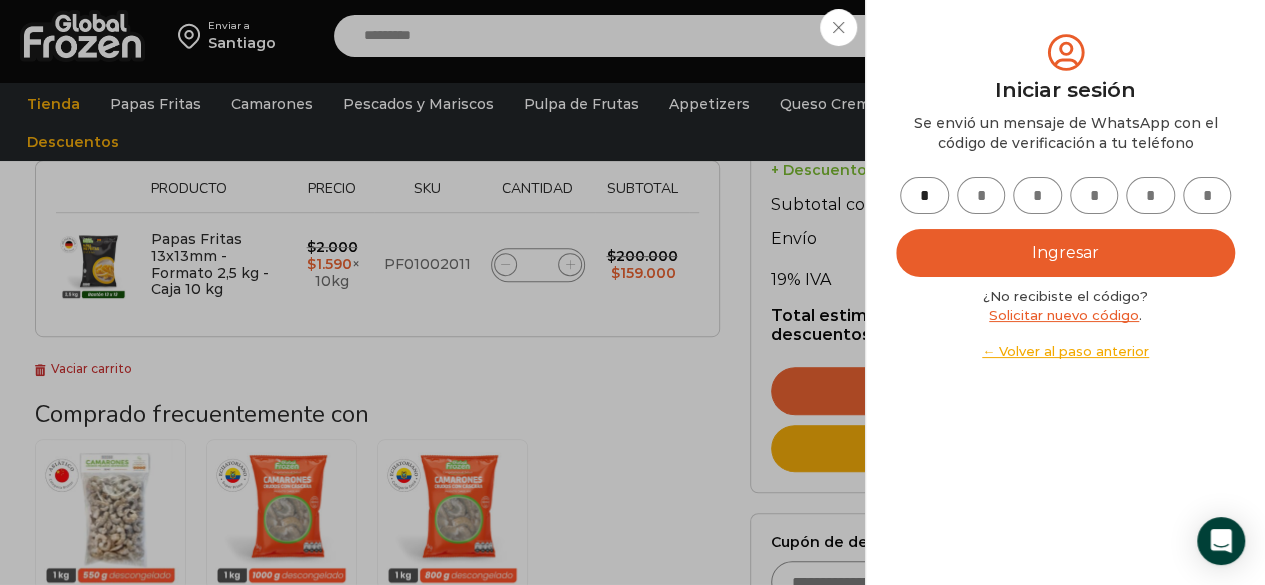 type on "*" 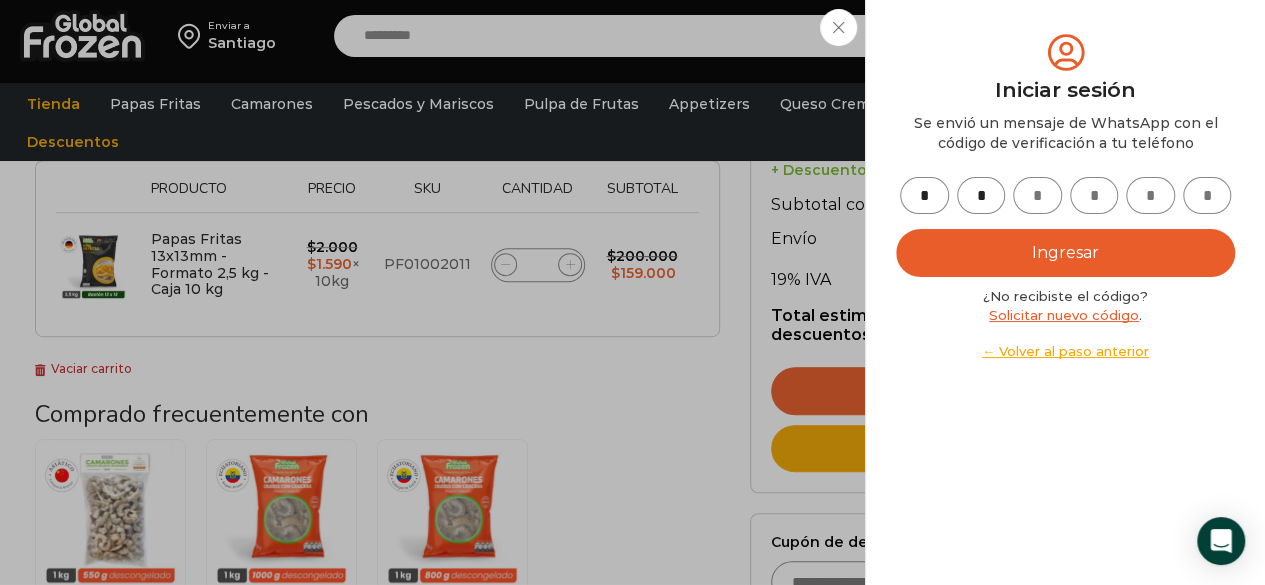 type on "*" 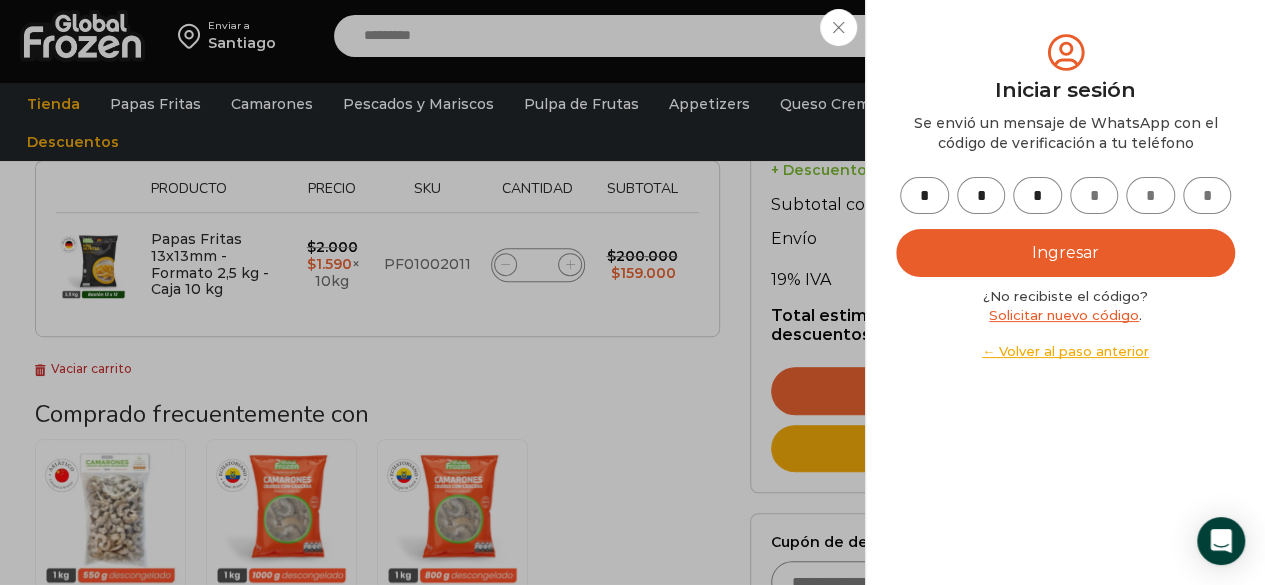 type on "*" 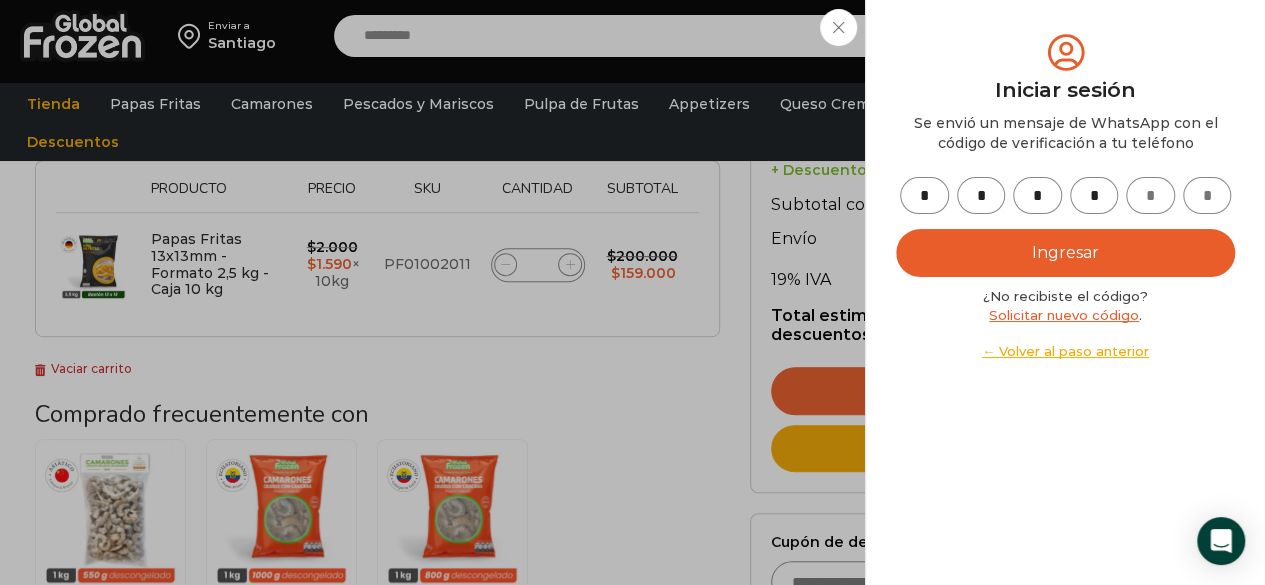 type on "*" 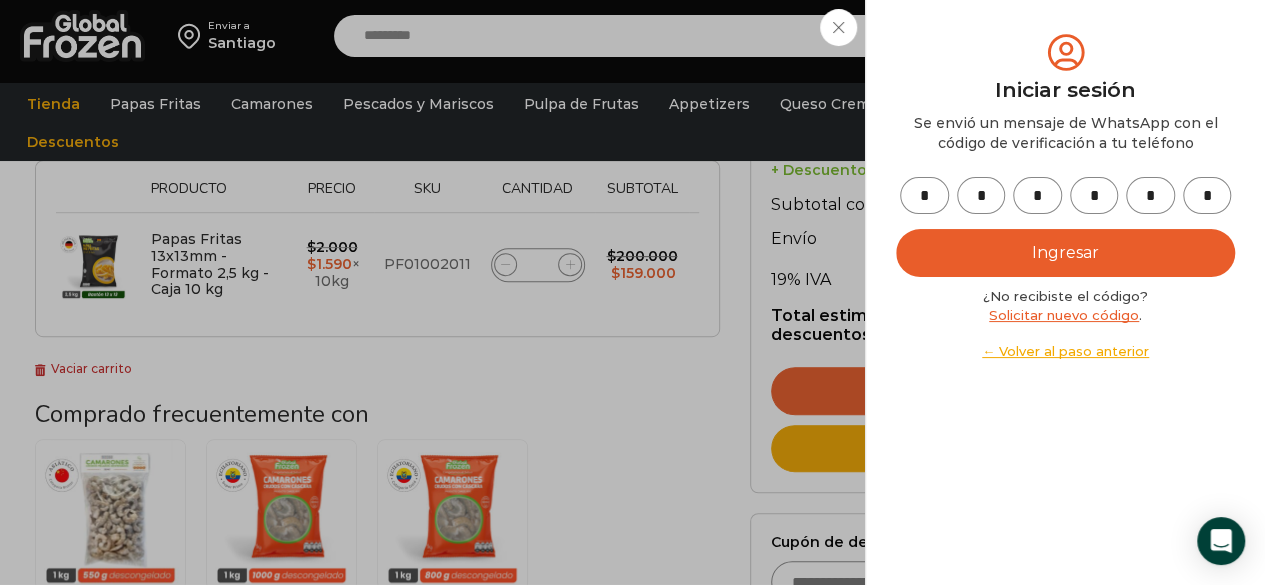 type on "*" 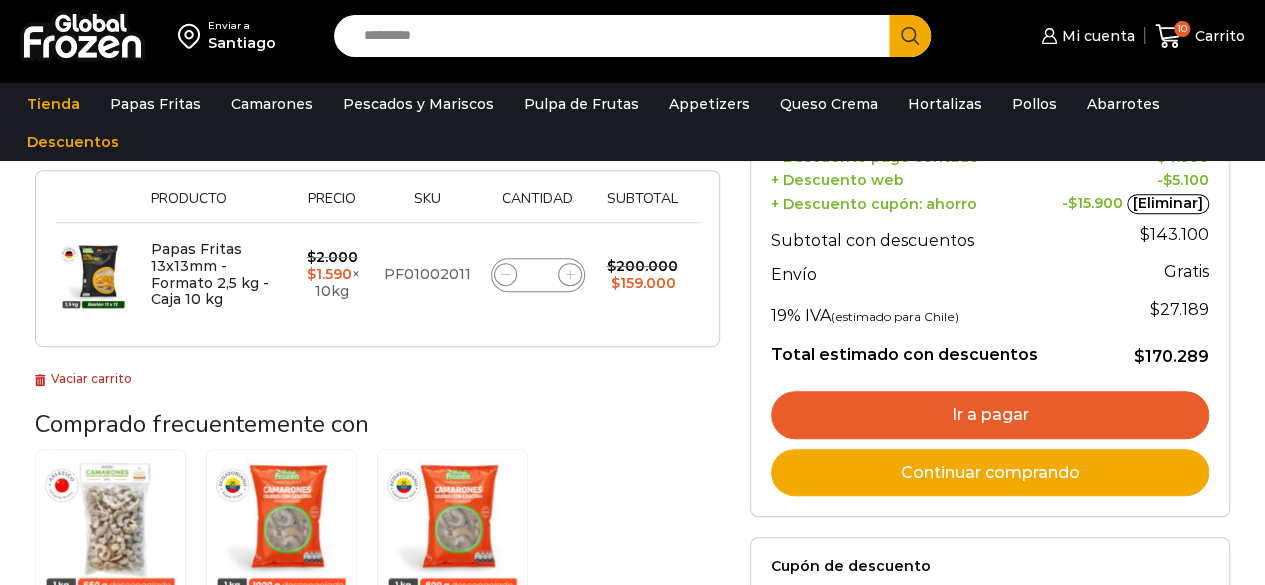 scroll, scrollTop: 348, scrollLeft: 0, axis: vertical 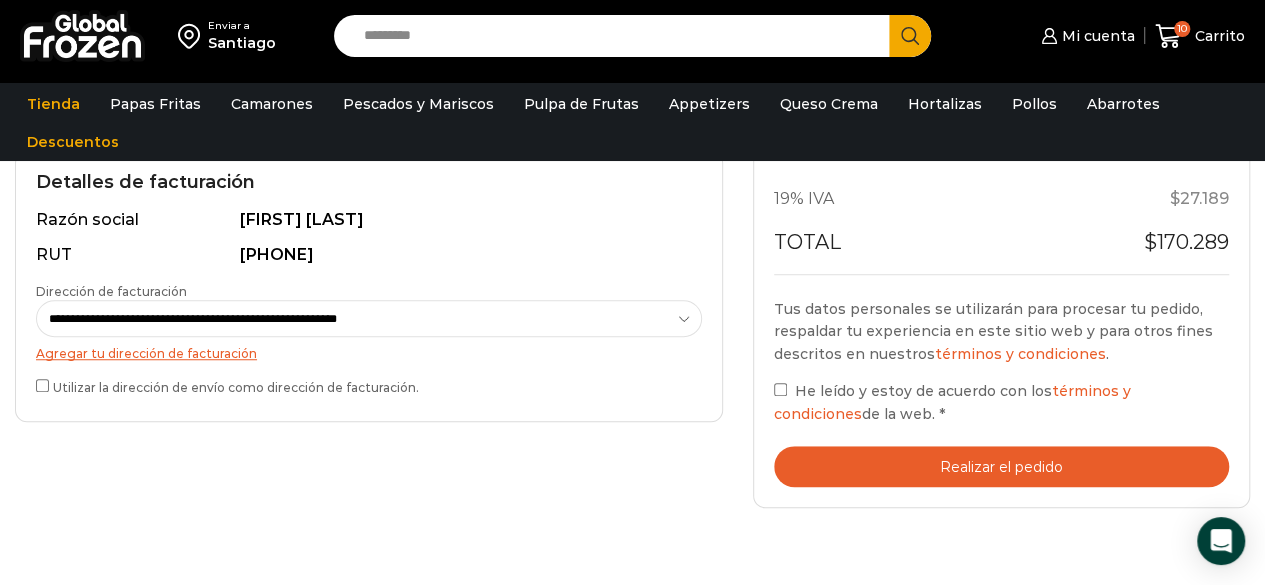 click on "Realizar el pedido" at bounding box center (1001, 466) 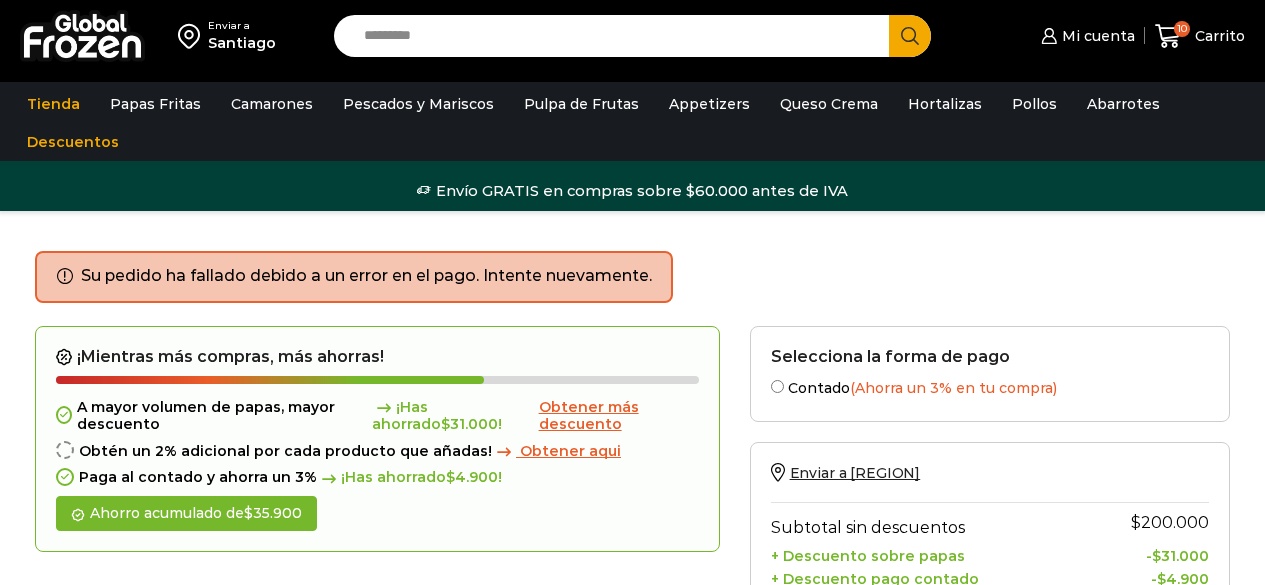 scroll, scrollTop: 244, scrollLeft: 0, axis: vertical 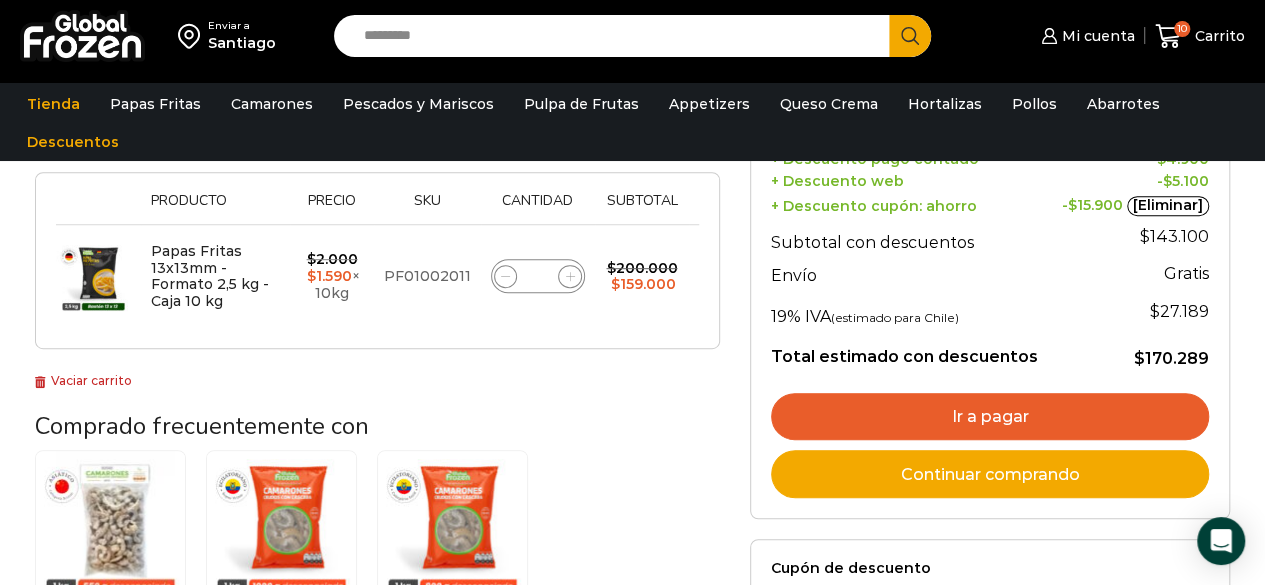 click on "Ir a pagar" at bounding box center (990, 417) 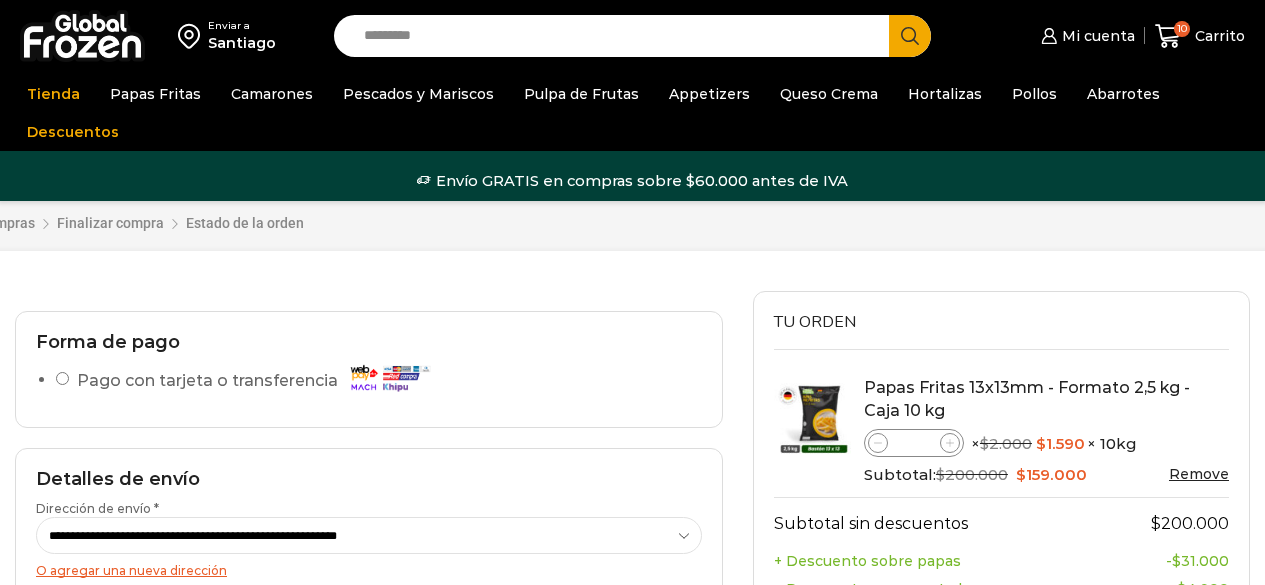 scroll, scrollTop: 0, scrollLeft: 0, axis: both 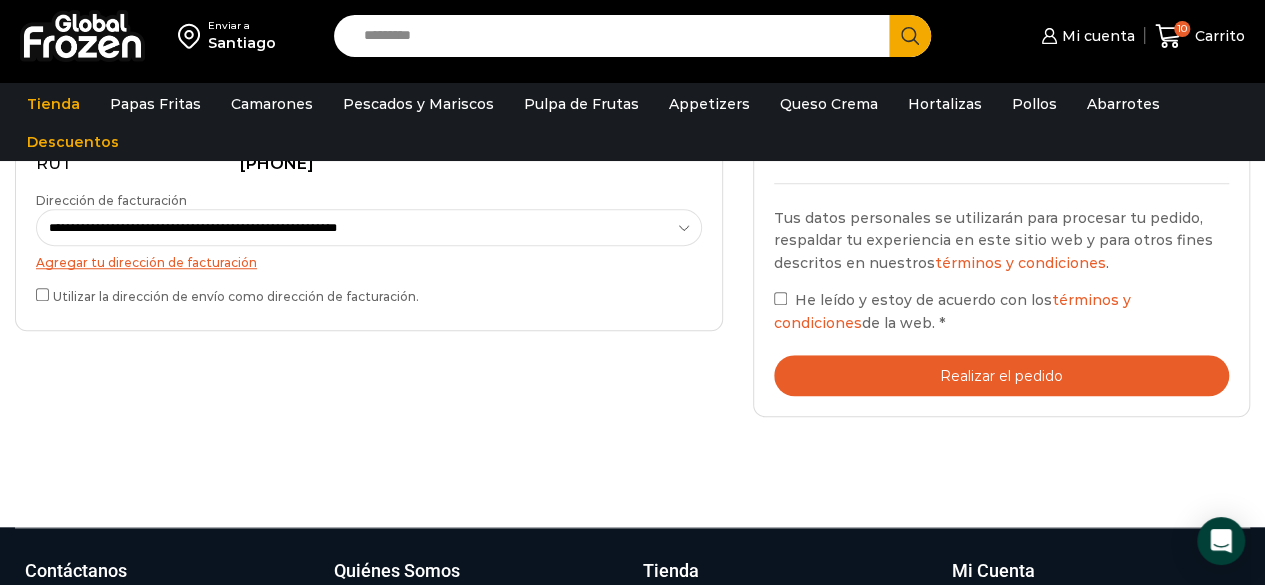 click on "Realizar el pedido" at bounding box center [1001, 375] 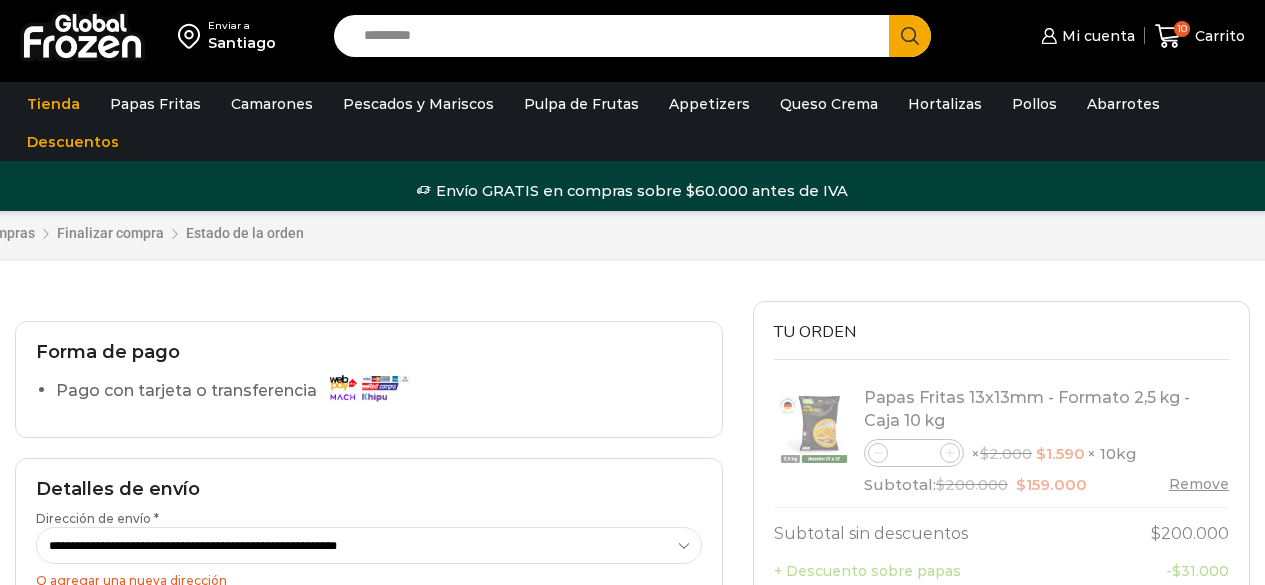 scroll, scrollTop: 0, scrollLeft: 0, axis: both 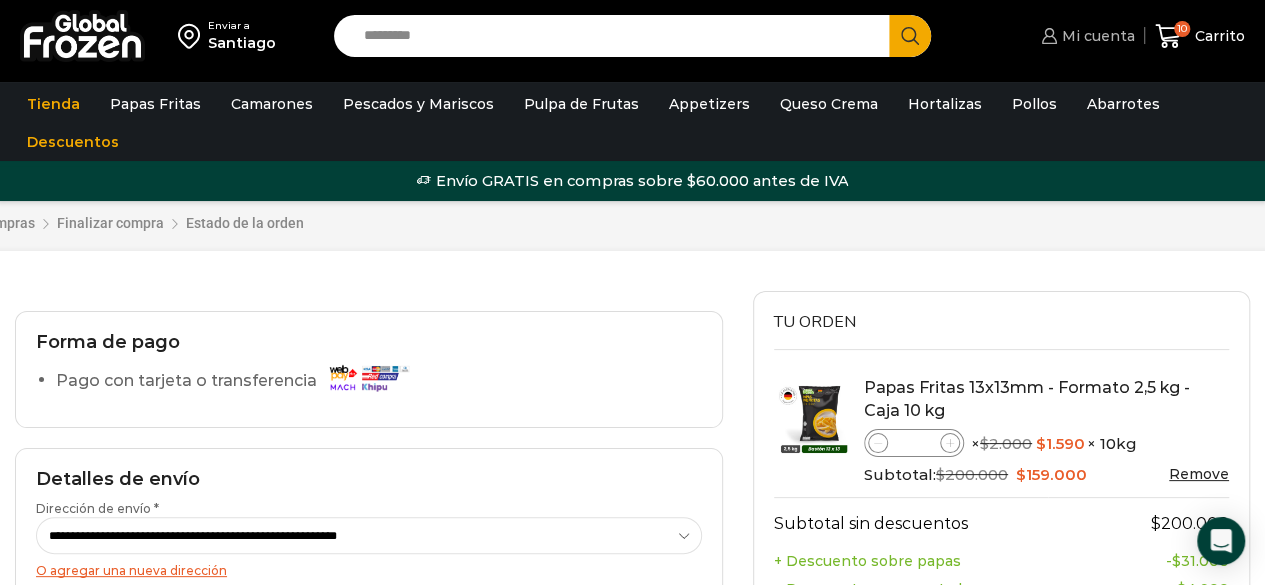 click on "Mi cuenta" at bounding box center [1096, 36] 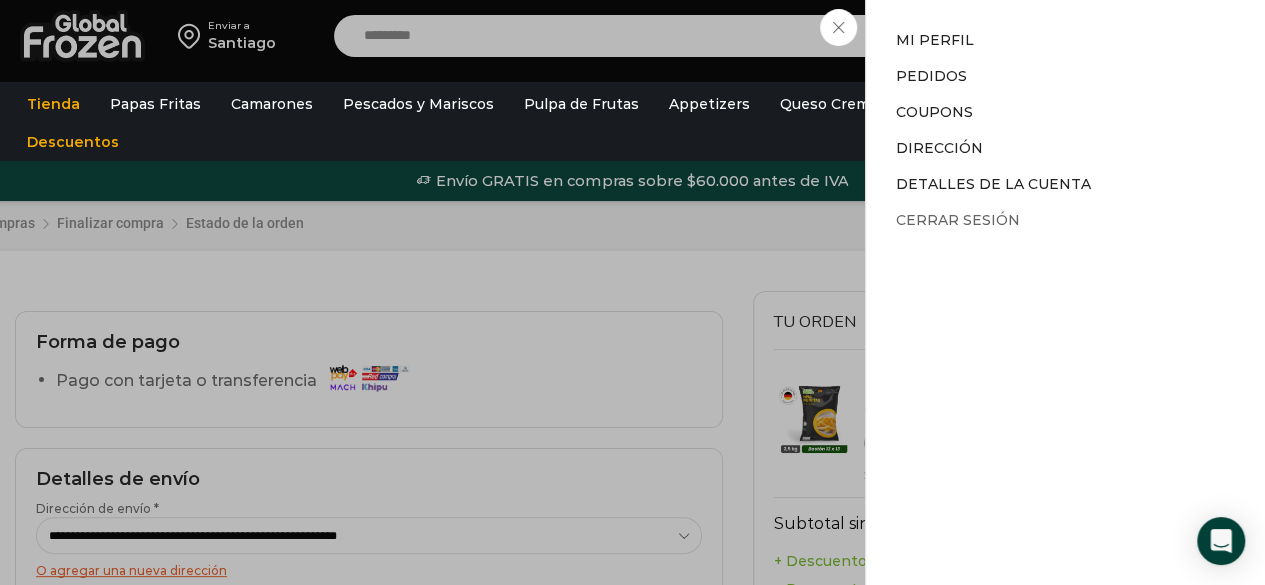 click on "Cerrar sesión" at bounding box center (958, 220) 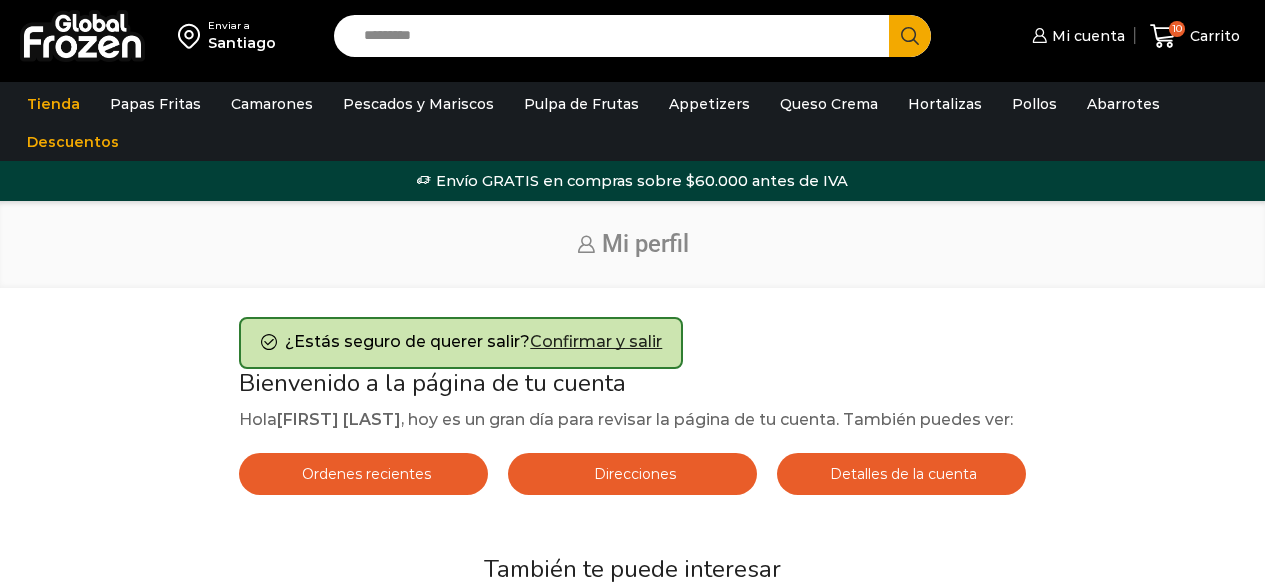 scroll, scrollTop: 0, scrollLeft: 0, axis: both 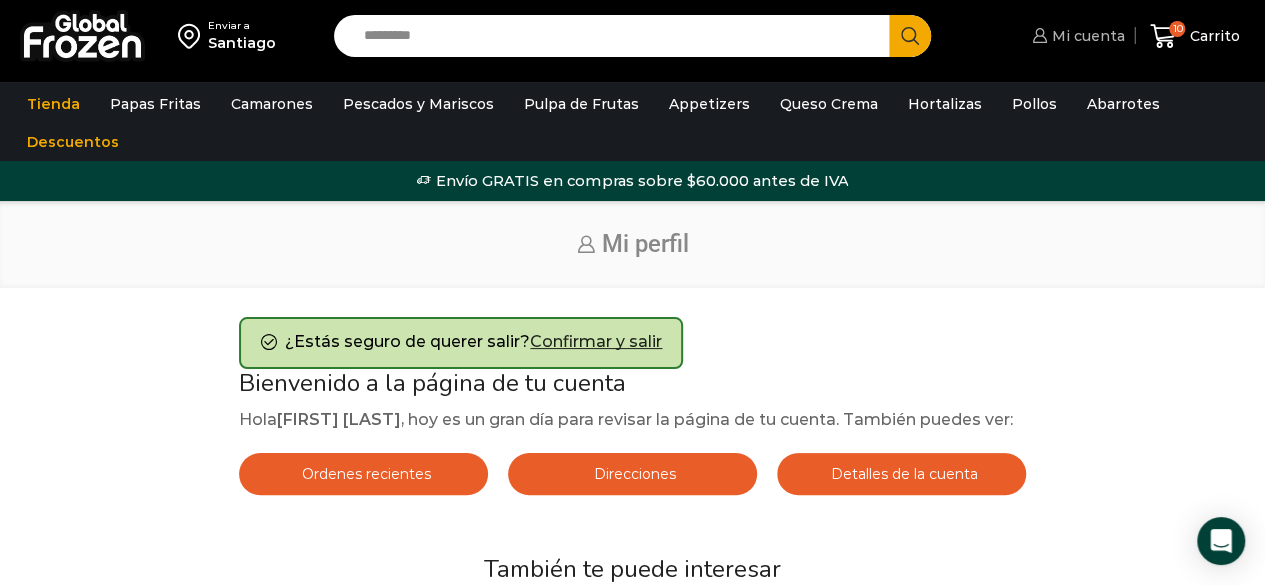 click on "Mi cuenta" at bounding box center (1086, 36) 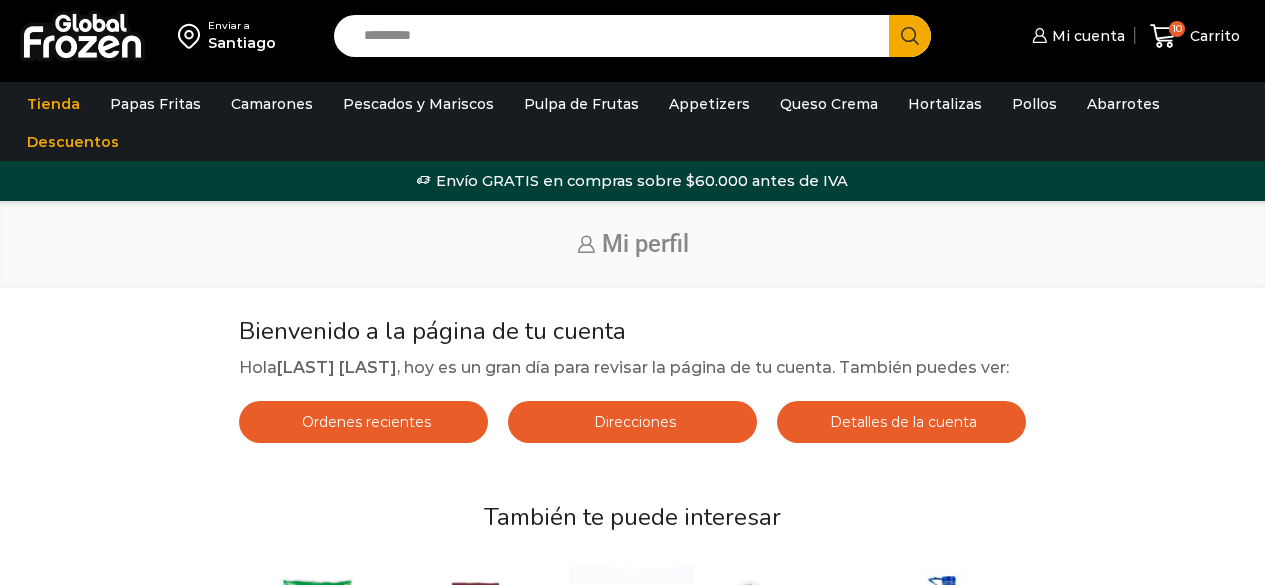 scroll, scrollTop: 0, scrollLeft: 0, axis: both 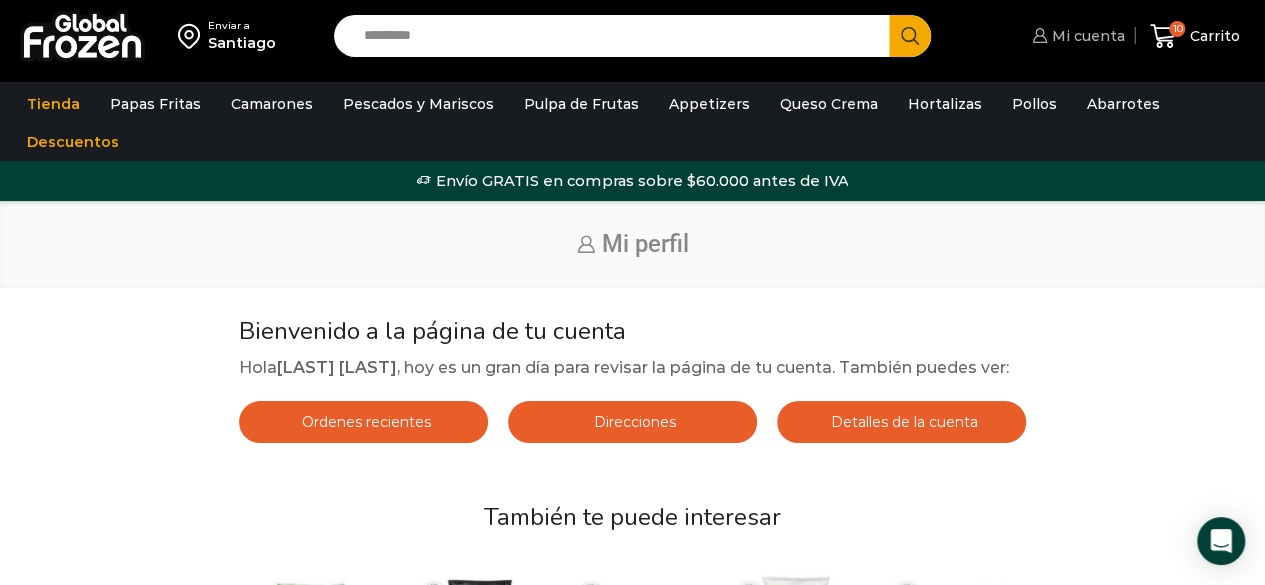 click on "Mi cuenta" at bounding box center (1086, 36) 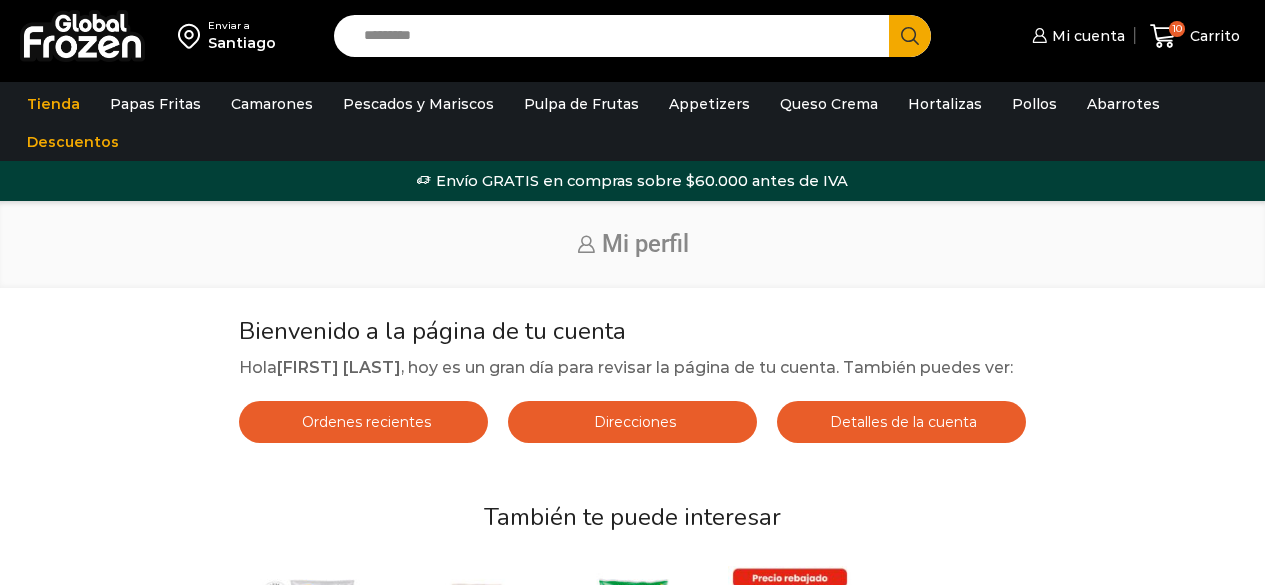 scroll, scrollTop: 0, scrollLeft: 0, axis: both 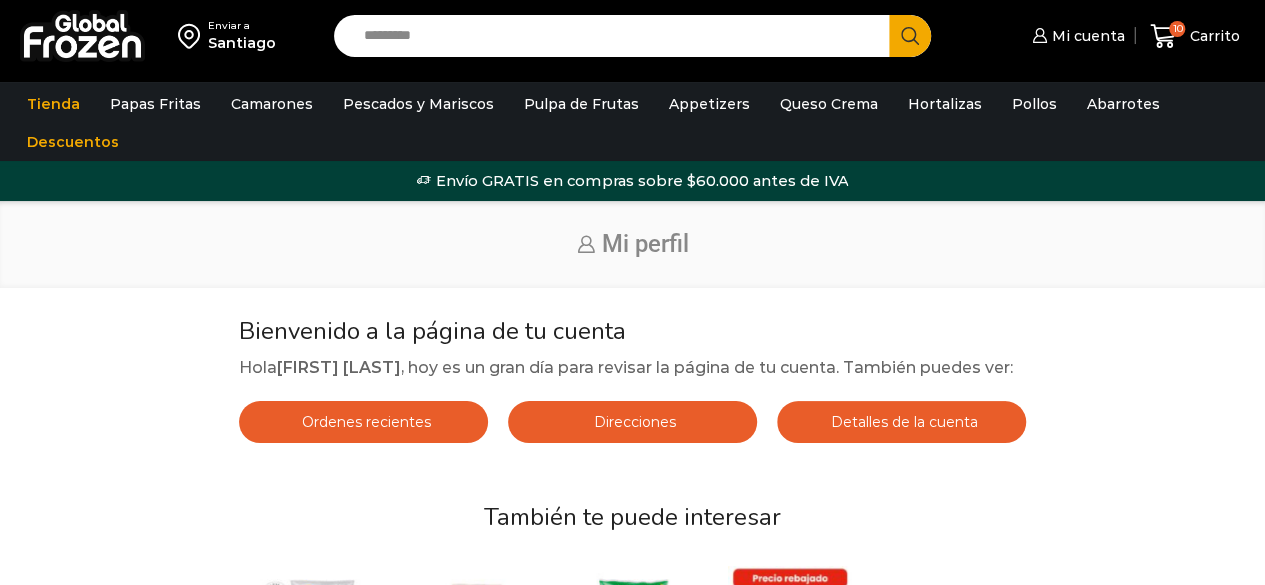 click on "Mi cuenta" at bounding box center (1086, 36) 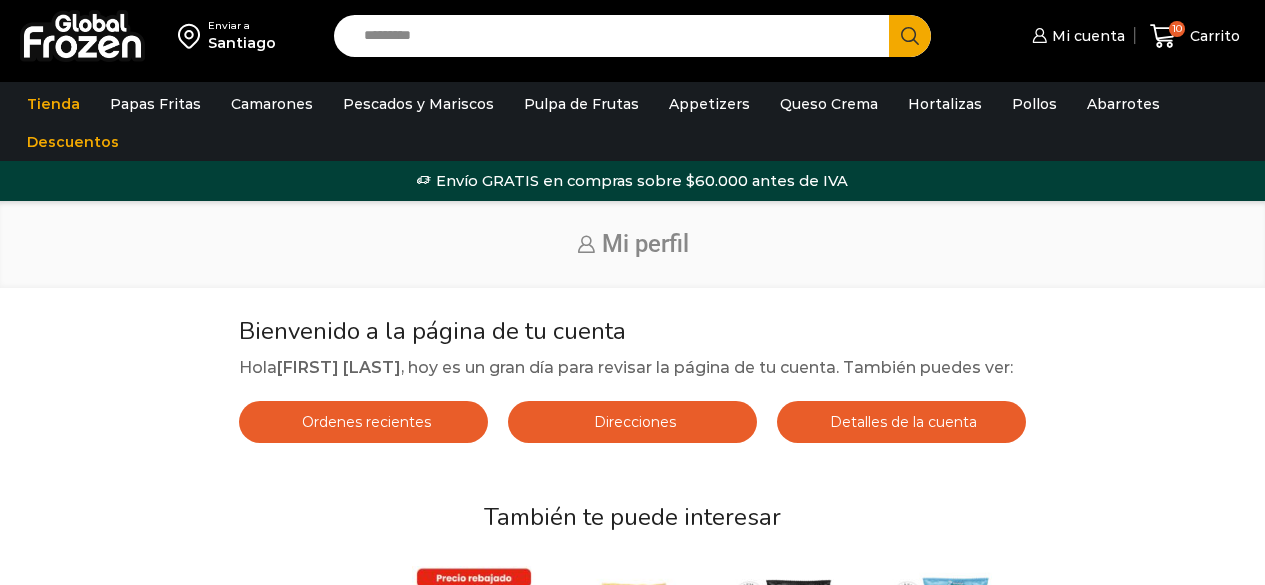 scroll, scrollTop: 0, scrollLeft: 0, axis: both 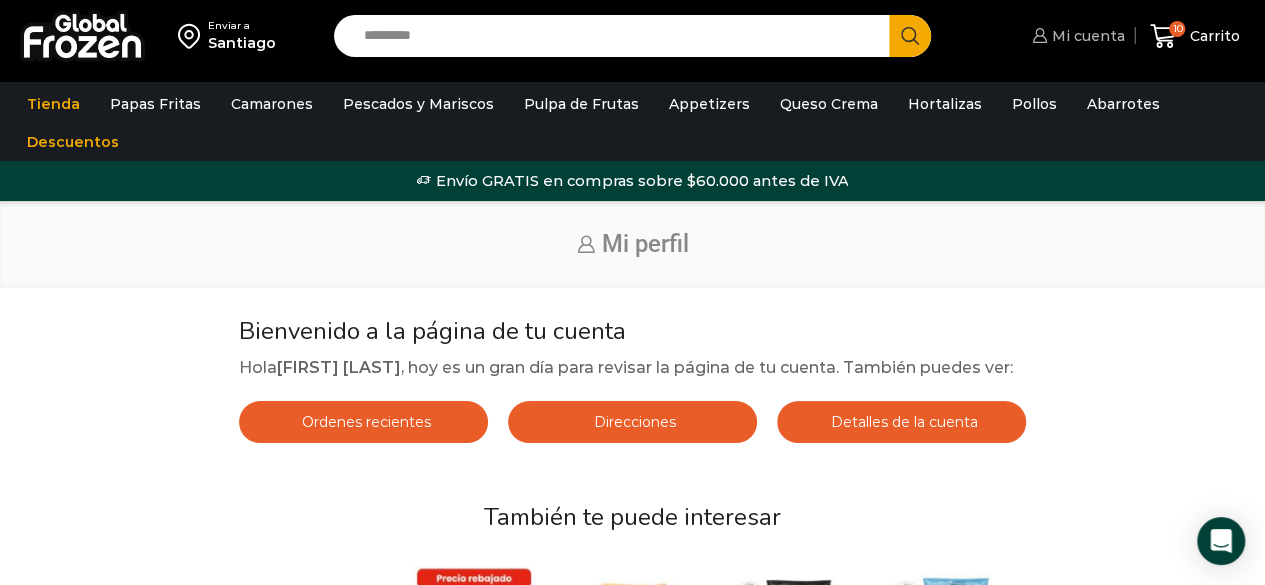 click on "Mi cuenta" at bounding box center (1086, 36) 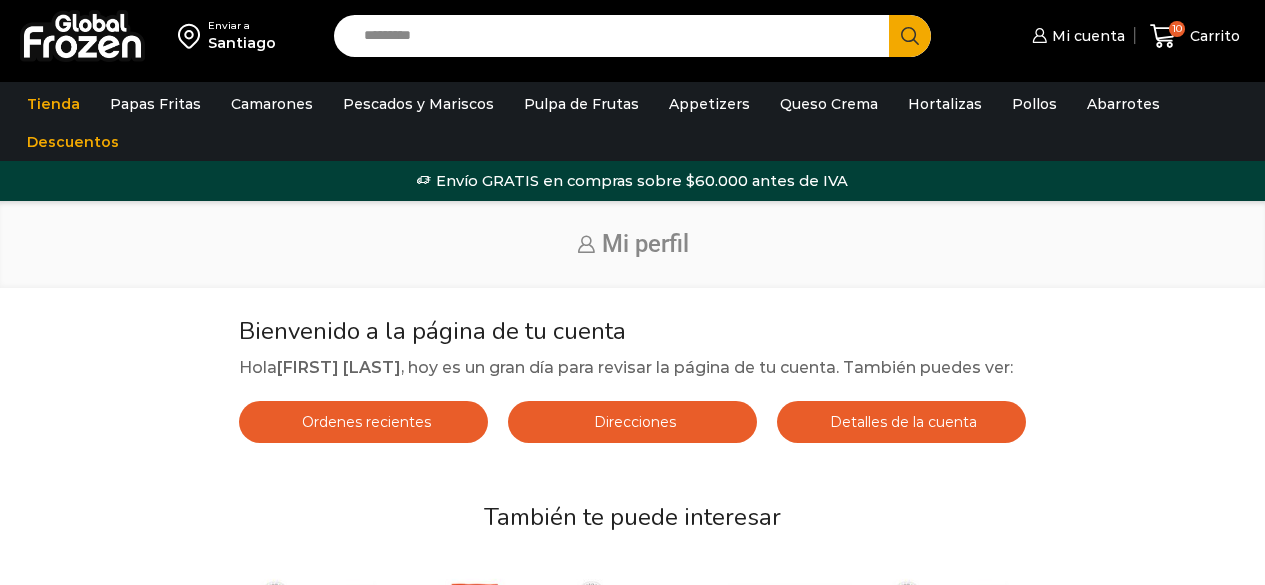 scroll, scrollTop: 0, scrollLeft: 0, axis: both 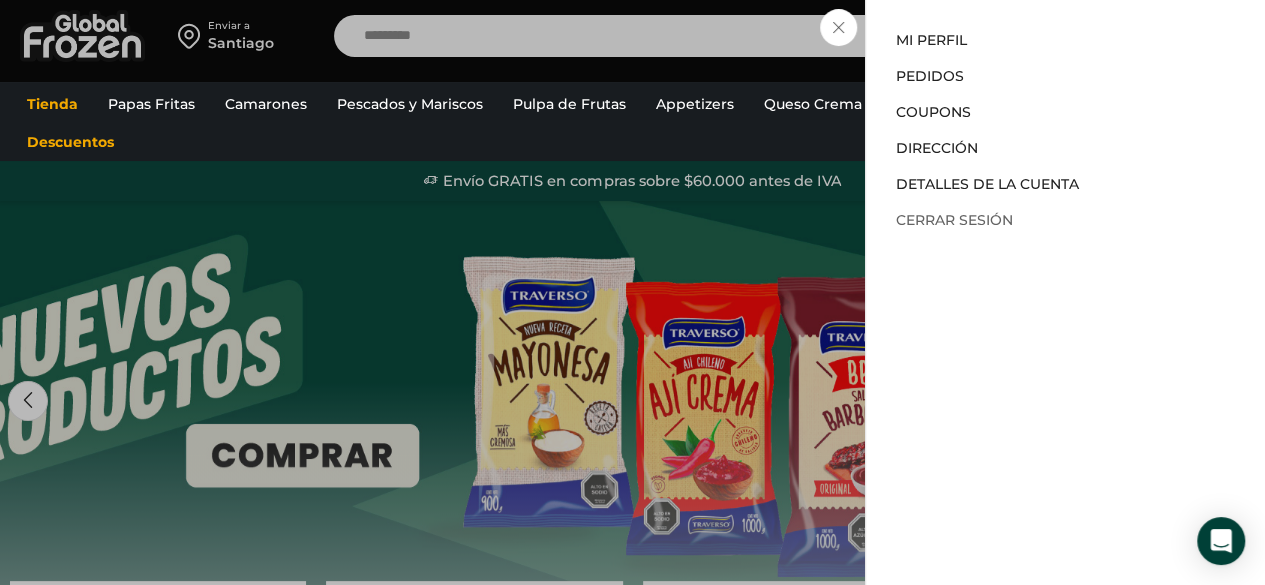 click on "Cerrar sesión" at bounding box center (954, 220) 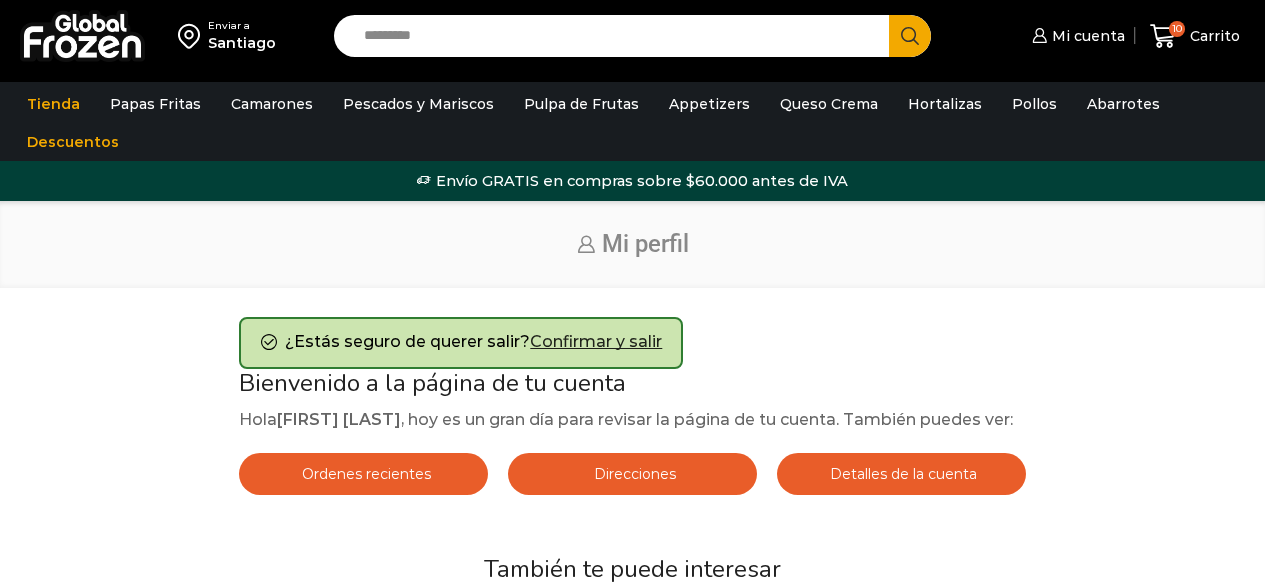 scroll, scrollTop: 0, scrollLeft: 0, axis: both 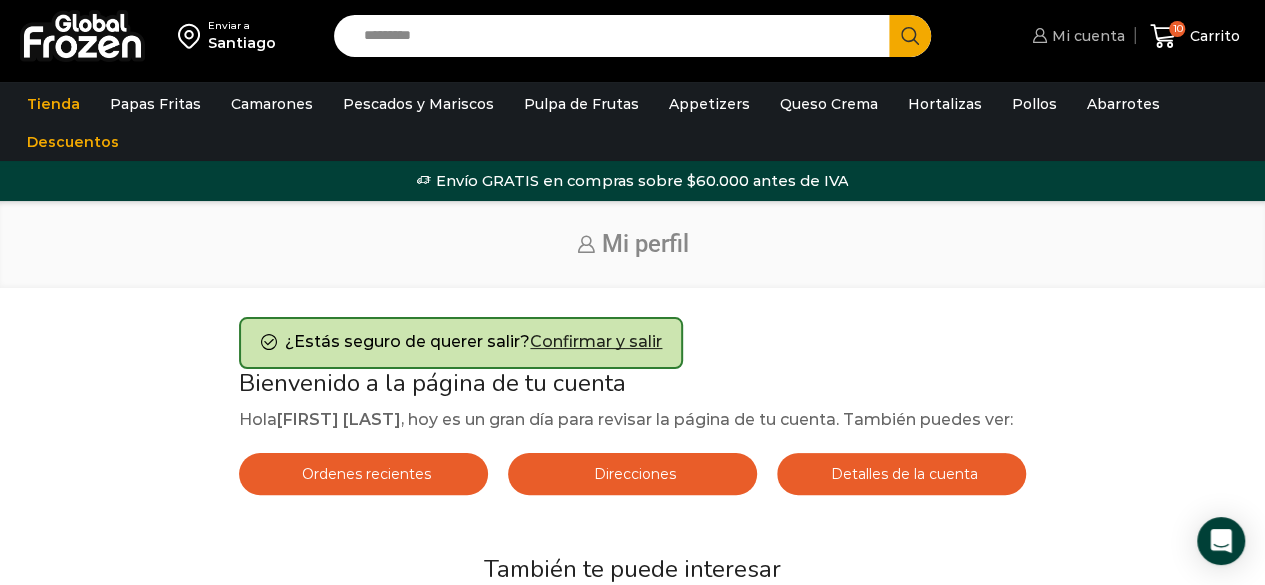 click on "Mi cuenta" at bounding box center [1086, 36] 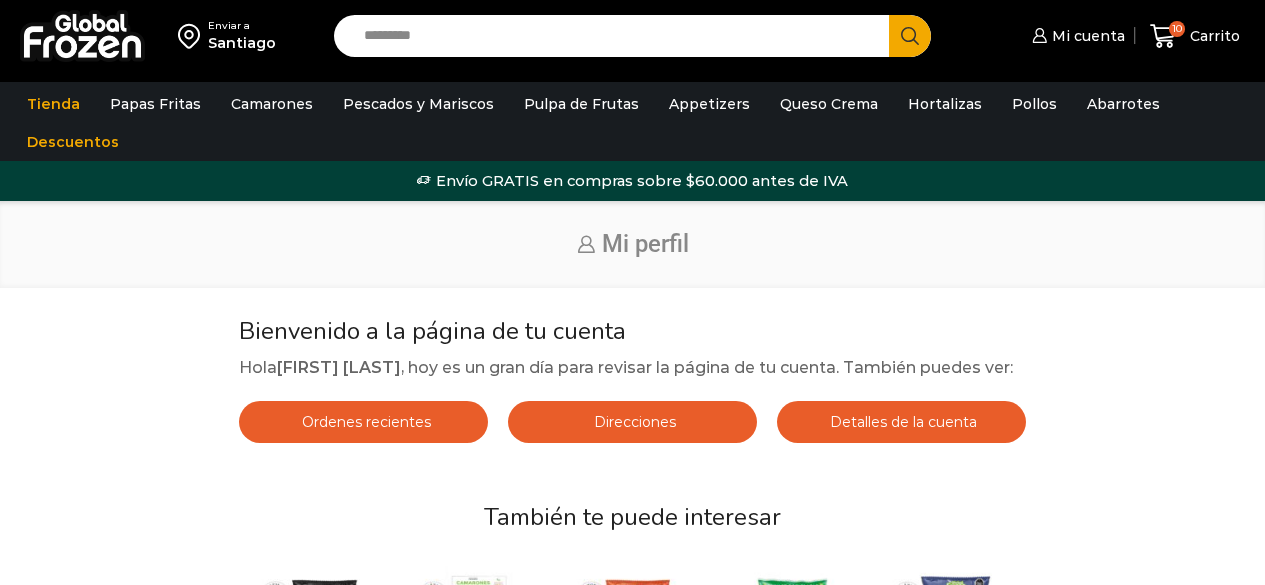 scroll, scrollTop: 0, scrollLeft: 0, axis: both 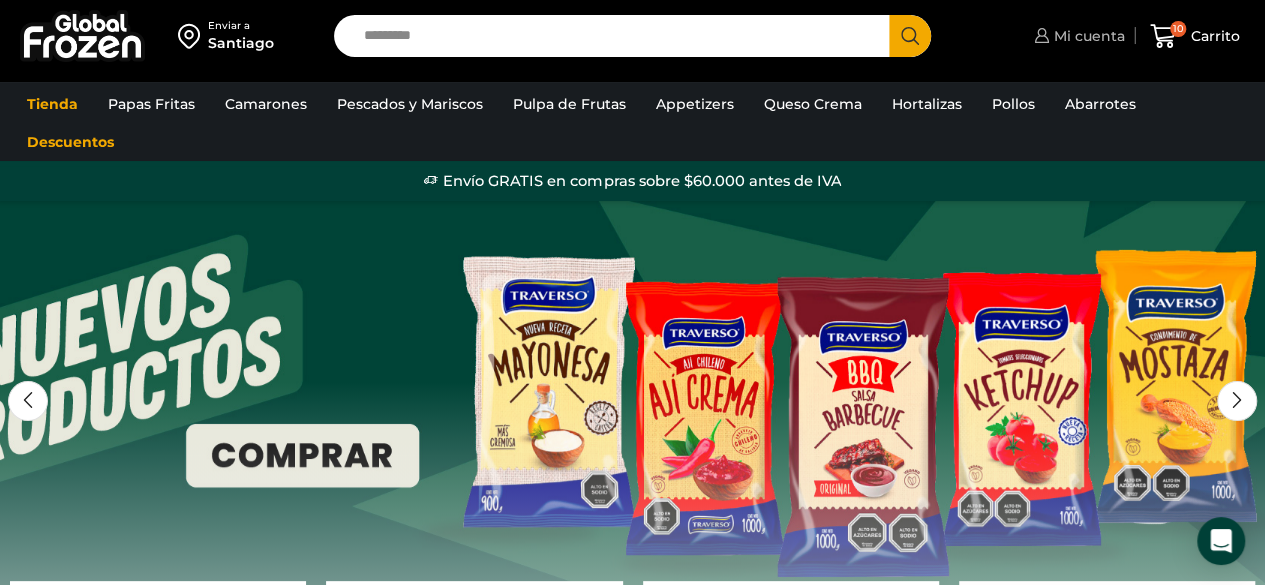 click on "Mi cuenta" at bounding box center (1087, 36) 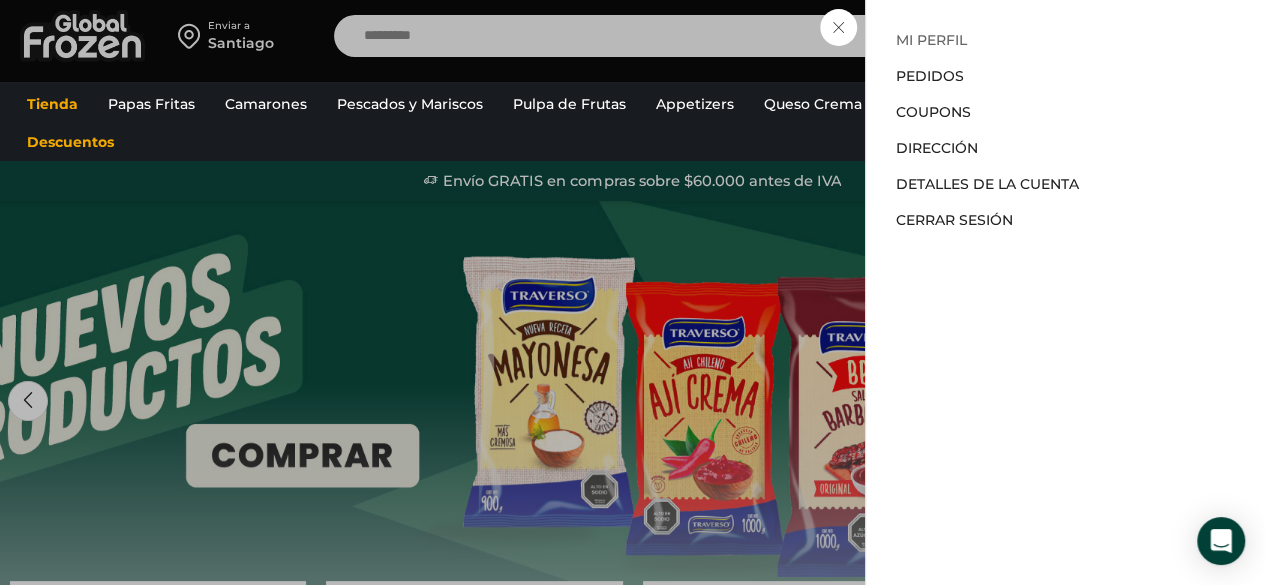 click on "Mi perfil" at bounding box center [931, 40] 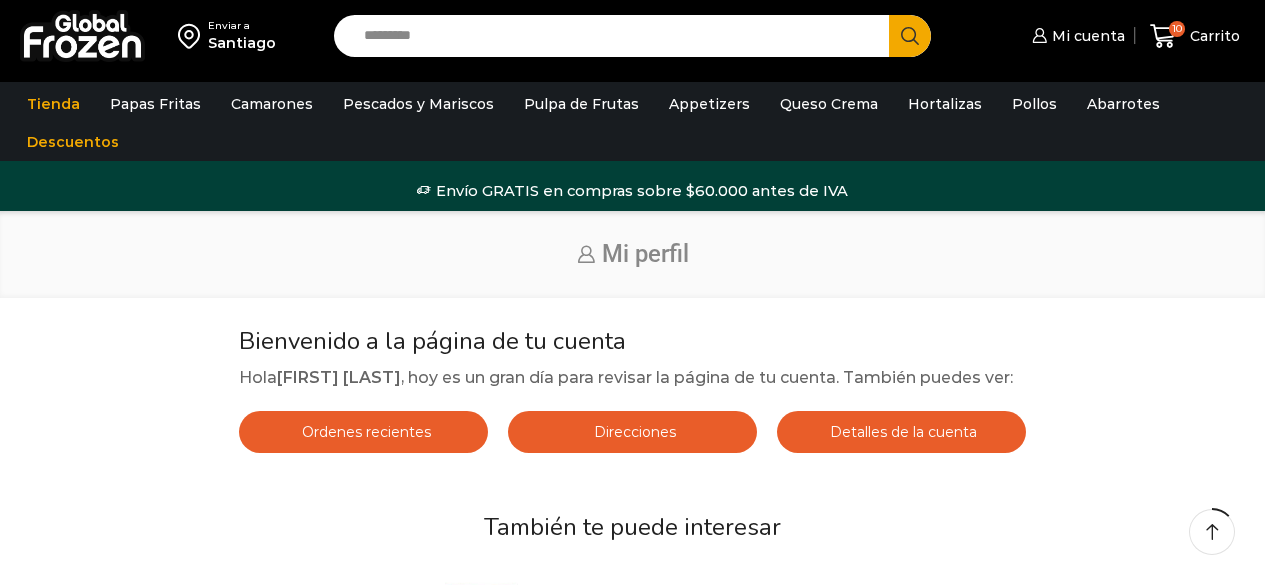 scroll, scrollTop: 816, scrollLeft: 0, axis: vertical 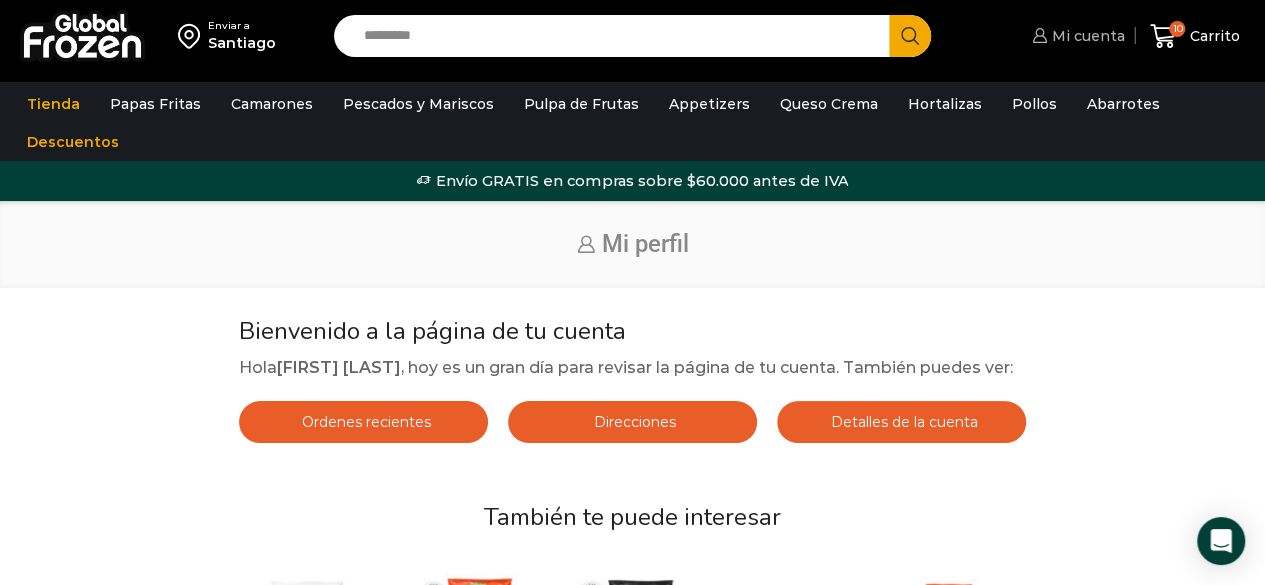 click on "Mi cuenta" at bounding box center (1086, 36) 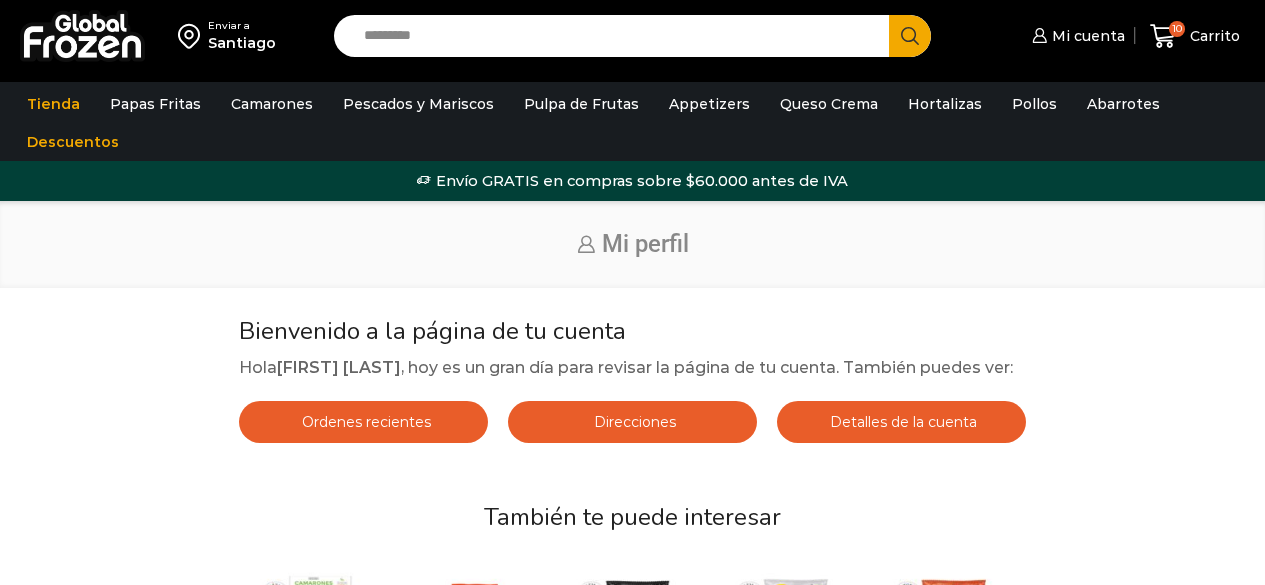 click on "Mi cuenta" at bounding box center (1086, 36) 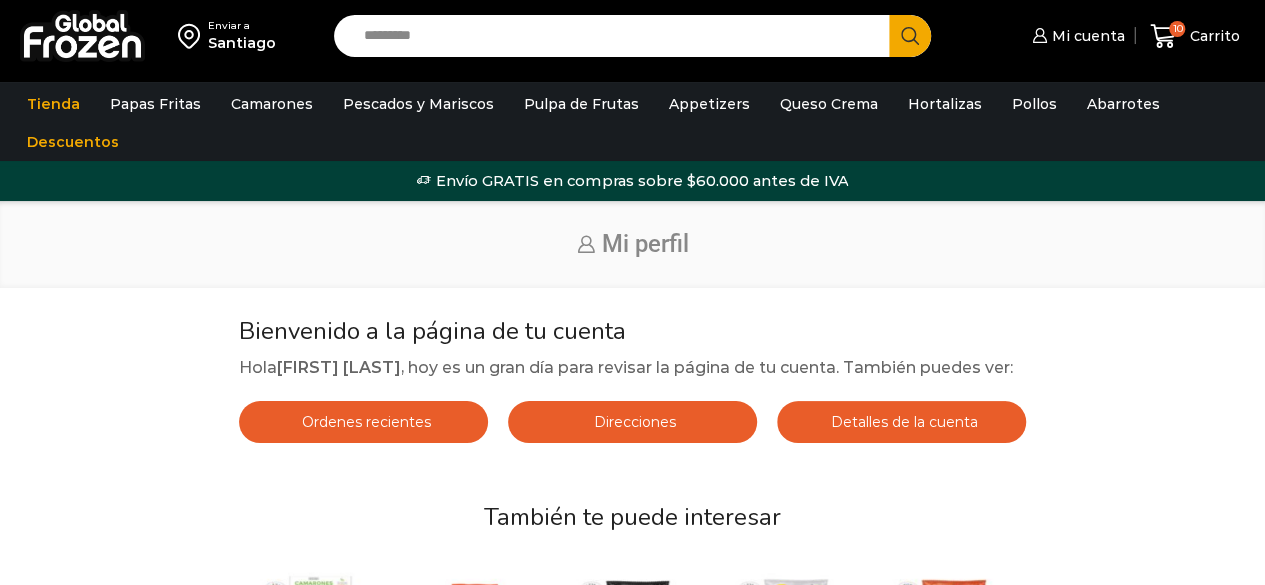 scroll, scrollTop: 0, scrollLeft: 0, axis: both 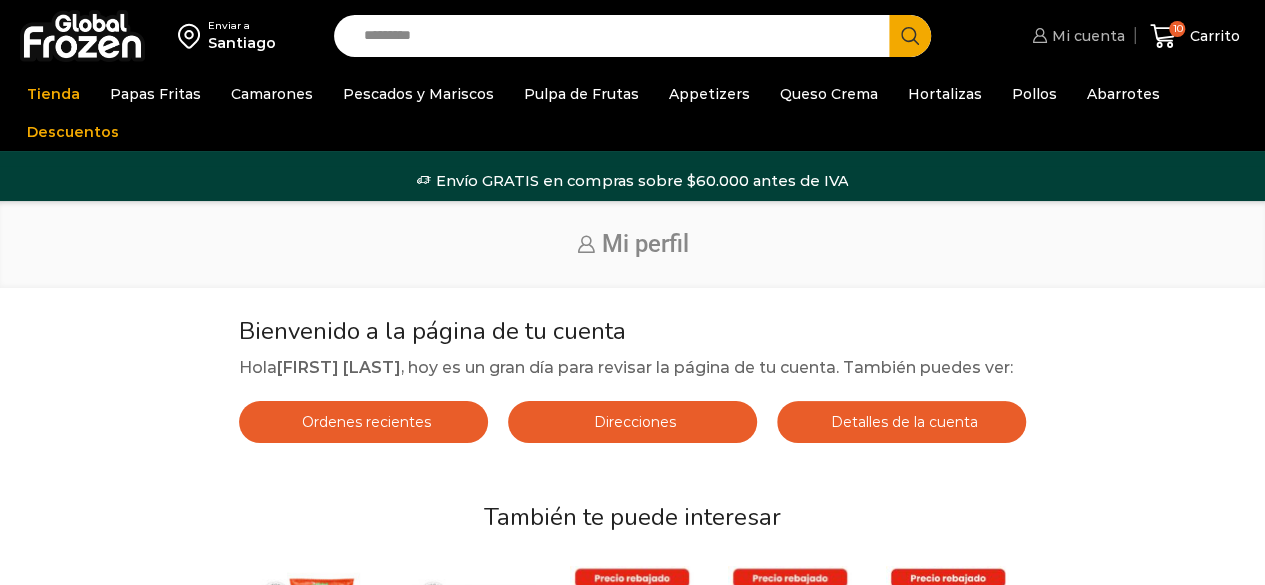 click on "Mi cuenta" at bounding box center (1078, 36) 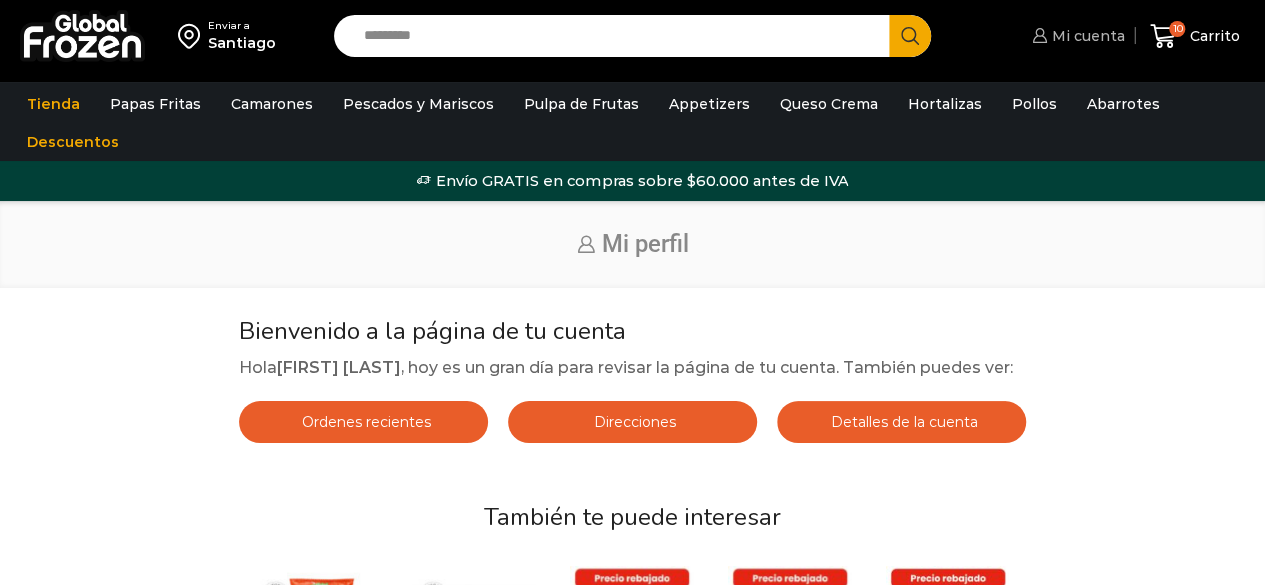 scroll, scrollTop: 0, scrollLeft: 0, axis: both 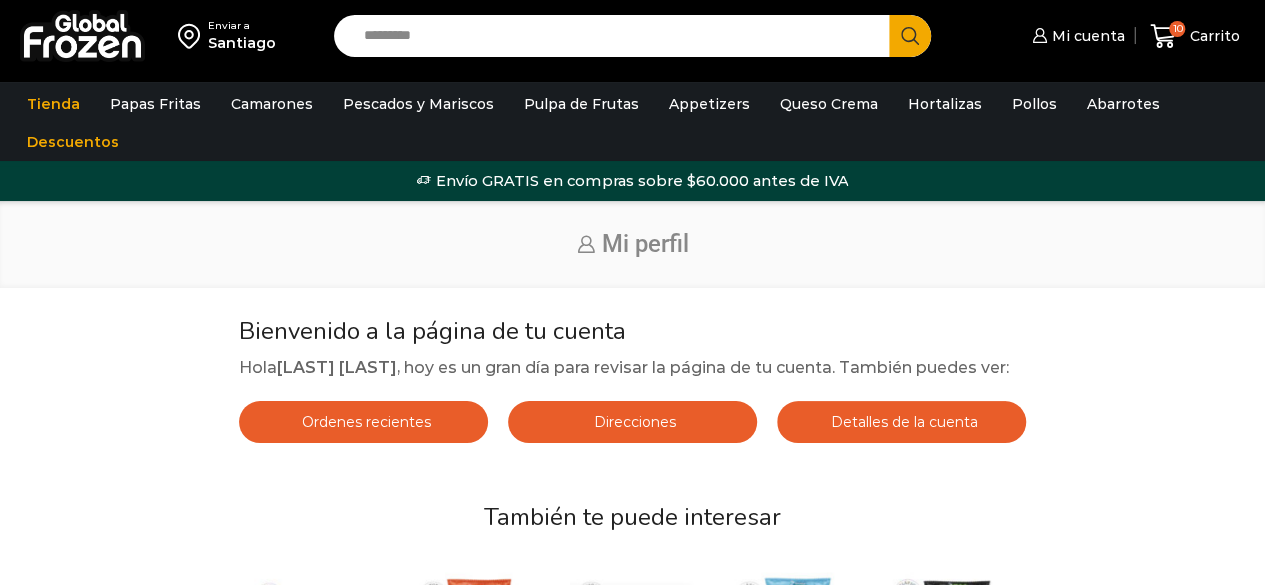 click on "Mi cuenta" at bounding box center [1086, 36] 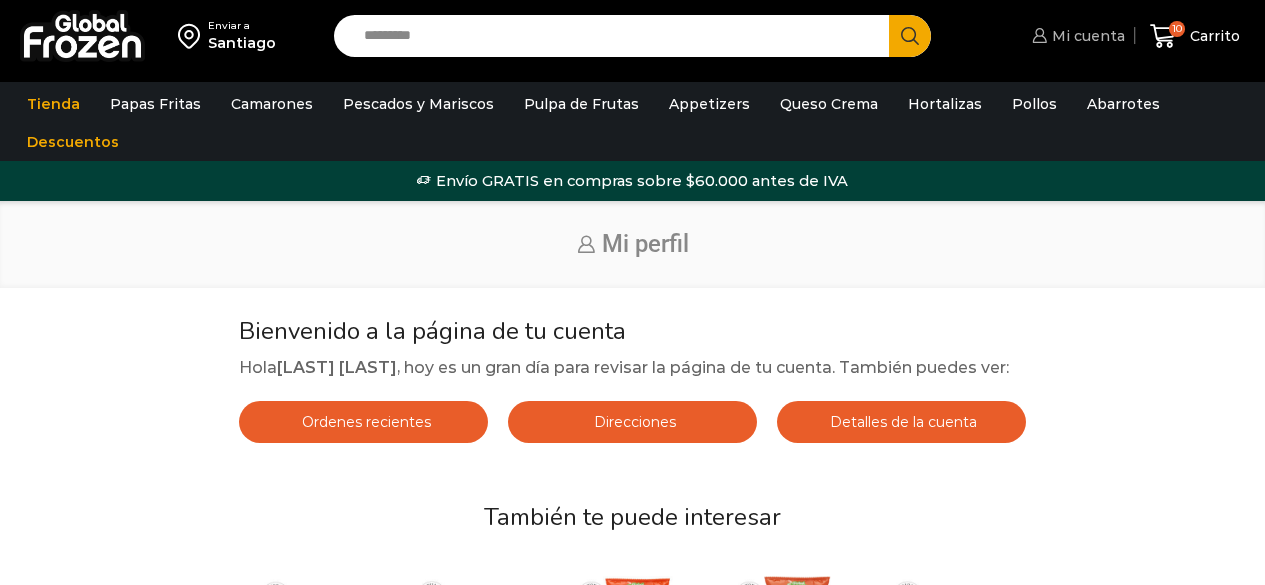 scroll, scrollTop: 0, scrollLeft: 0, axis: both 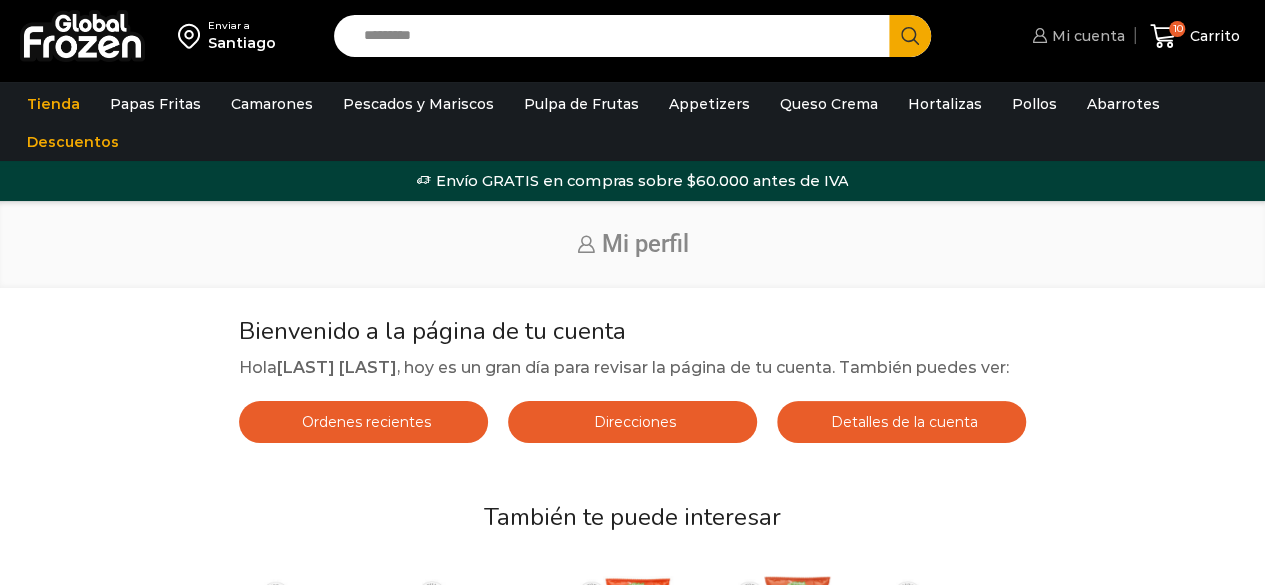 click at bounding box center [1039, 35] 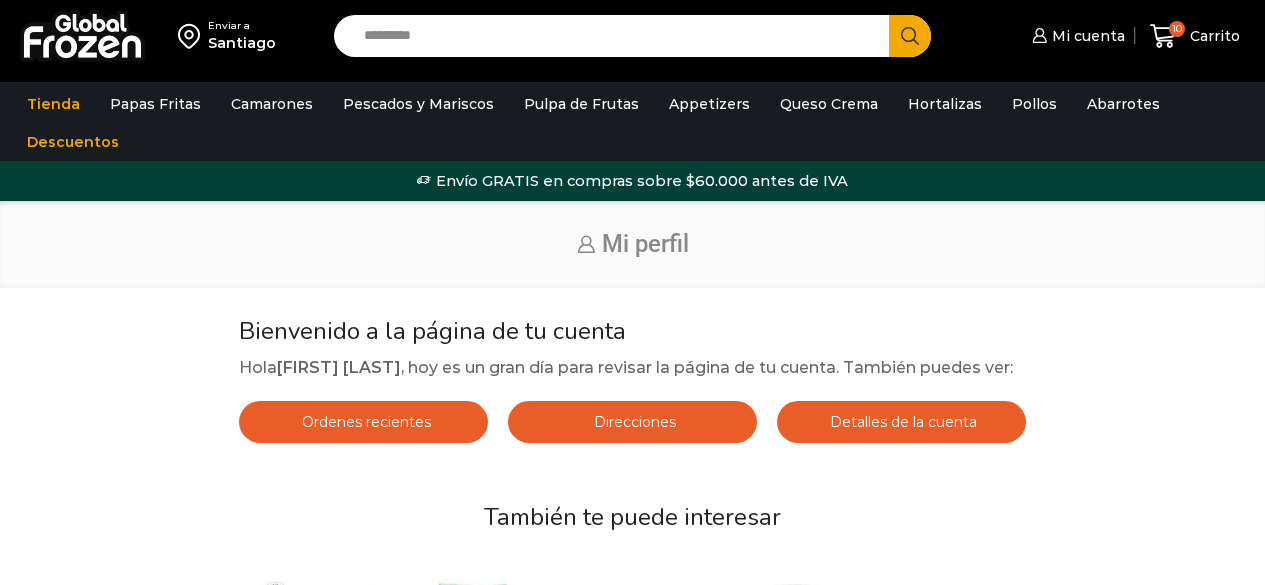 scroll, scrollTop: 0, scrollLeft: 0, axis: both 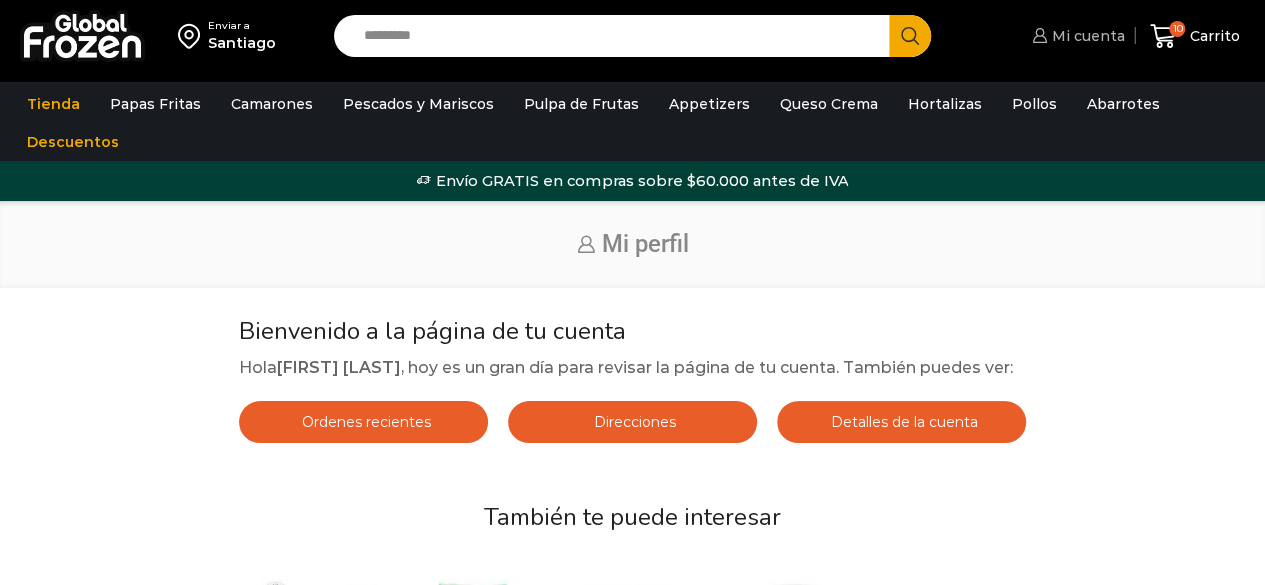 click on "Mi cuenta" at bounding box center [1086, 36] 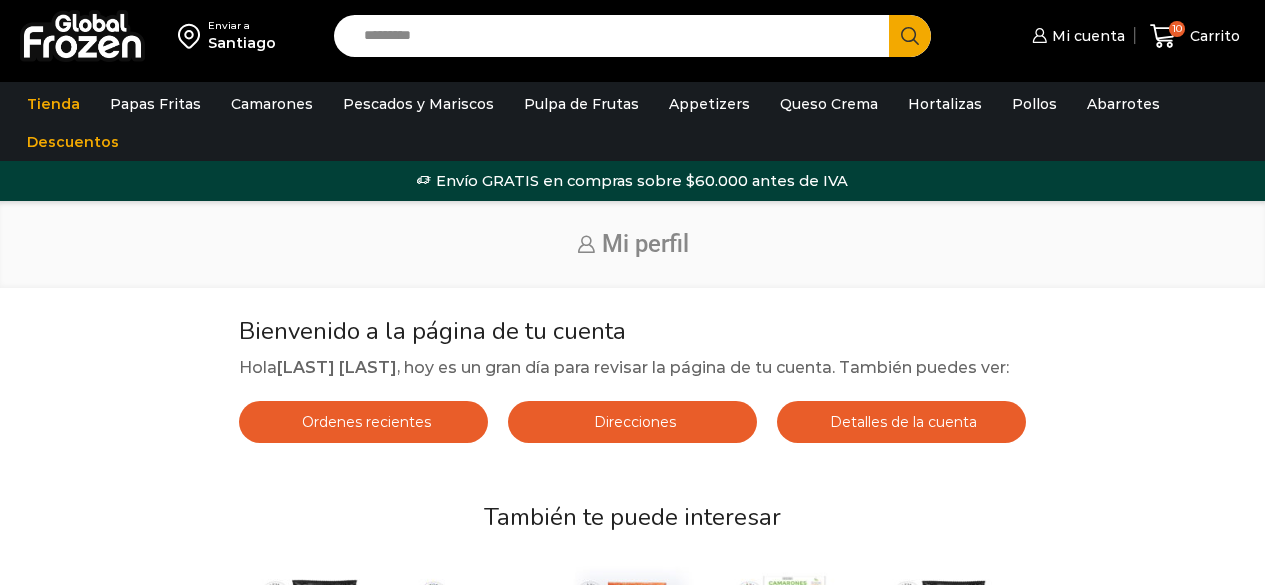 scroll, scrollTop: 0, scrollLeft: 0, axis: both 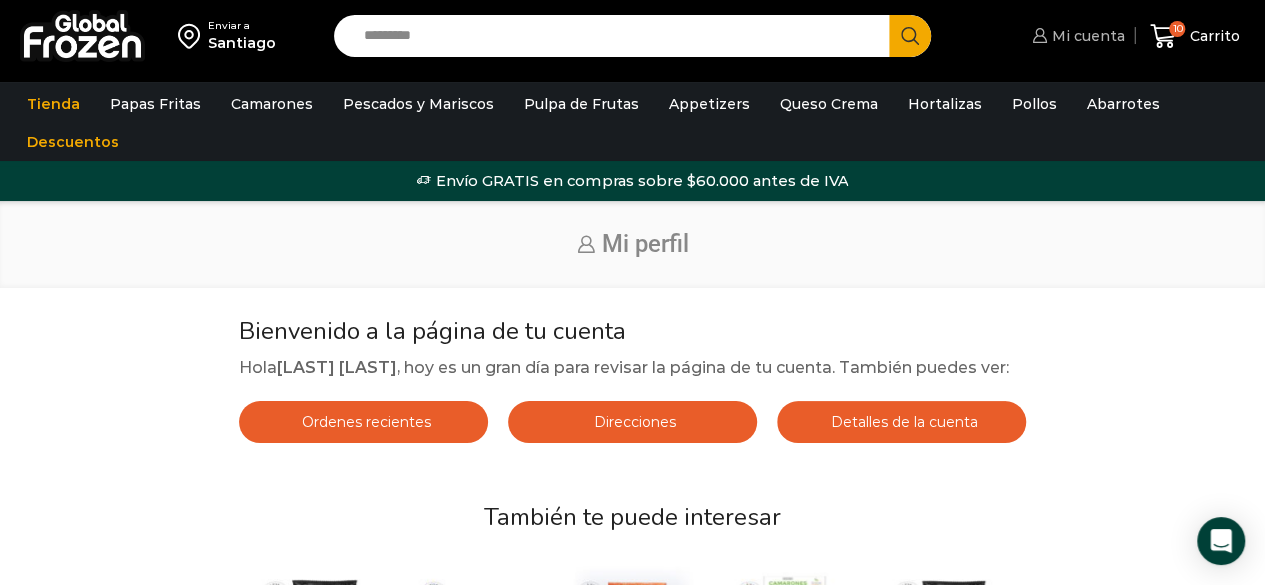 click on "Mi cuenta" at bounding box center (1086, 36) 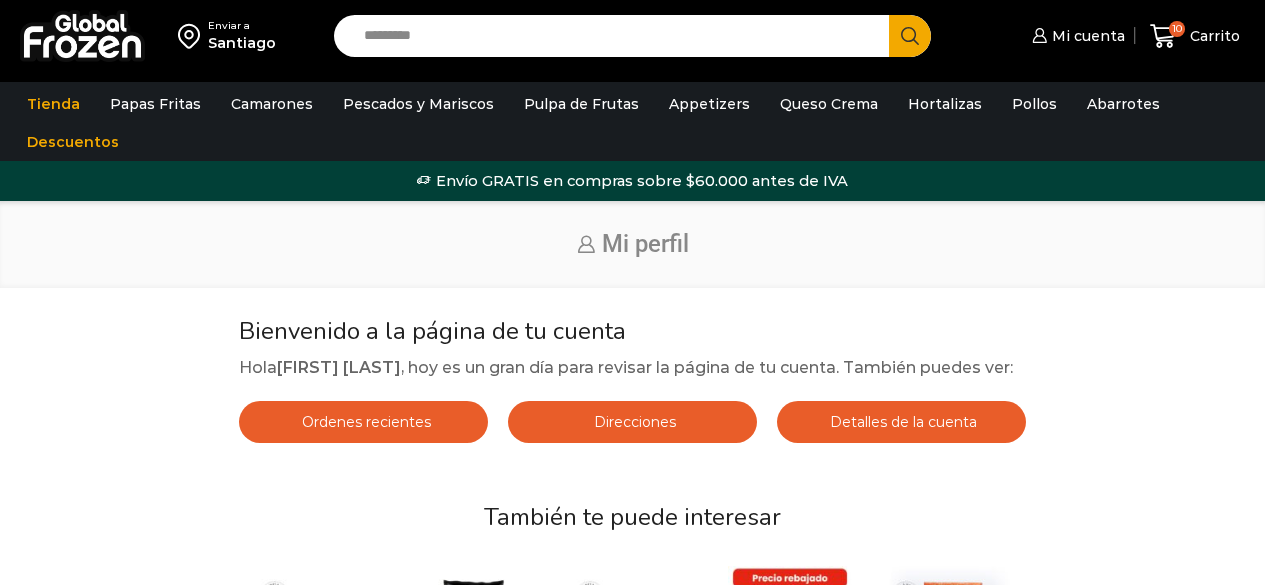 scroll, scrollTop: 0, scrollLeft: 0, axis: both 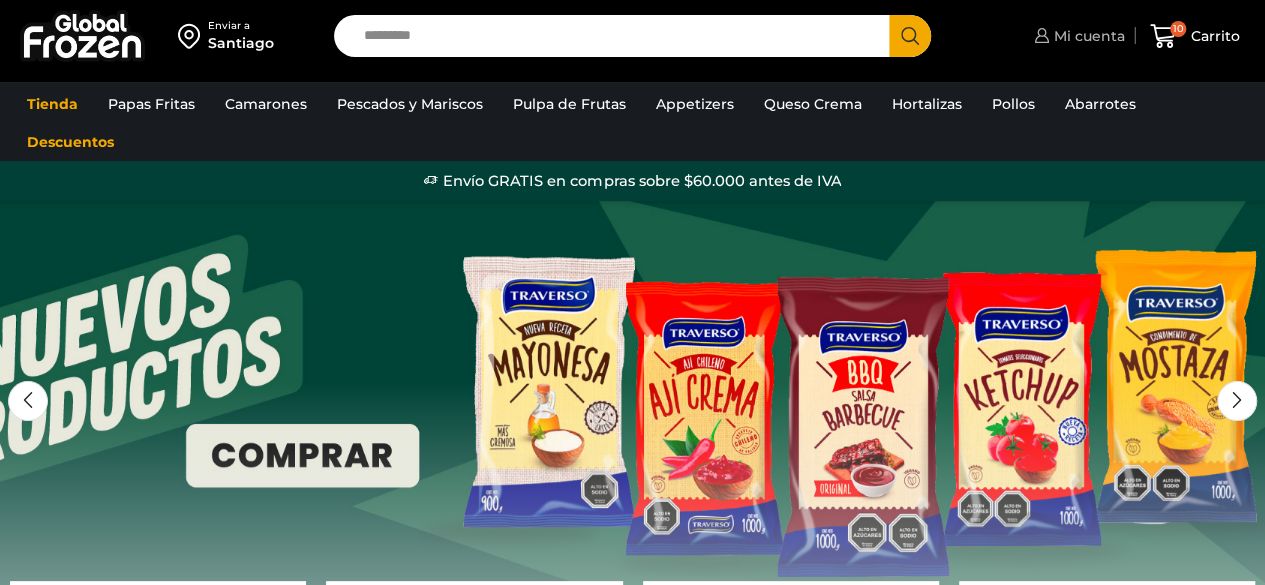 click on "Mi cuenta" at bounding box center [1087, 36] 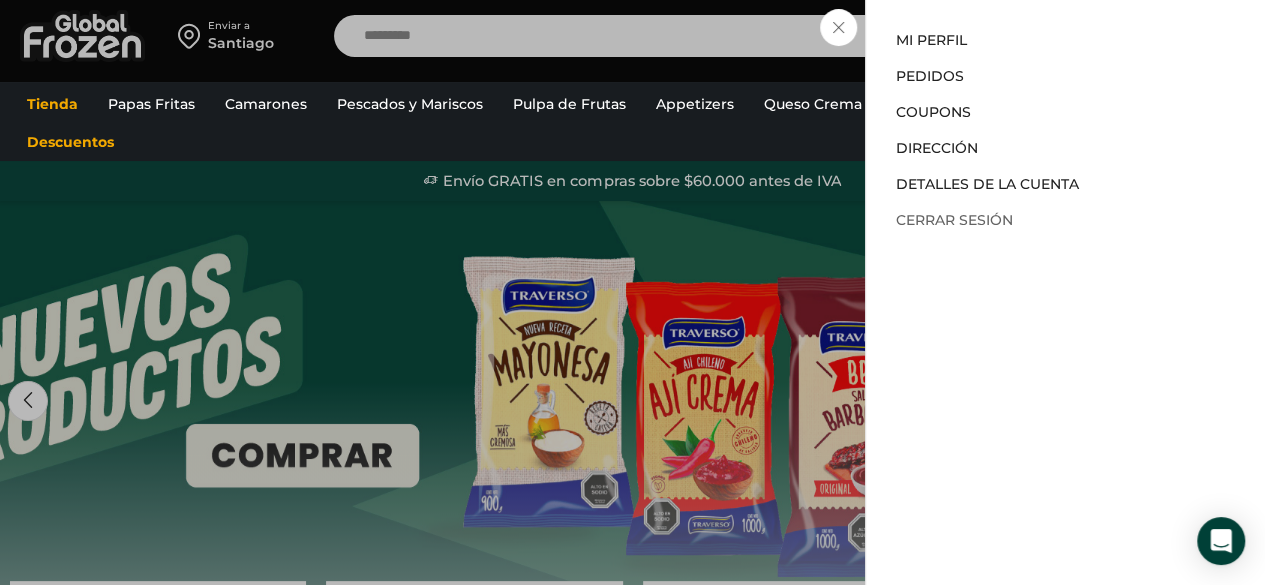 click on "Cerrar sesión" at bounding box center [954, 220] 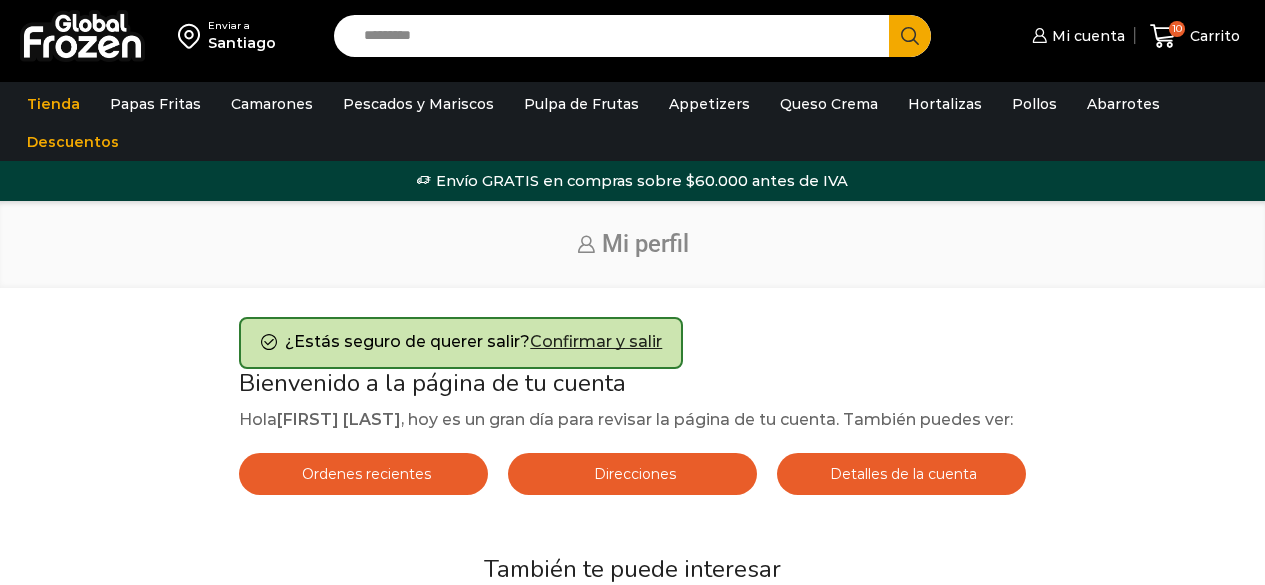 scroll, scrollTop: 0, scrollLeft: 0, axis: both 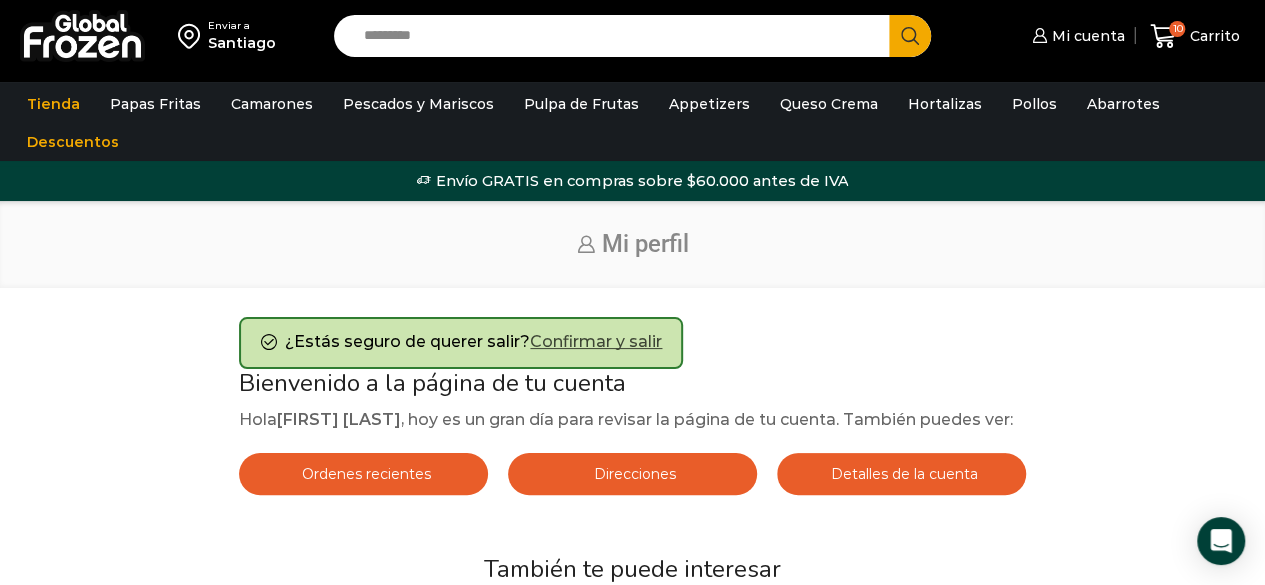 click on "Confirmar y salir" at bounding box center [596, 341] 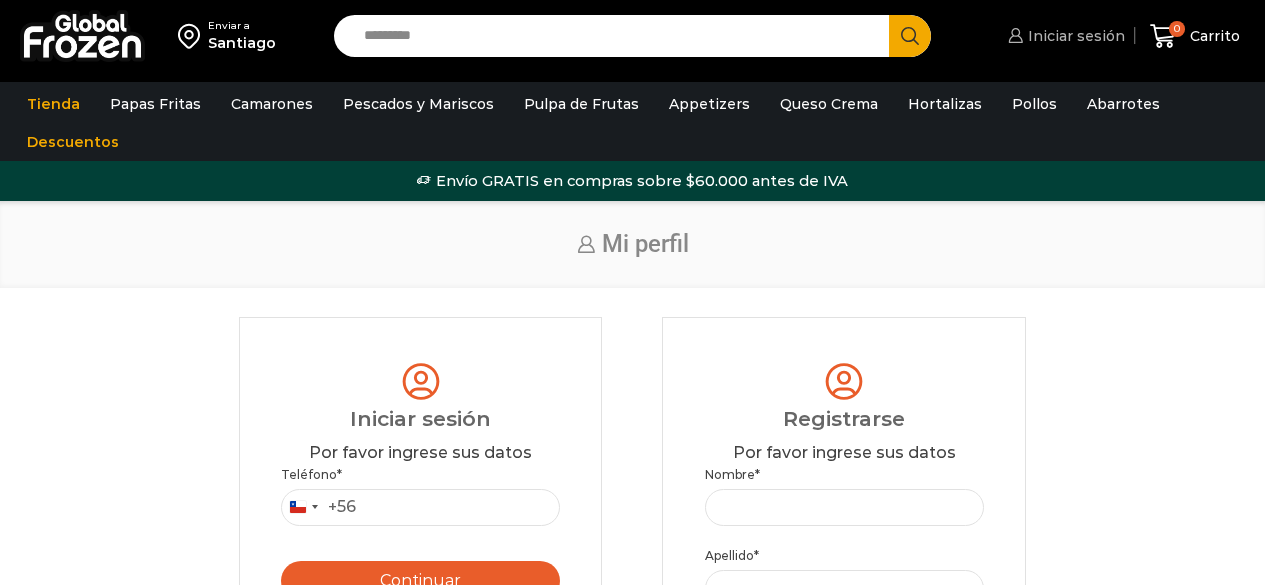 scroll, scrollTop: 0, scrollLeft: 0, axis: both 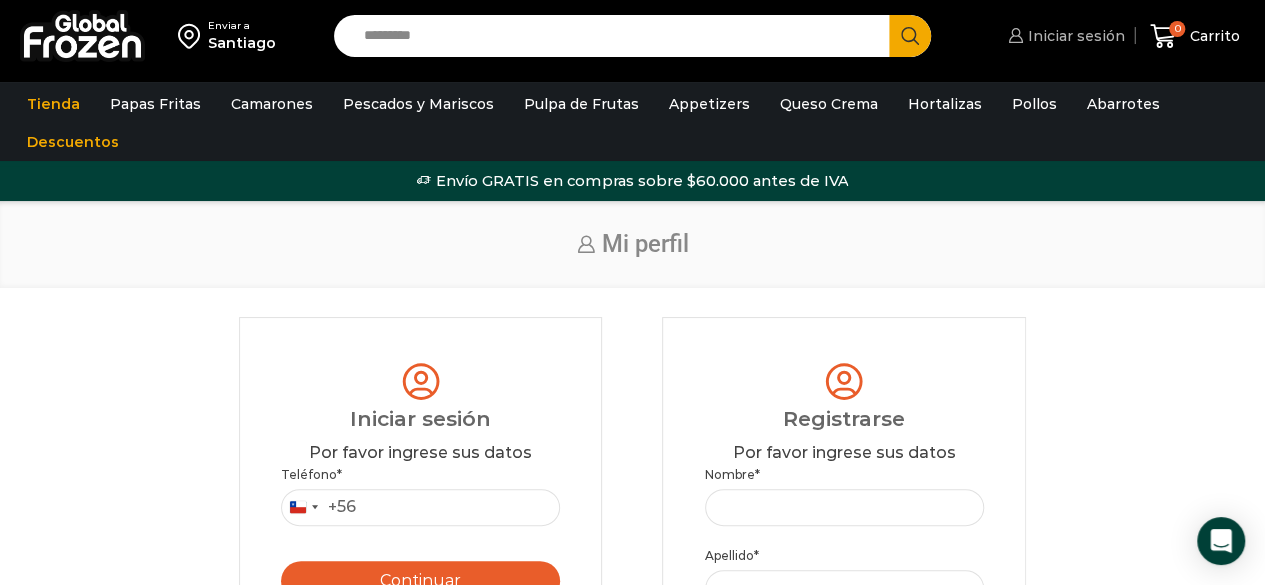 click on "Iniciar sesión" at bounding box center [1074, 36] 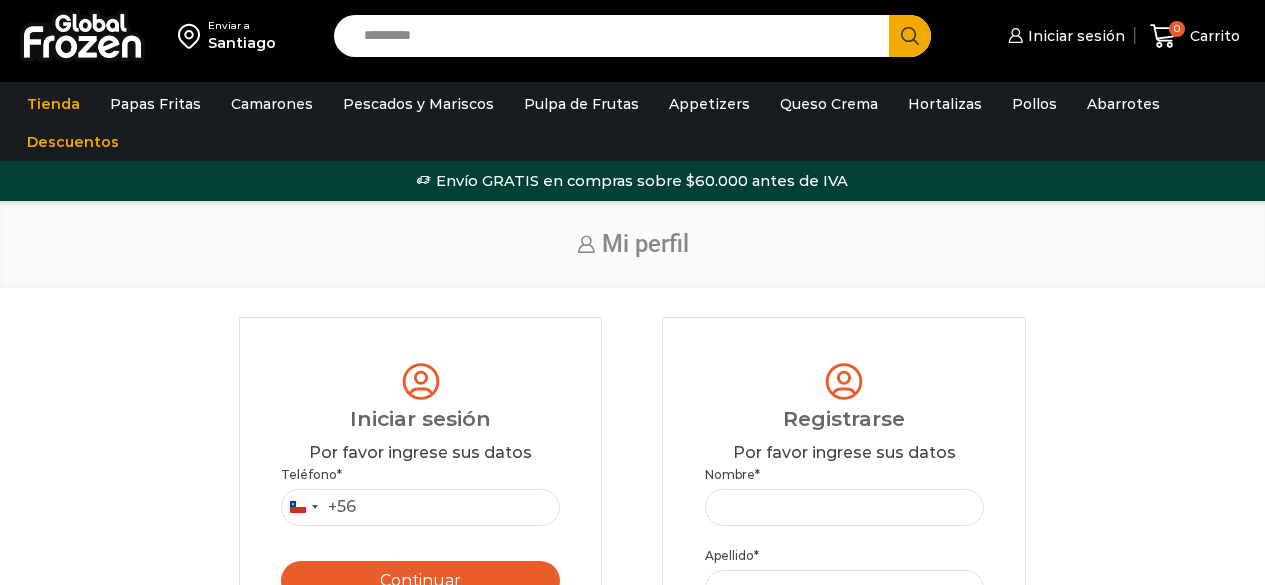 scroll, scrollTop: 0, scrollLeft: 0, axis: both 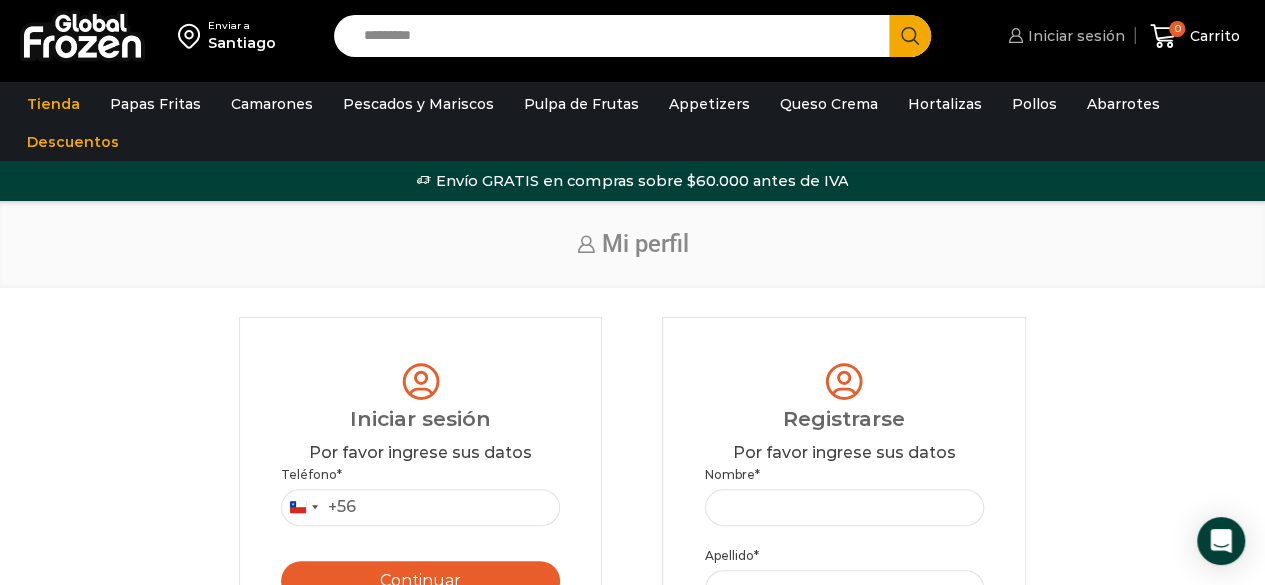 click on "Iniciar sesión" at bounding box center (1074, 36) 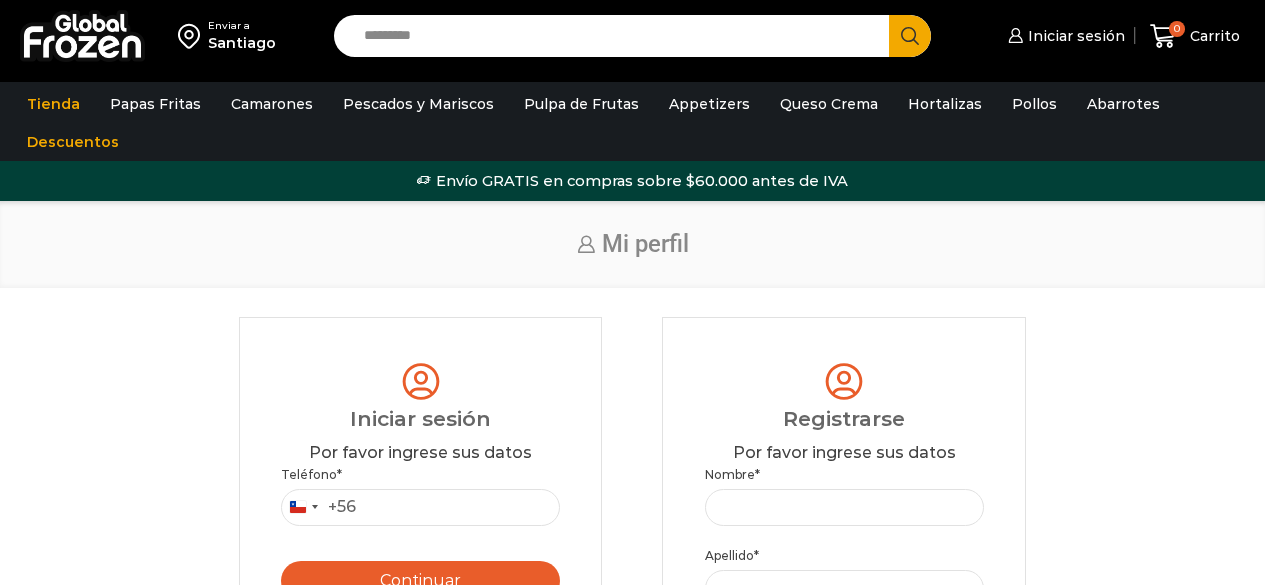 scroll, scrollTop: 0, scrollLeft: 0, axis: both 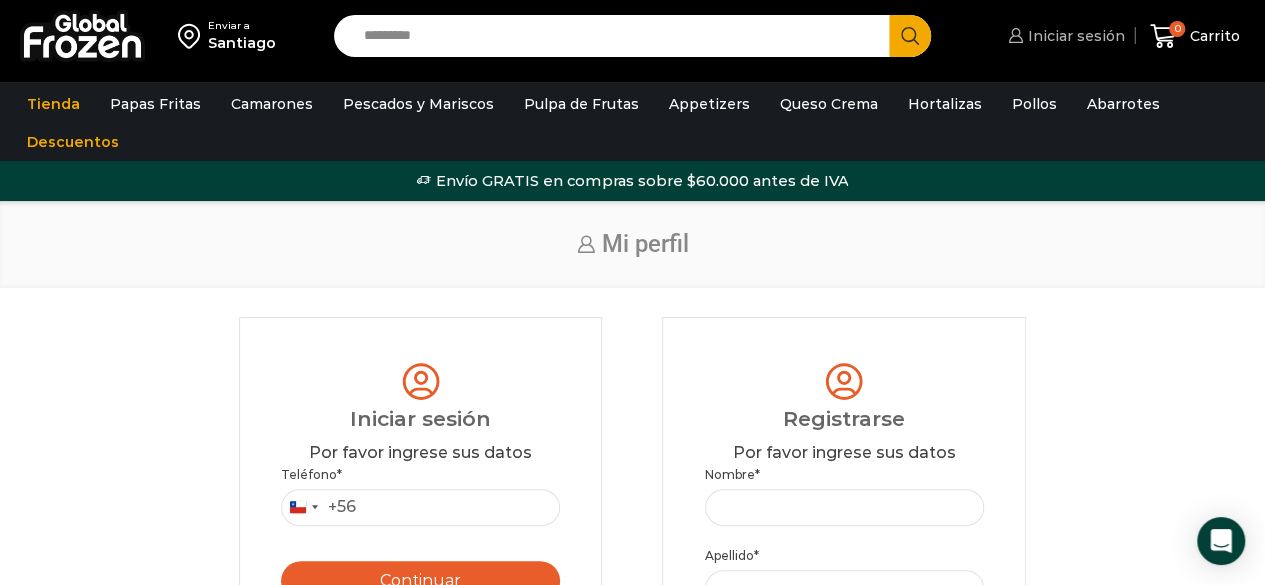 click on "Iniciar sesión" at bounding box center [1064, 36] 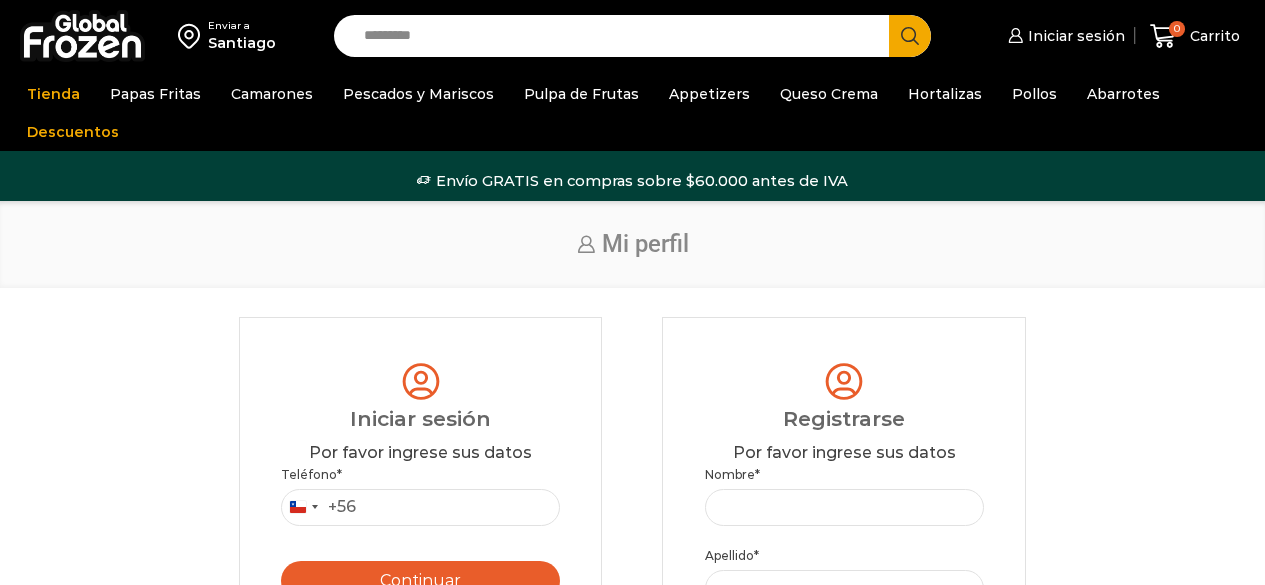 scroll, scrollTop: 0, scrollLeft: 0, axis: both 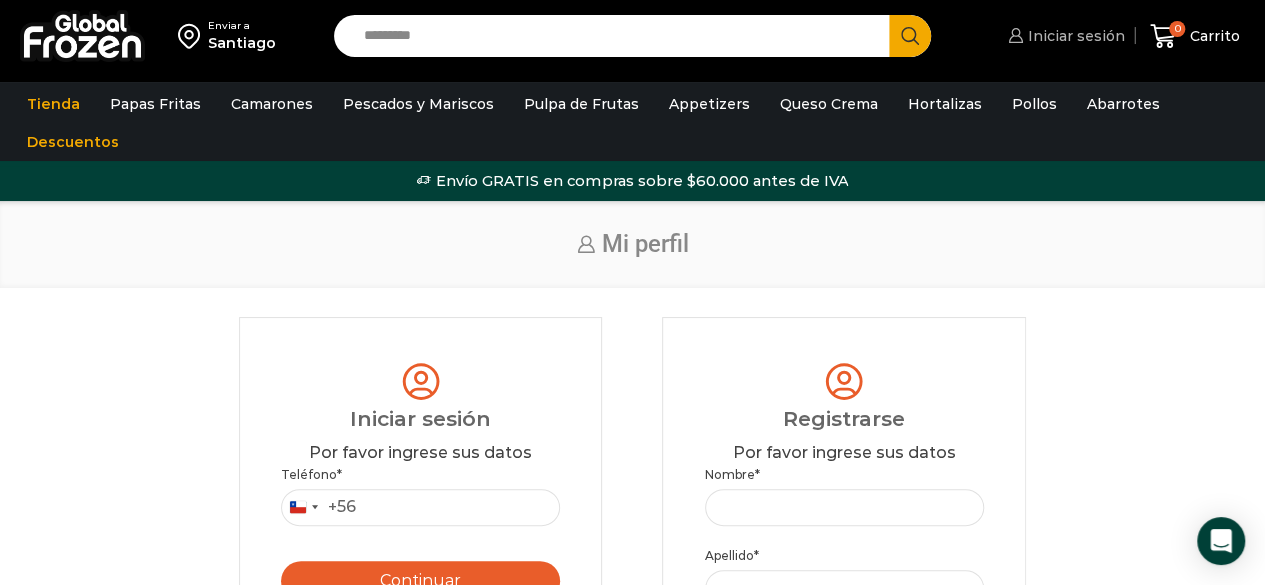 click at bounding box center (1015, 35) 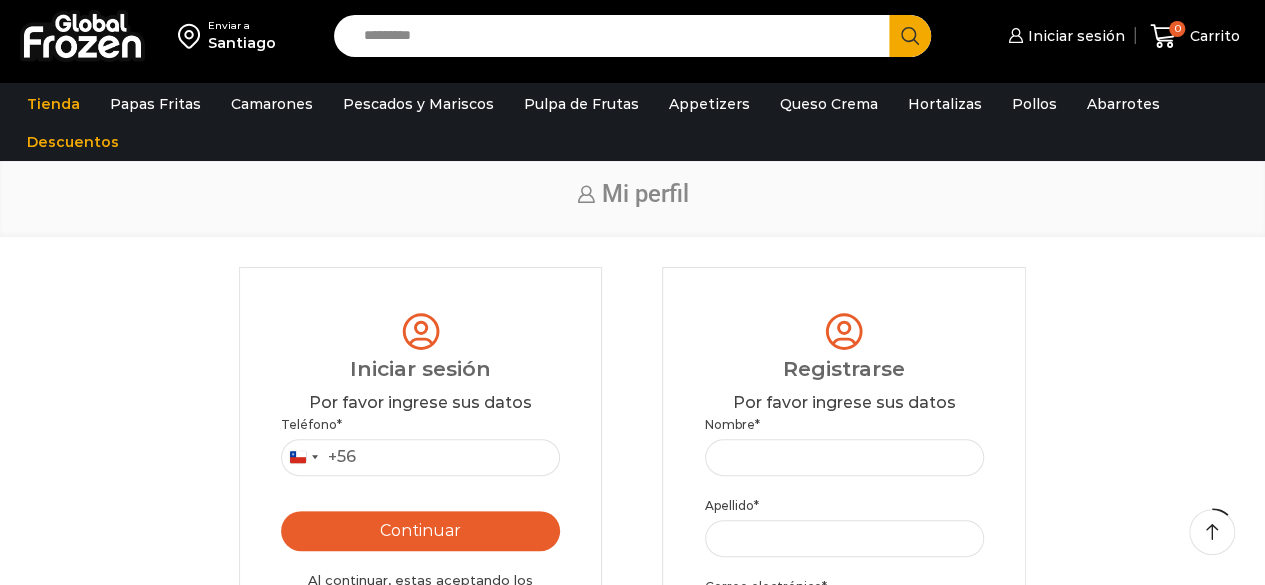 scroll, scrollTop: 175, scrollLeft: 0, axis: vertical 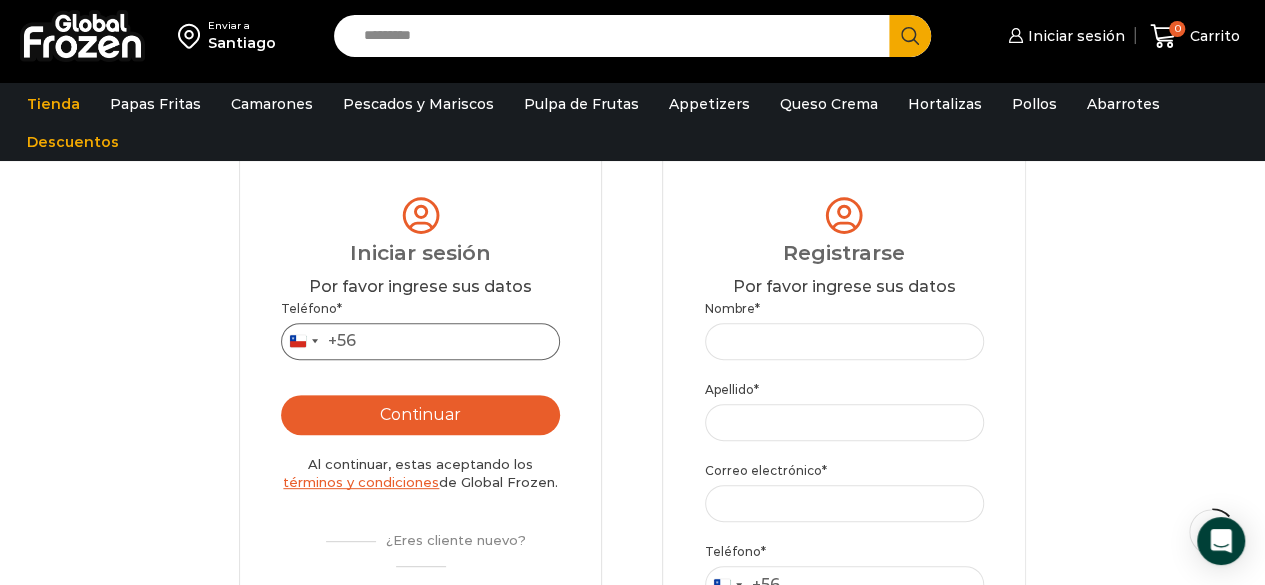 click on "Teléfono
*" at bounding box center (420, 341) 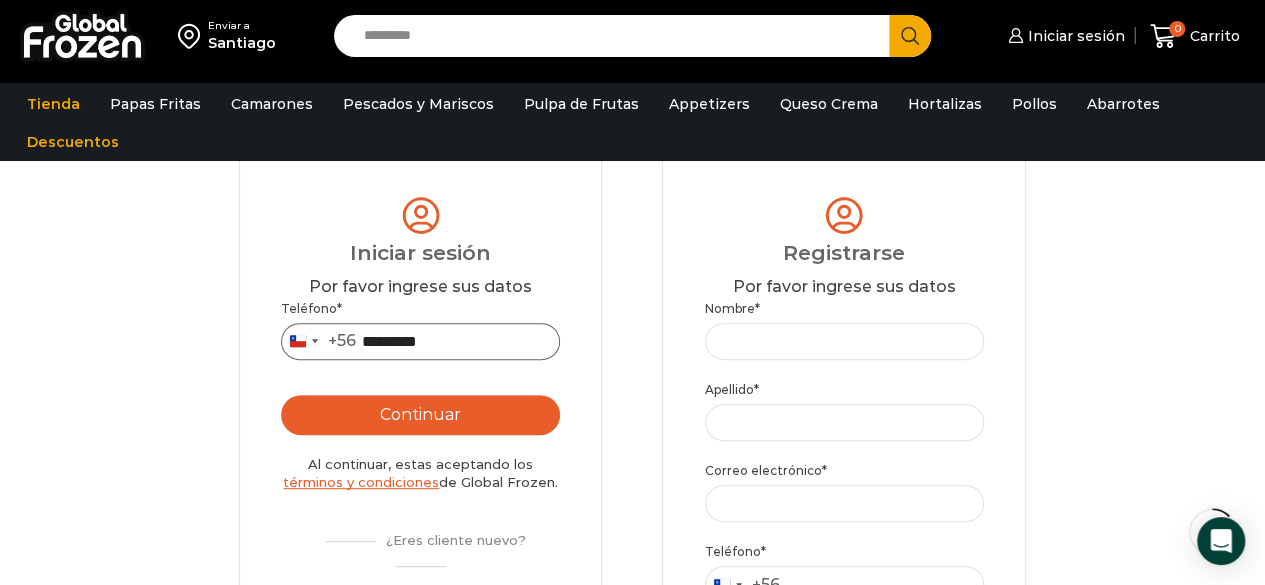 type on "*********" 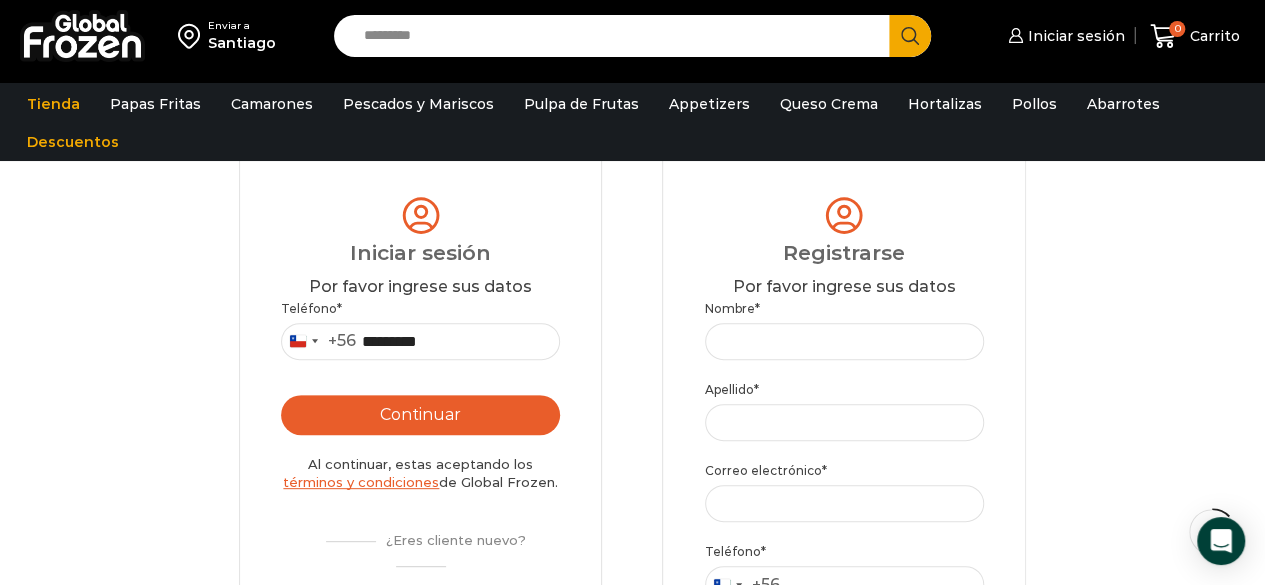click on "Continuar" at bounding box center (420, 415) 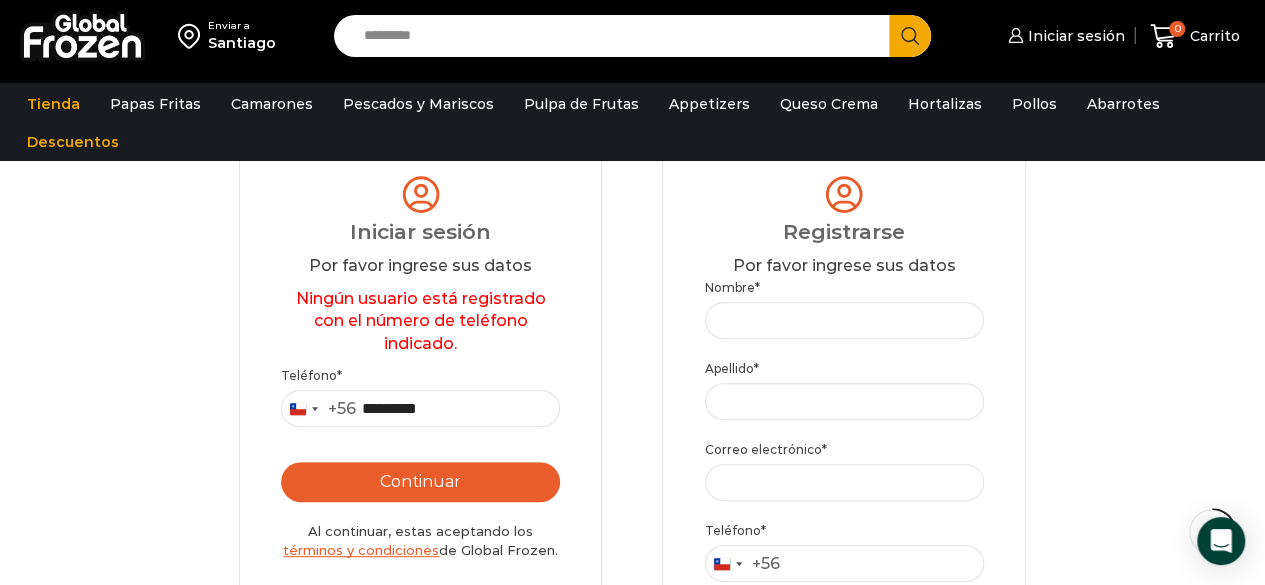 scroll, scrollTop: 145, scrollLeft: 0, axis: vertical 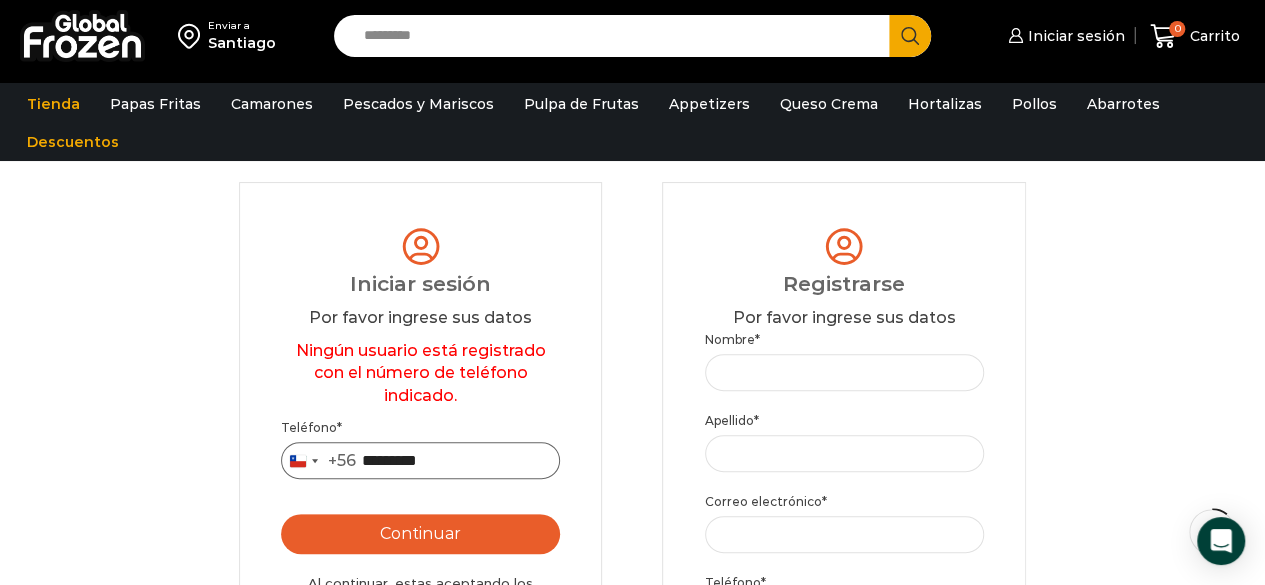 drag, startPoint x: 476, startPoint y: 462, endPoint x: 334, endPoint y: 478, distance: 142.89856 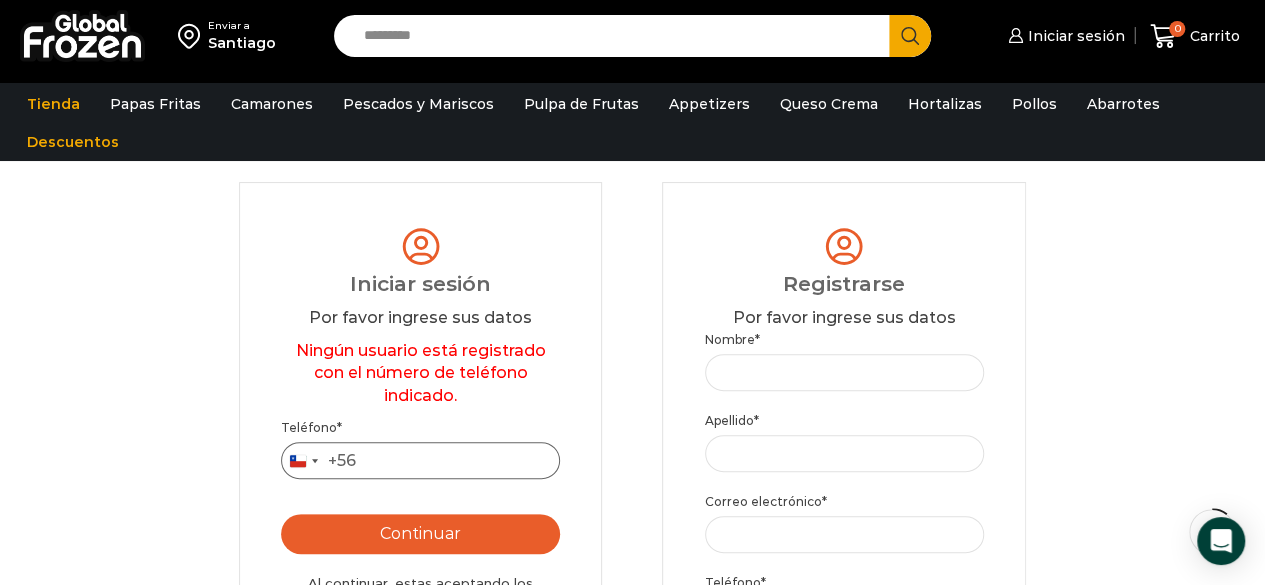 type 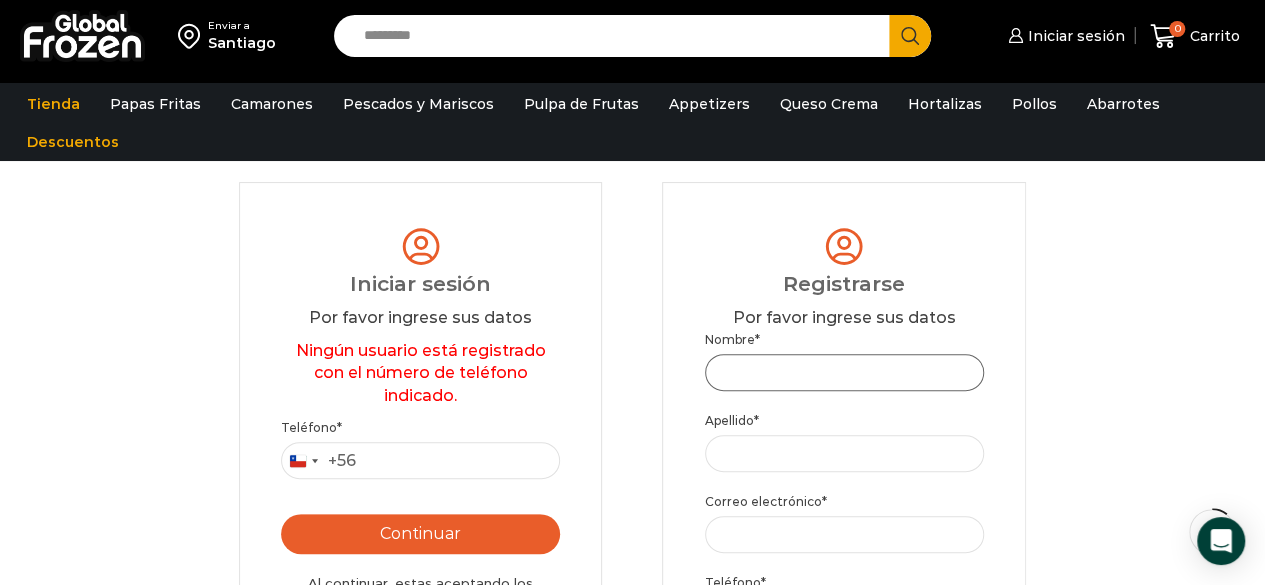 click on "Nombre  *" at bounding box center [844, 372] 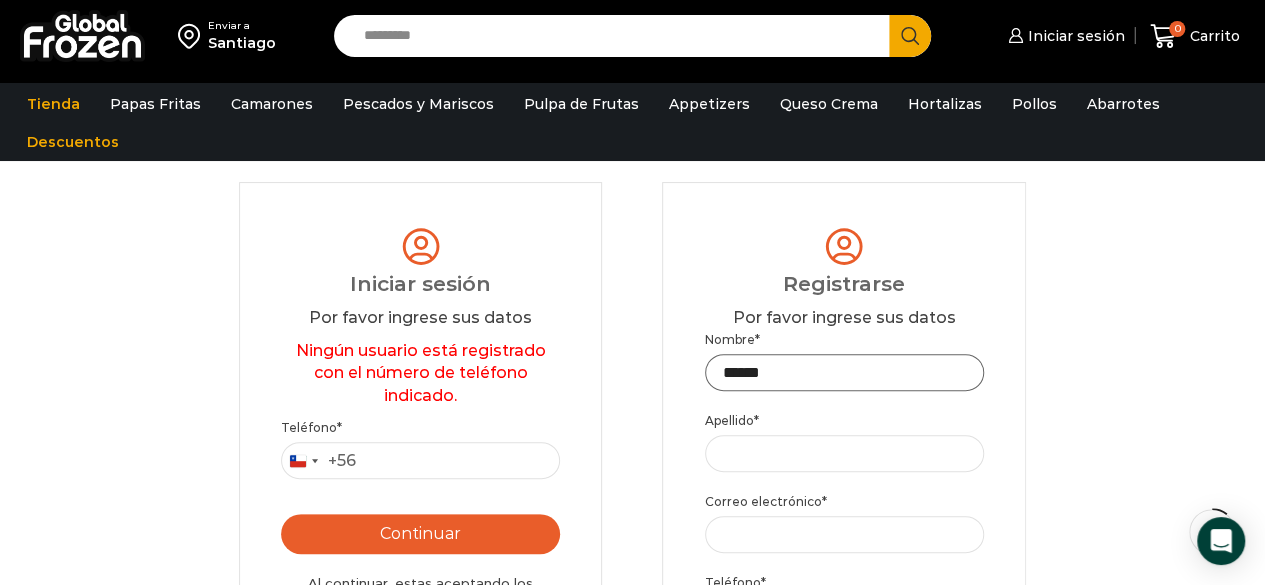 click on "Continuar" at bounding box center [844, 1014] 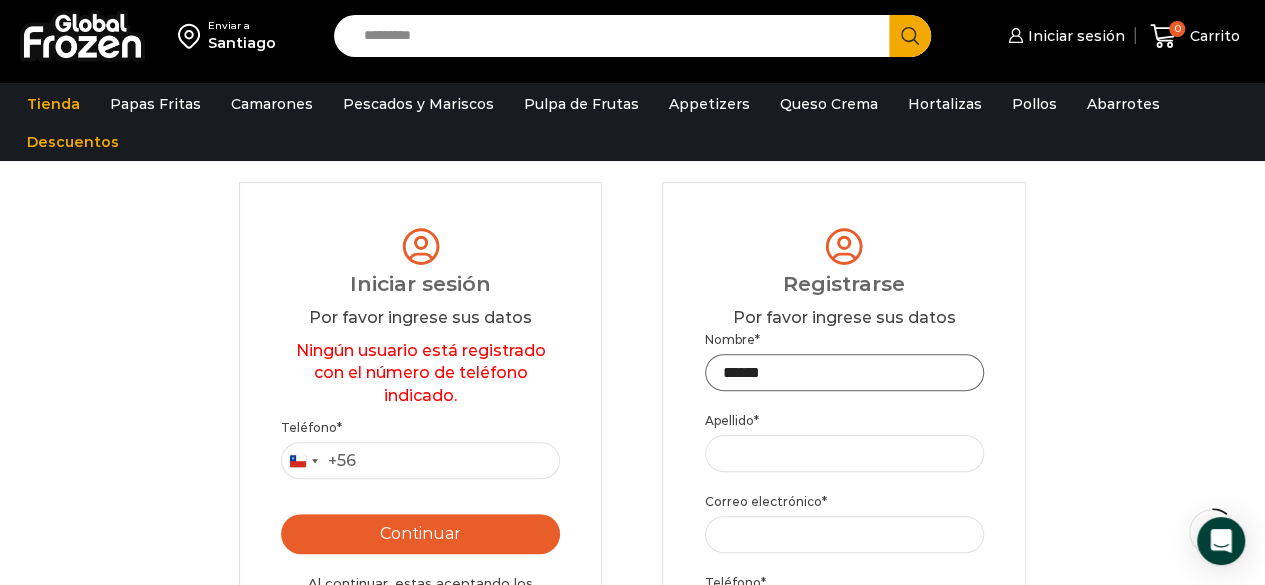 click on "******" at bounding box center (844, 372) 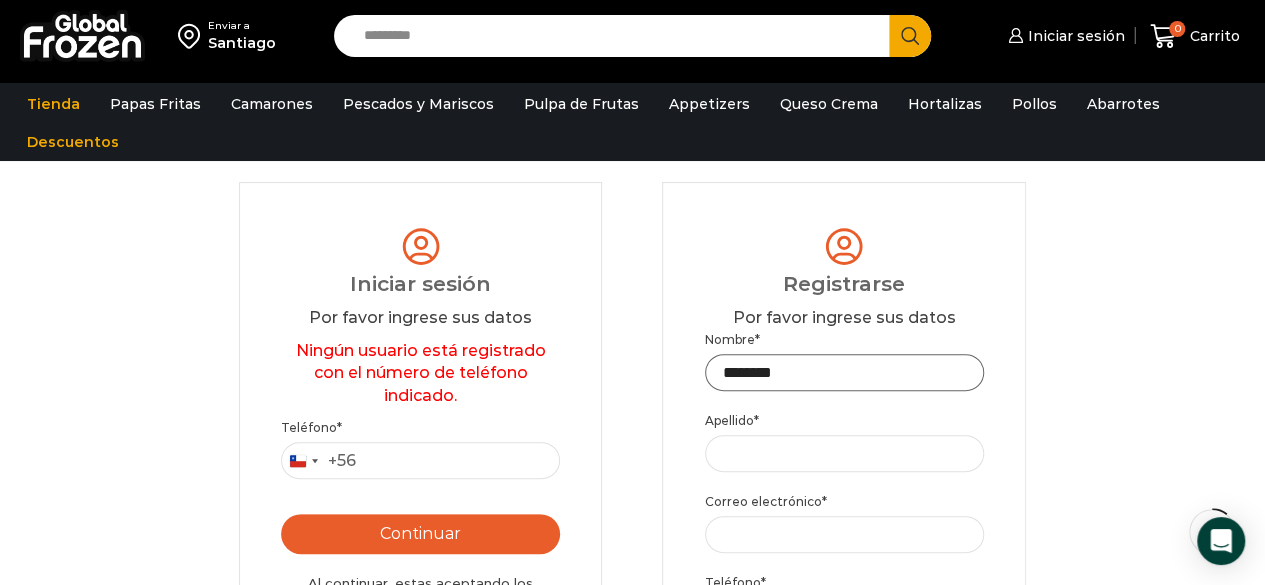 type on "********" 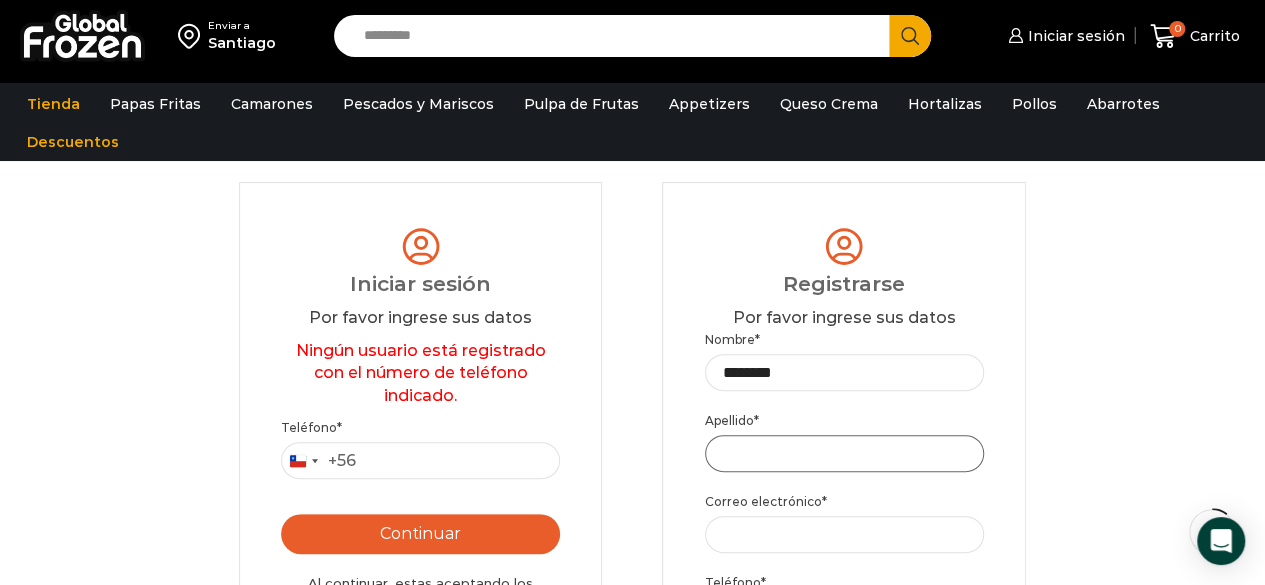 click on "Apellido  *" at bounding box center [844, 453] 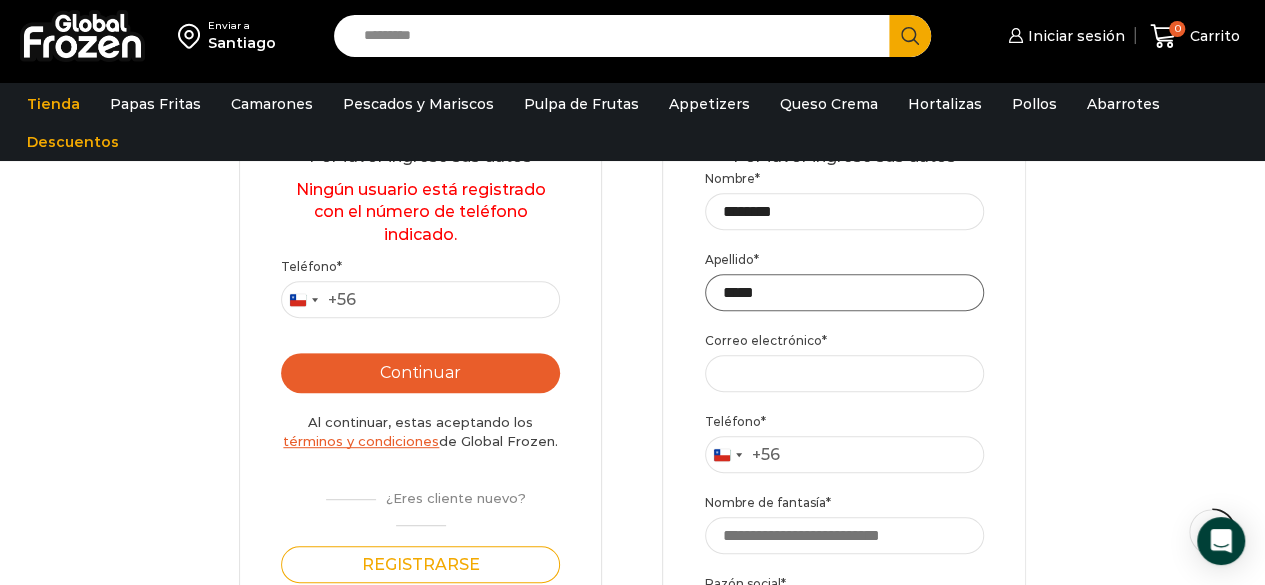 scroll, scrollTop: 317, scrollLeft: 0, axis: vertical 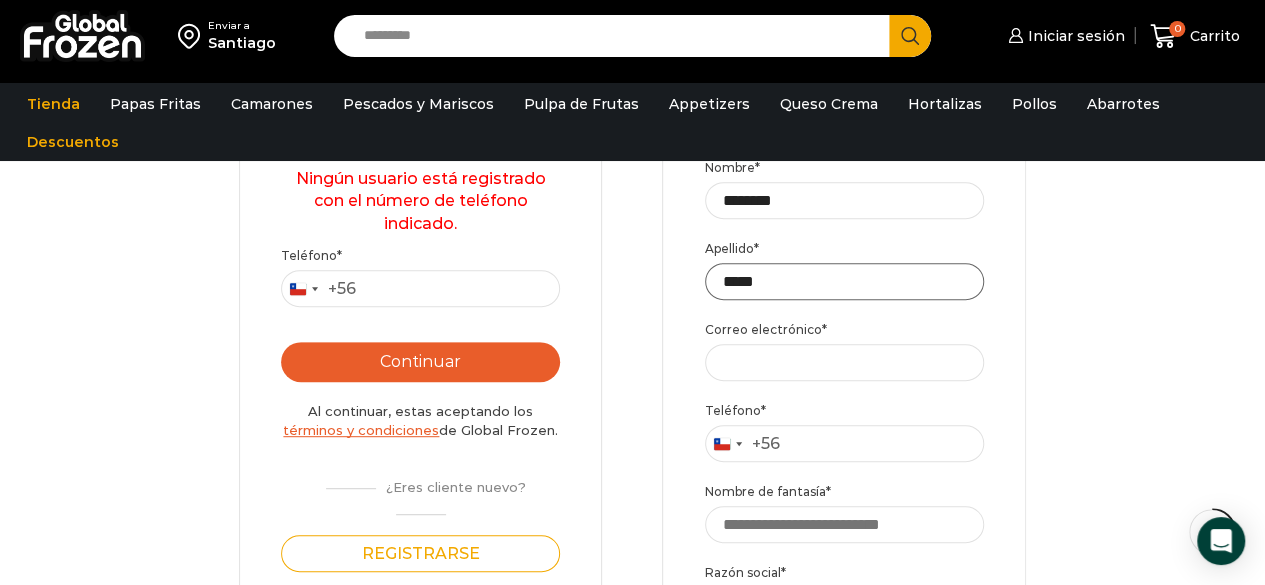 type on "*****" 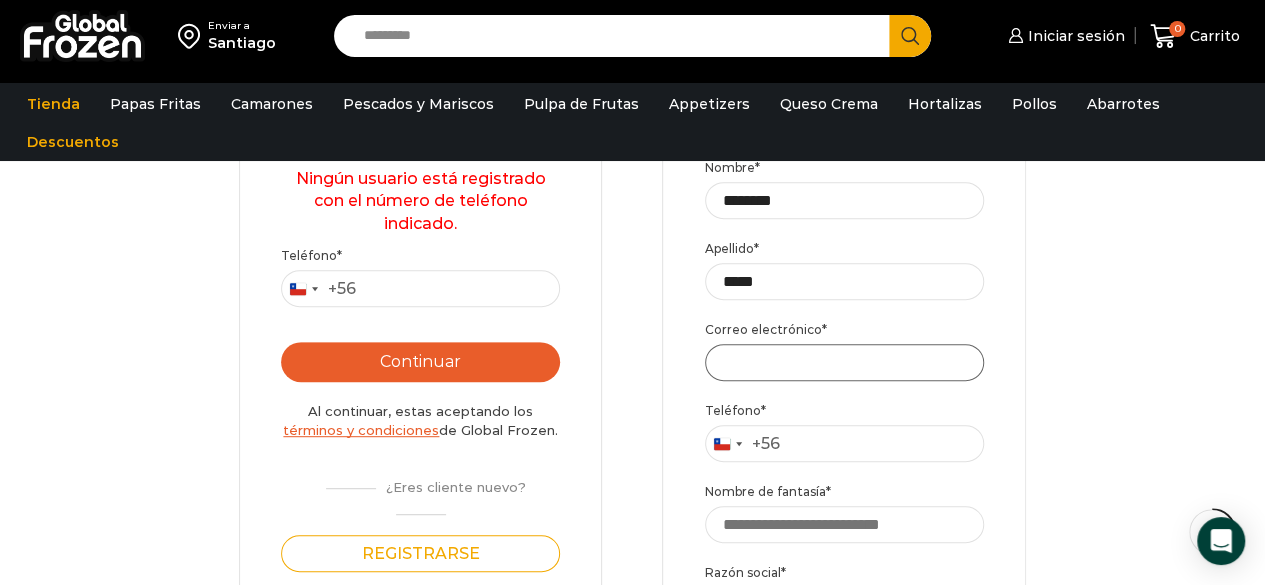 click on "Correo electrónico  *" at bounding box center [844, 362] 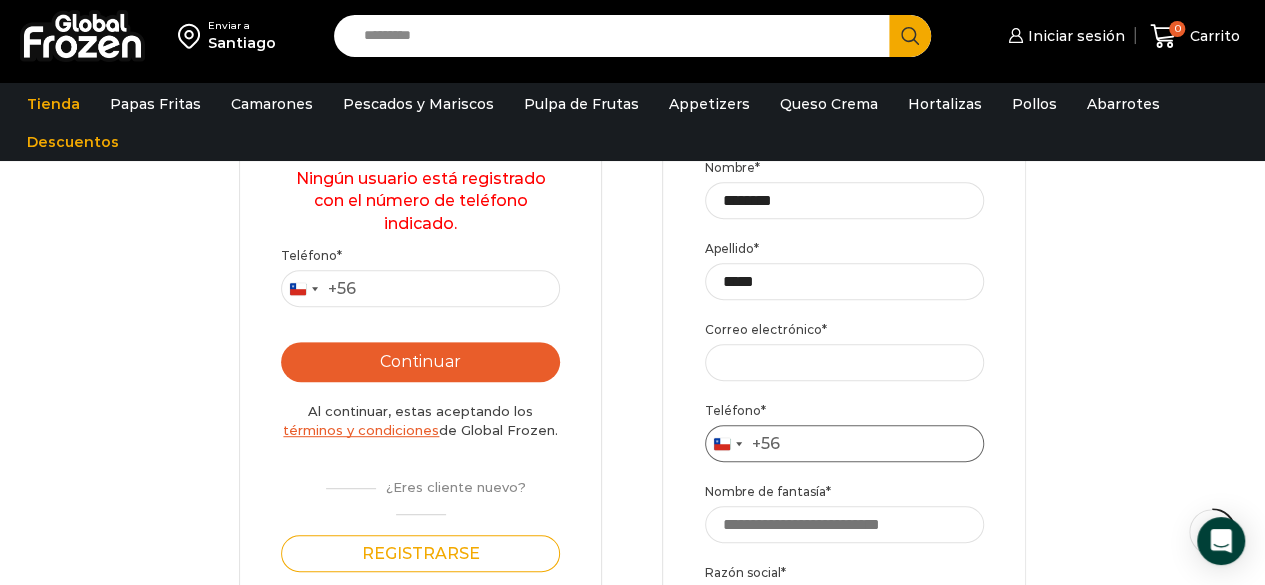 click on "Teléfono  *" at bounding box center (844, 443) 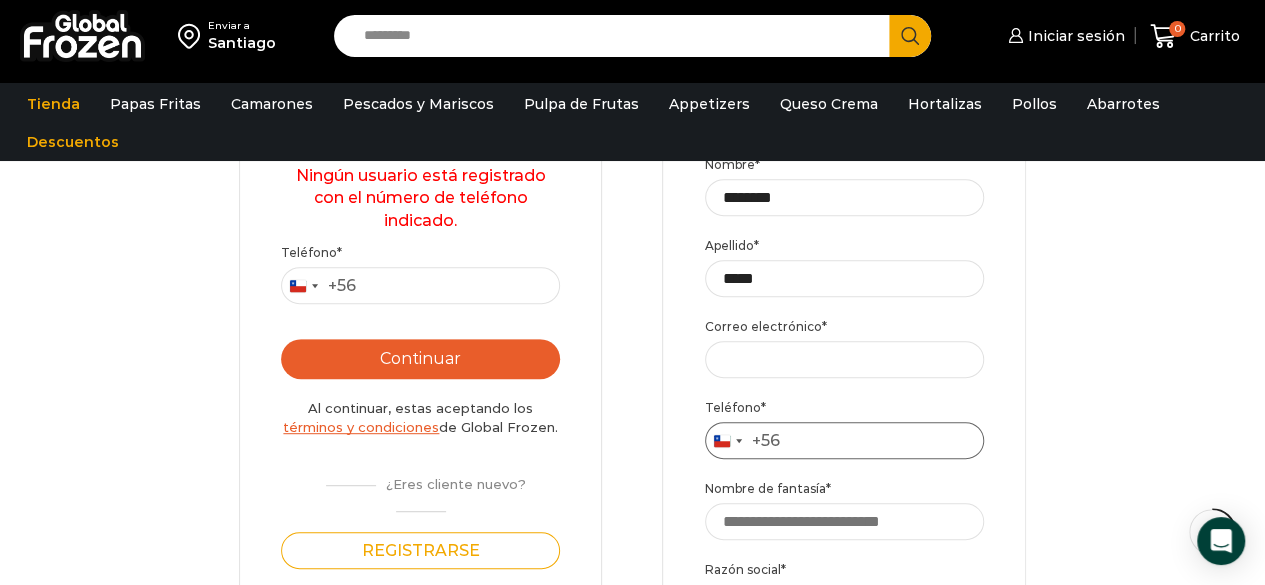 scroll, scrollTop: 319, scrollLeft: 0, axis: vertical 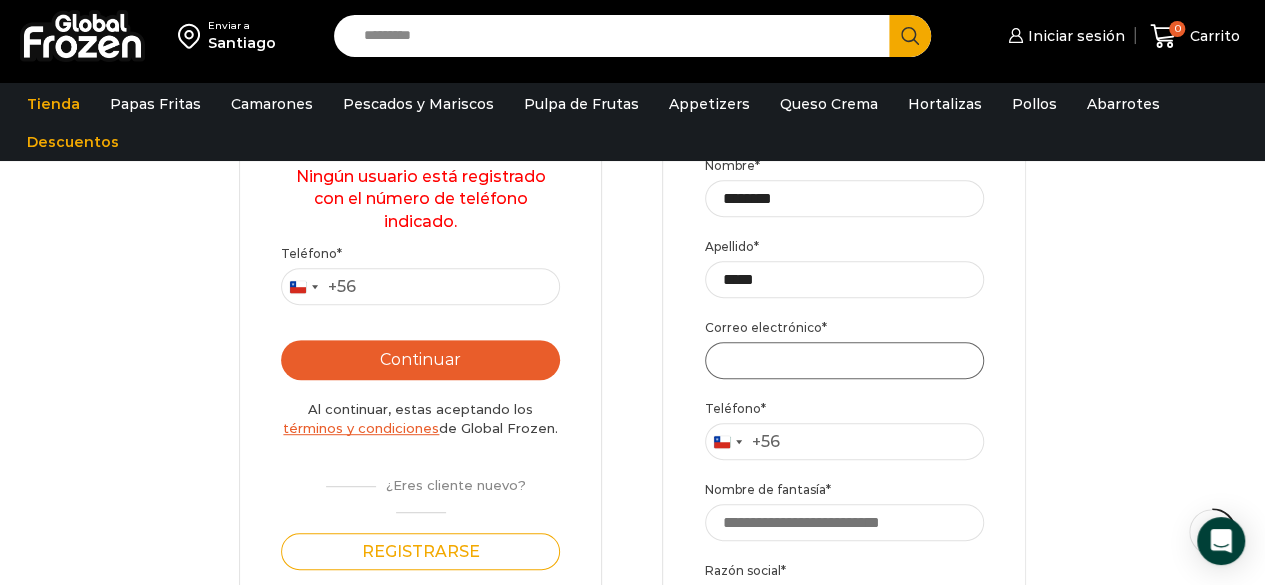 click on "Correo electrónico  *" at bounding box center (844, 360) 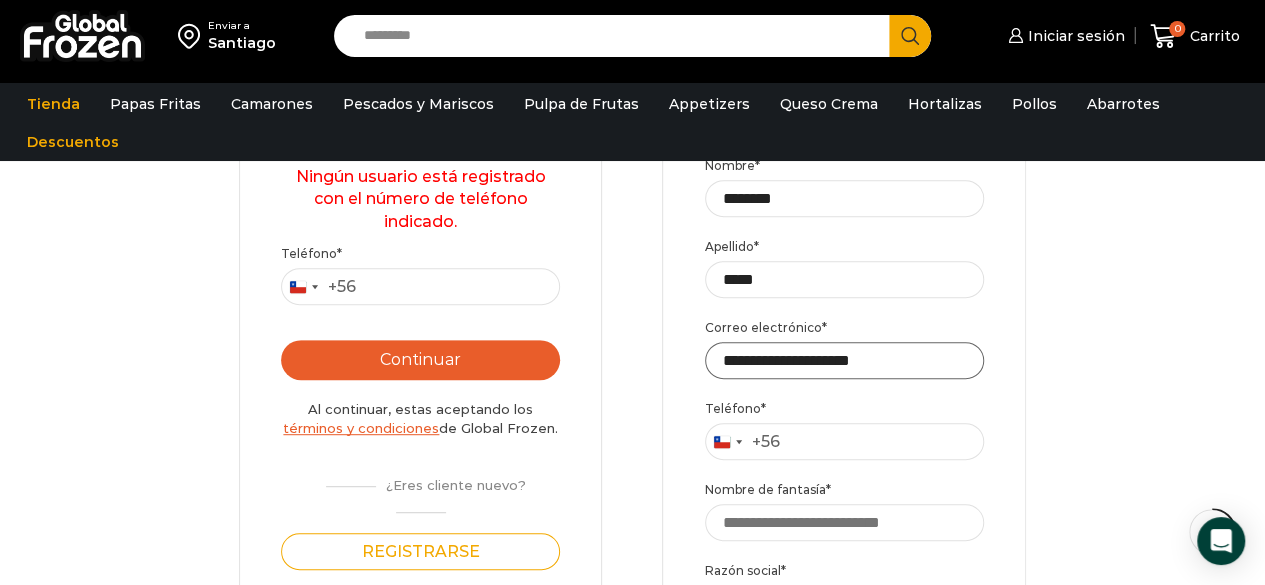 type on "**********" 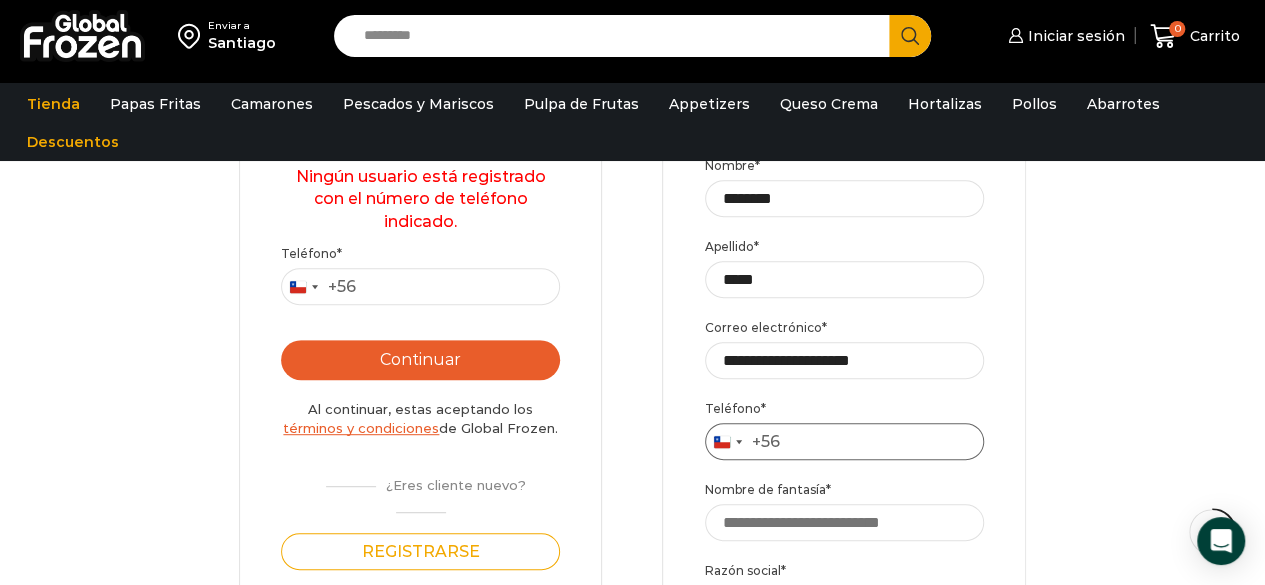 click on "Teléfono  *" at bounding box center [844, 441] 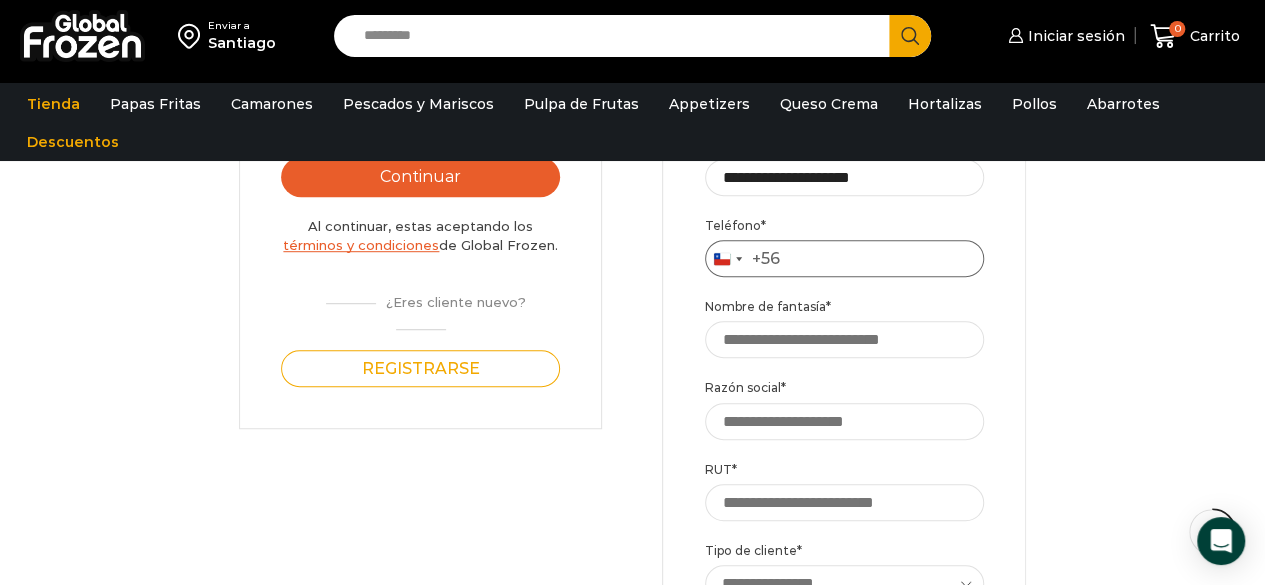 scroll, scrollTop: 503, scrollLeft: 0, axis: vertical 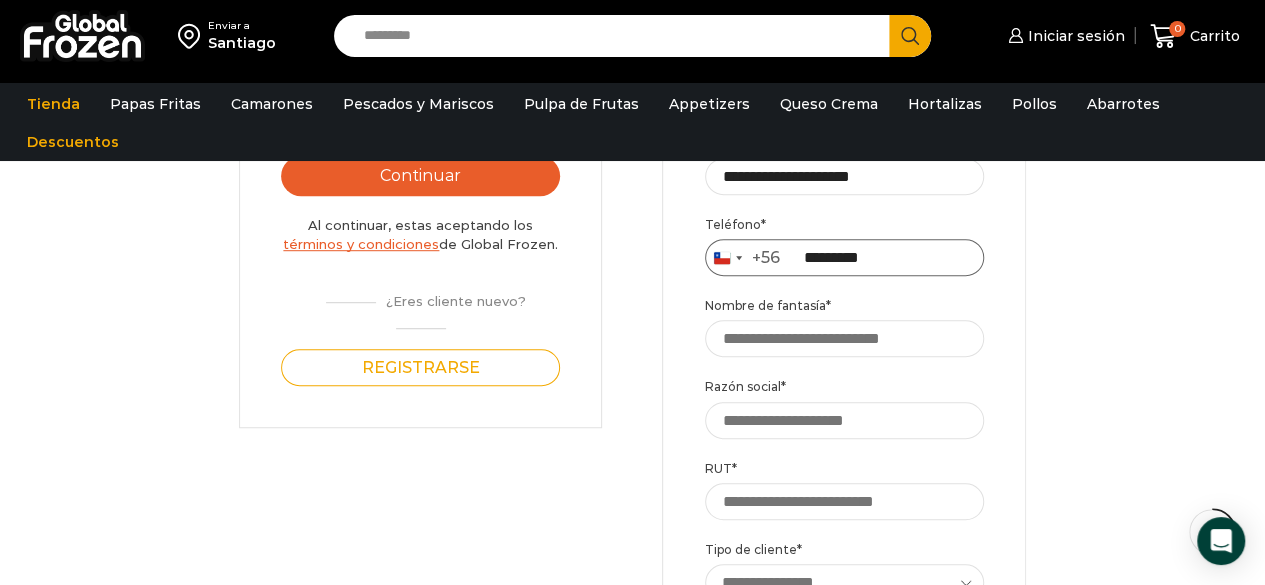 type on "*********" 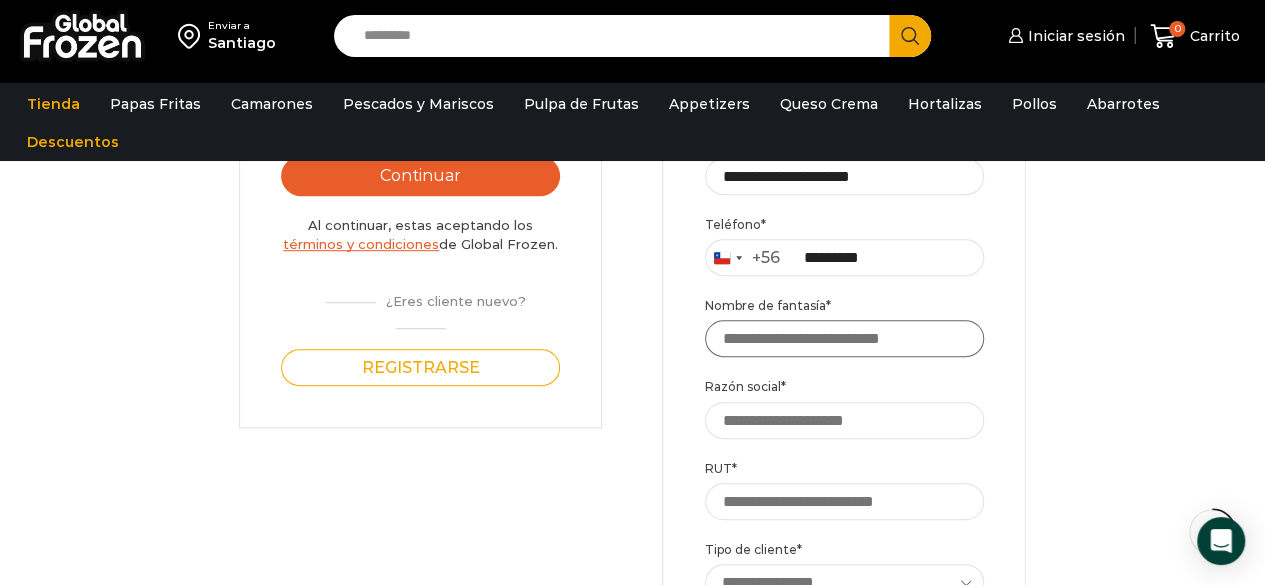 click on "Nombre de fantasía  *" at bounding box center [844, 338] 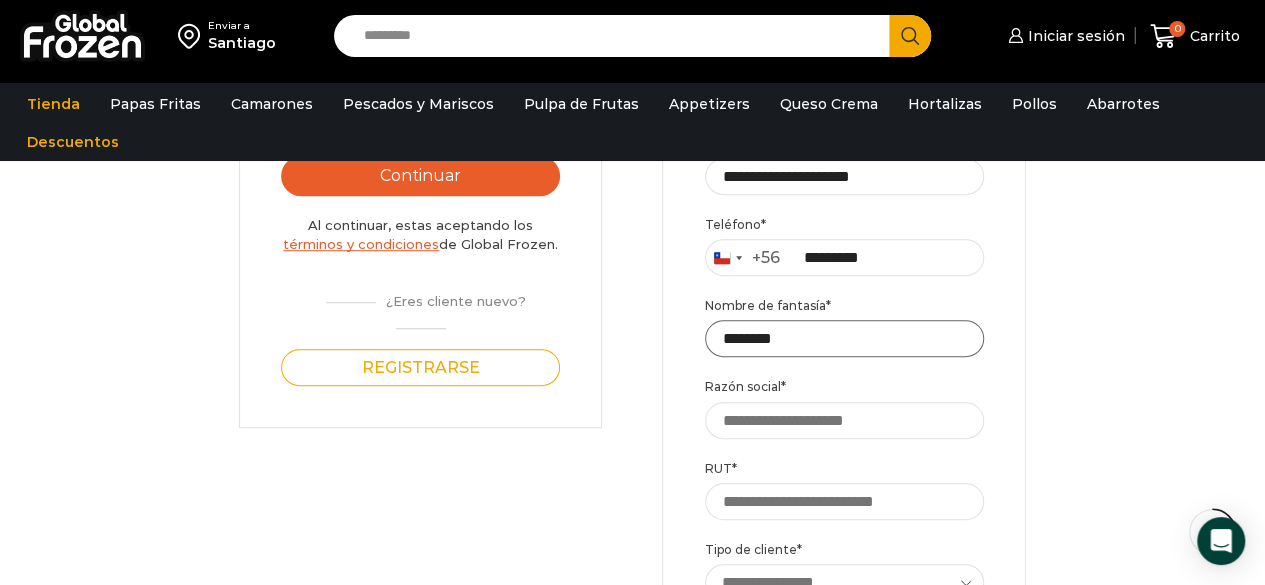 type on "********" 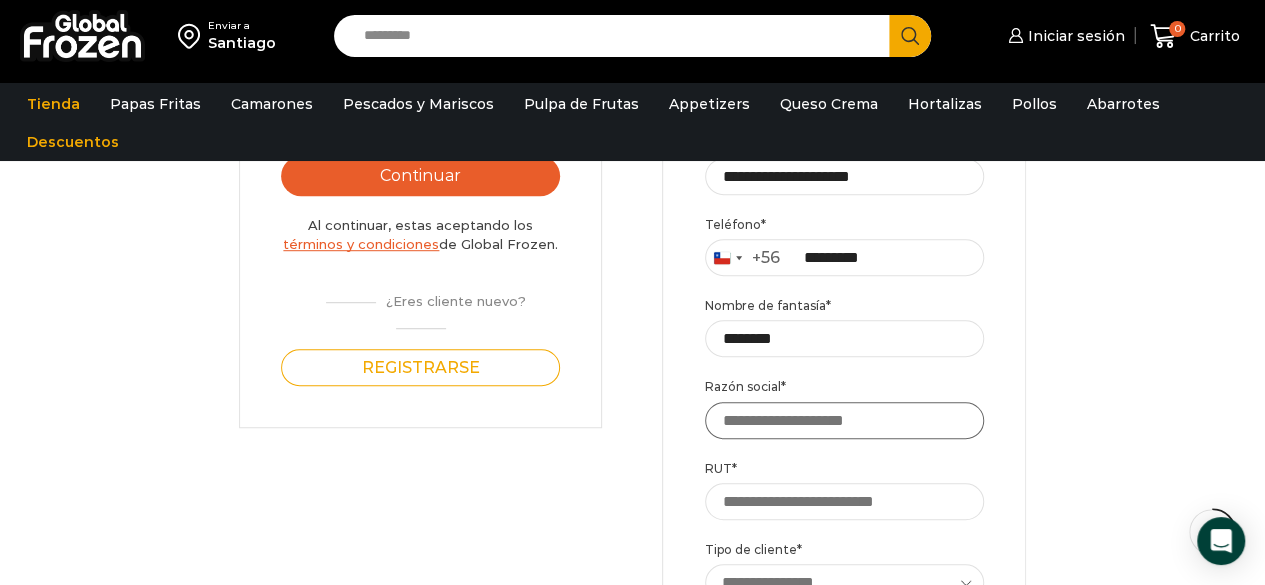 click on "Razón social  *" at bounding box center (844, 420) 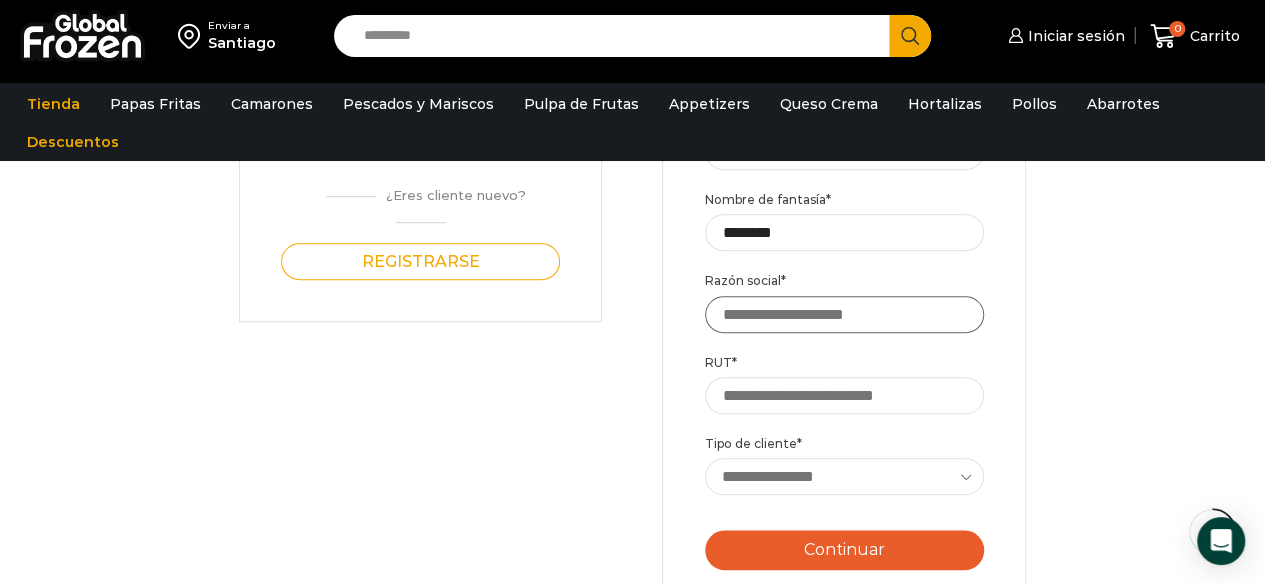 scroll, scrollTop: 592, scrollLeft: 0, axis: vertical 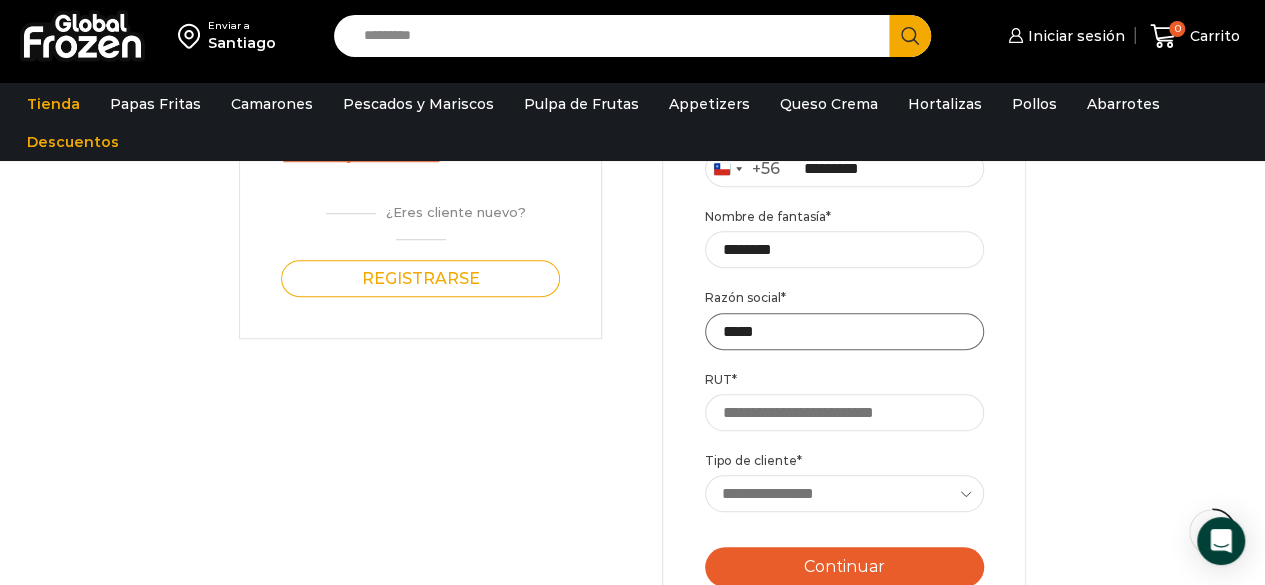 type on "*****" 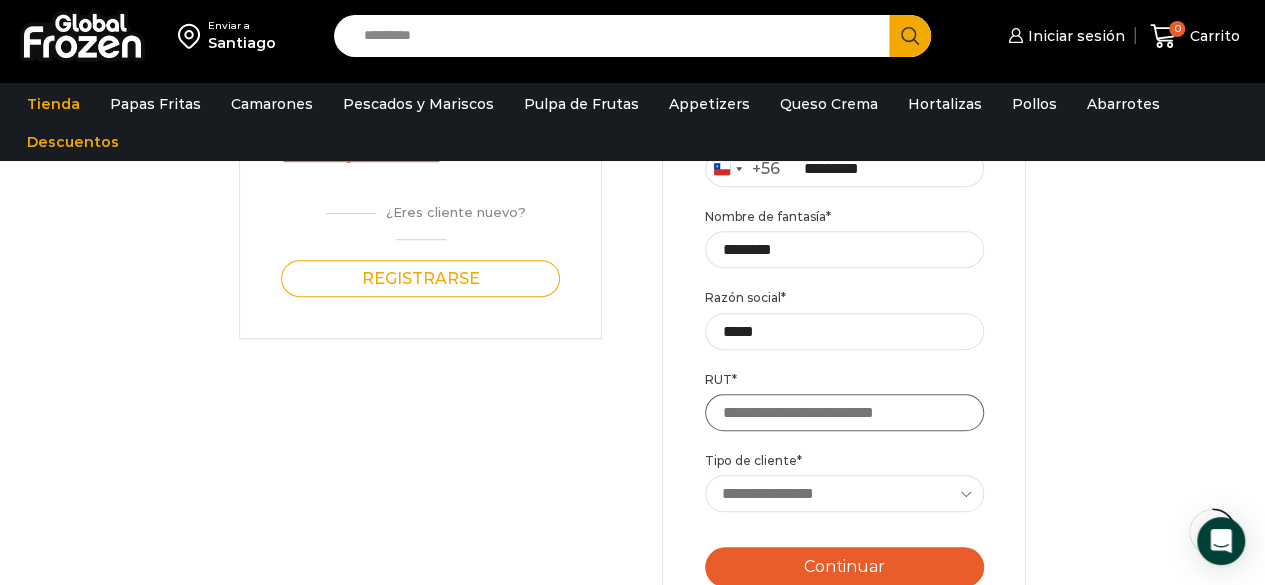 click on "RUT  *" at bounding box center (844, 412) 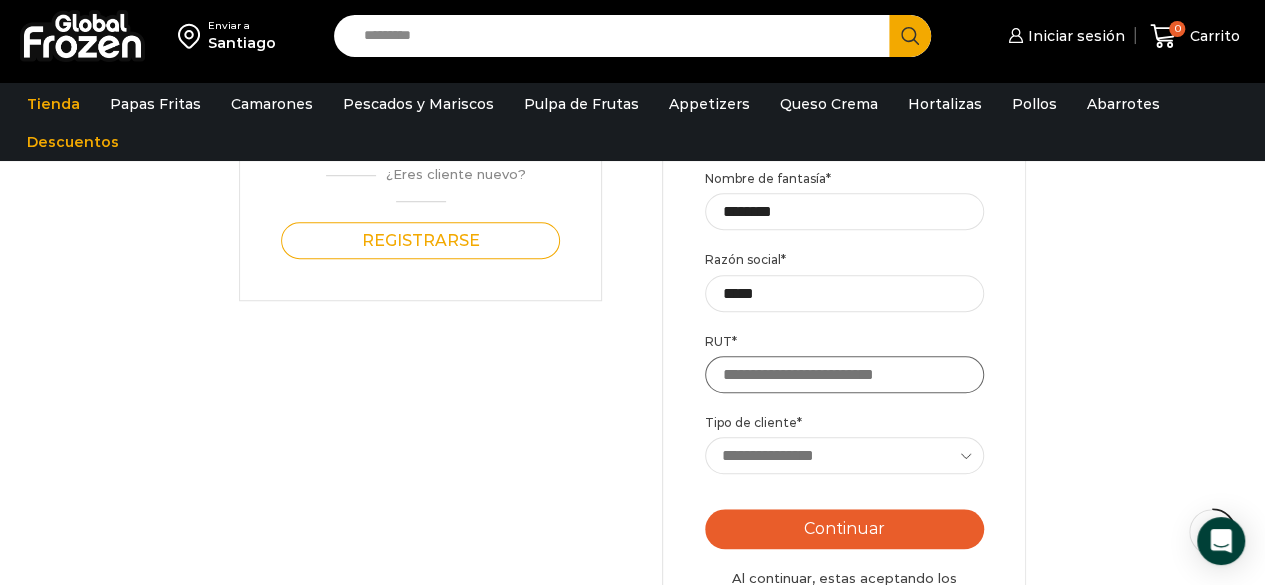 scroll, scrollTop: 683, scrollLeft: 0, axis: vertical 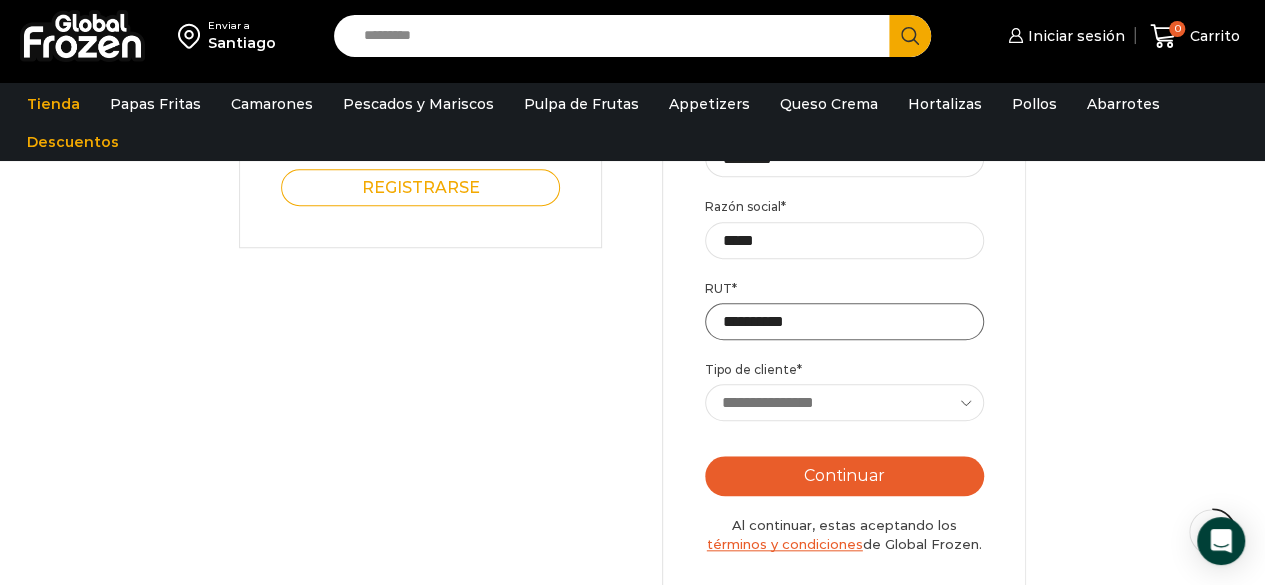 type on "**********" 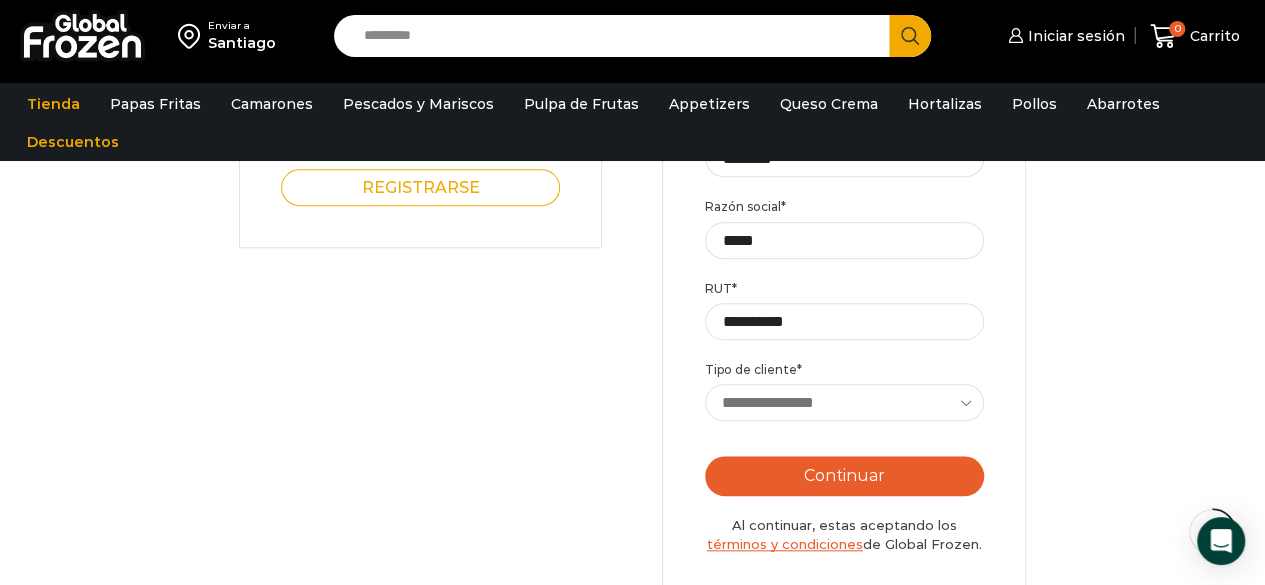 click on "**********" at bounding box center [845, 402] 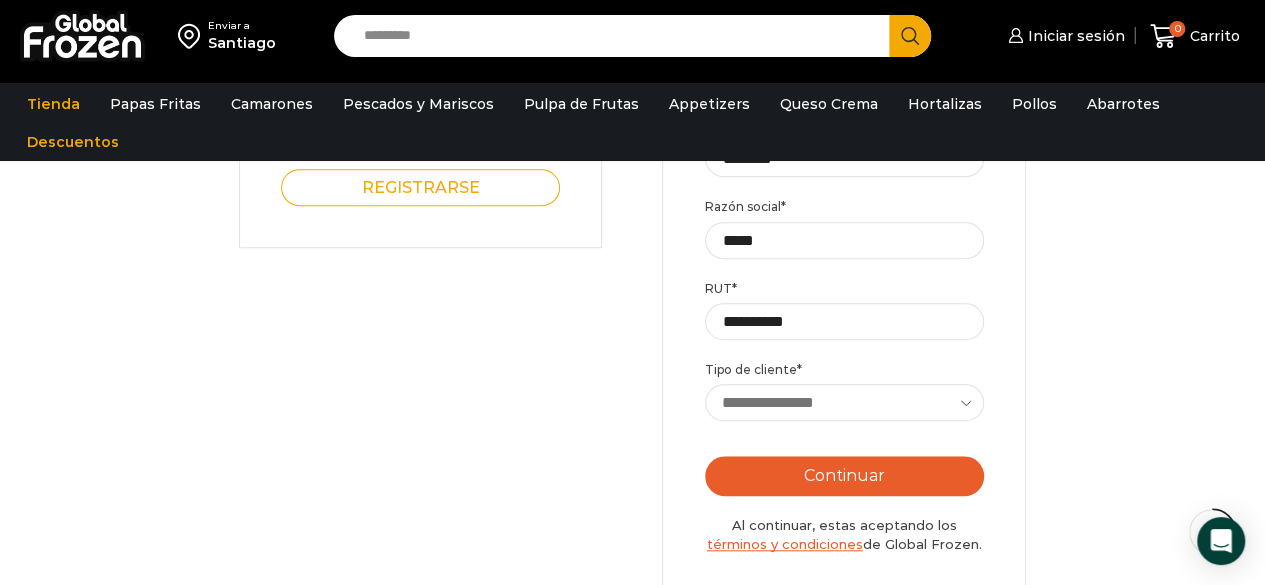 select on "****" 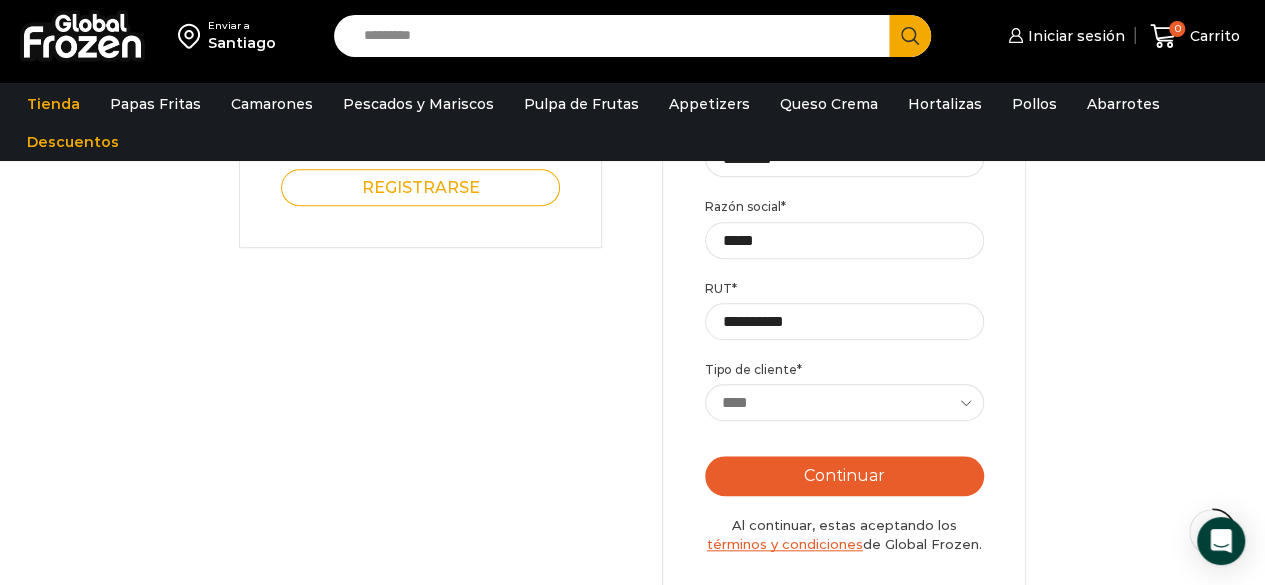 click on "**********" at bounding box center (845, 402) 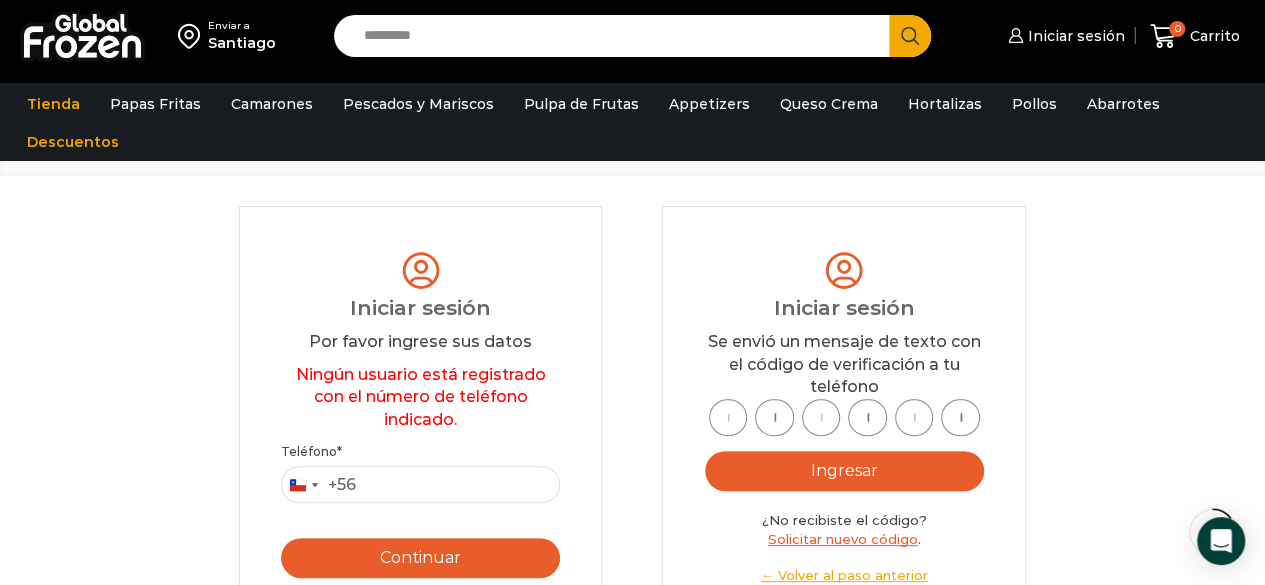 scroll, scrollTop: 119, scrollLeft: 0, axis: vertical 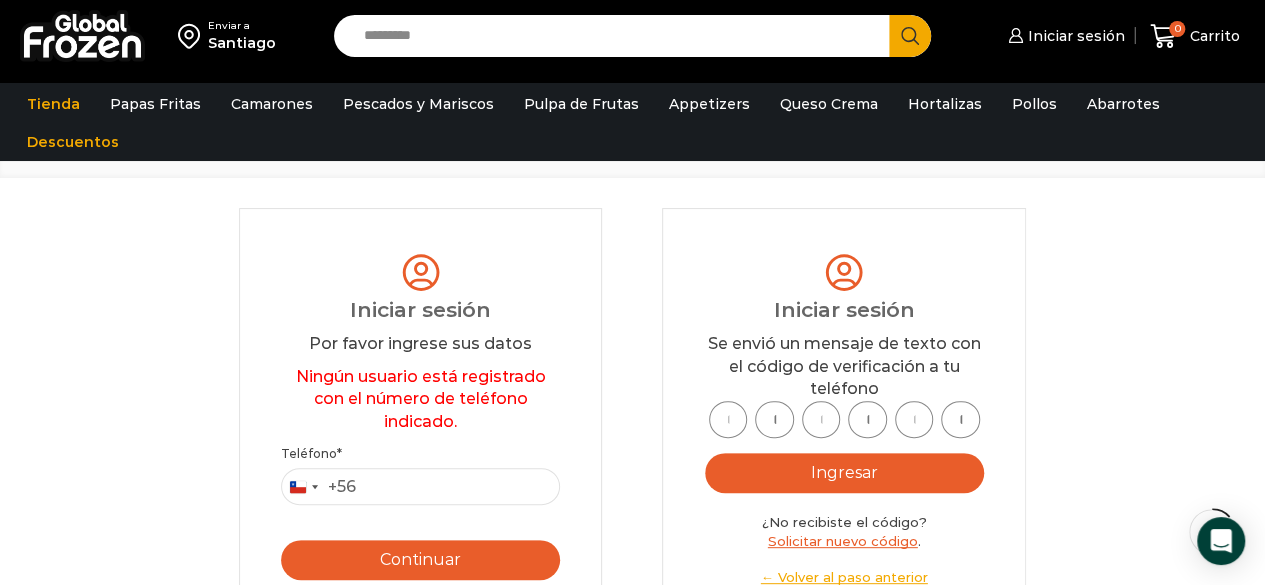 click at bounding box center (728, 419) 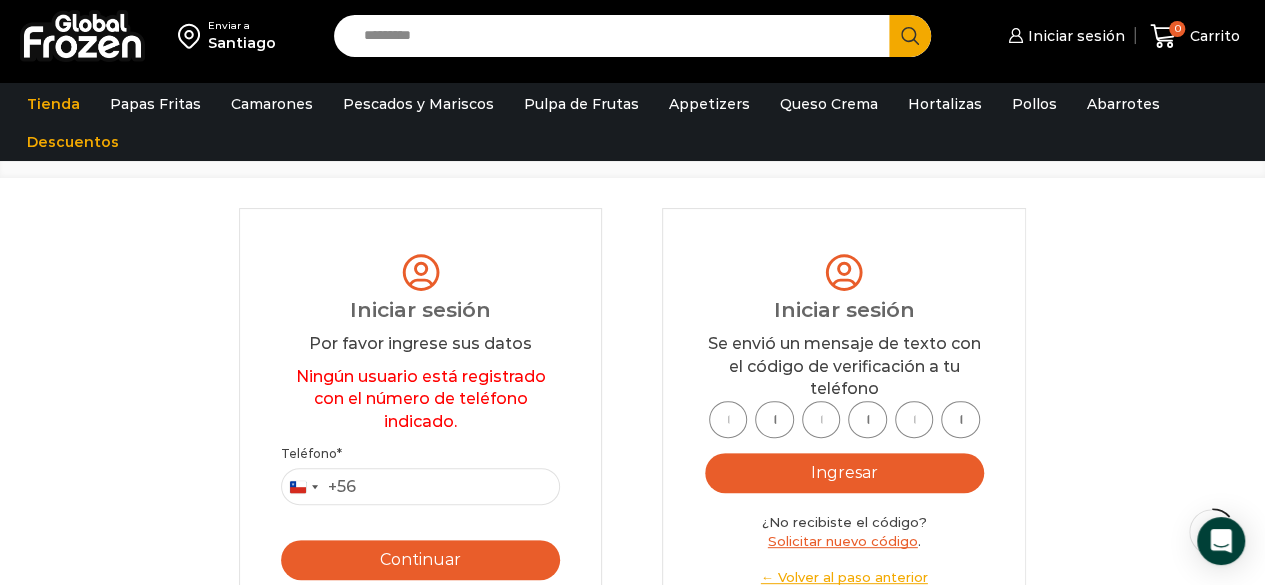type on "*" 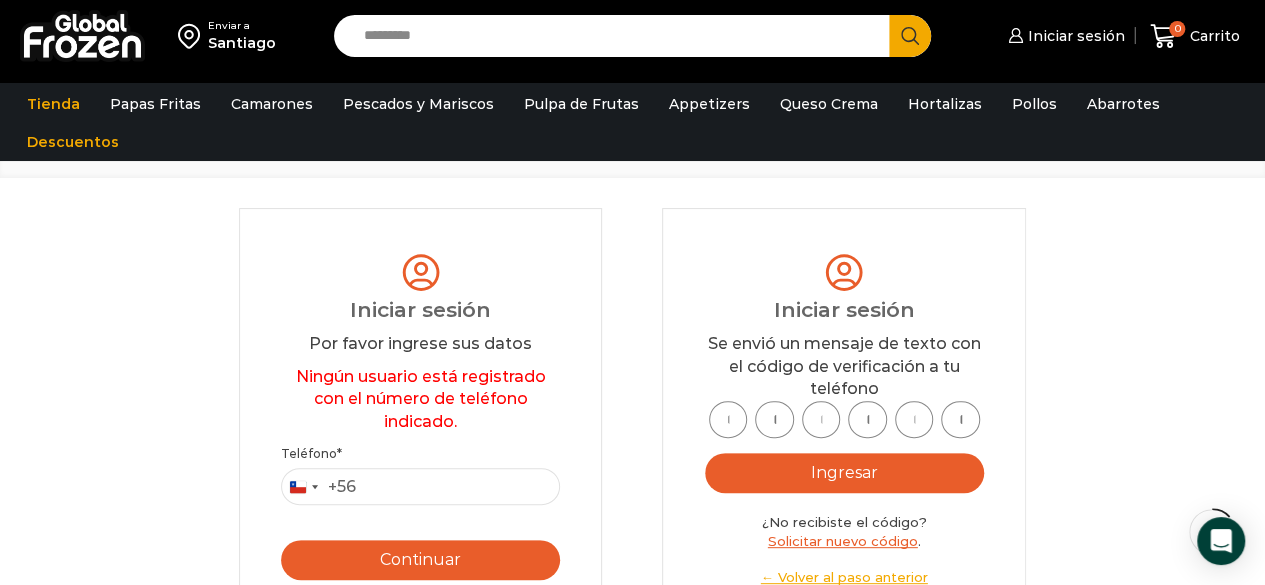 type on "*" 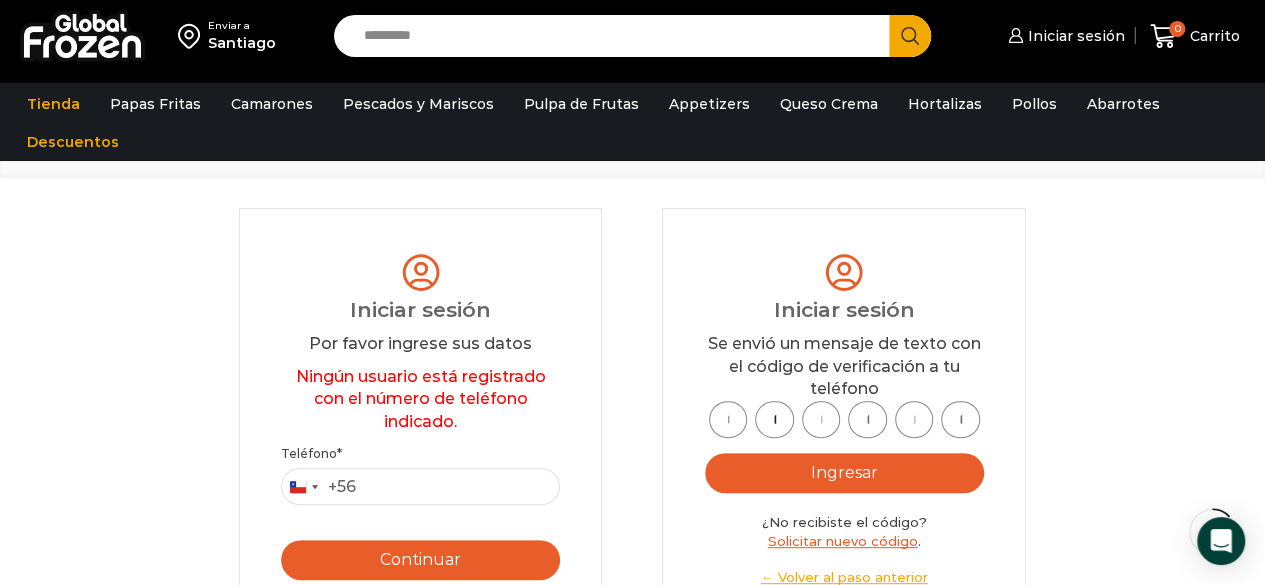type on "*" 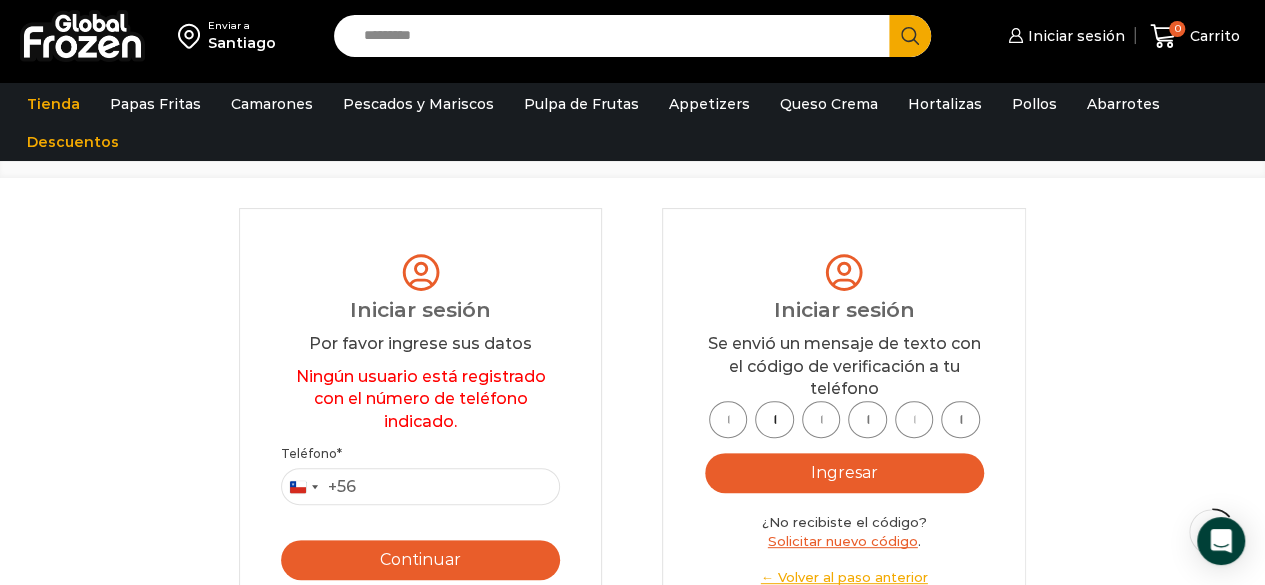 type on "*" 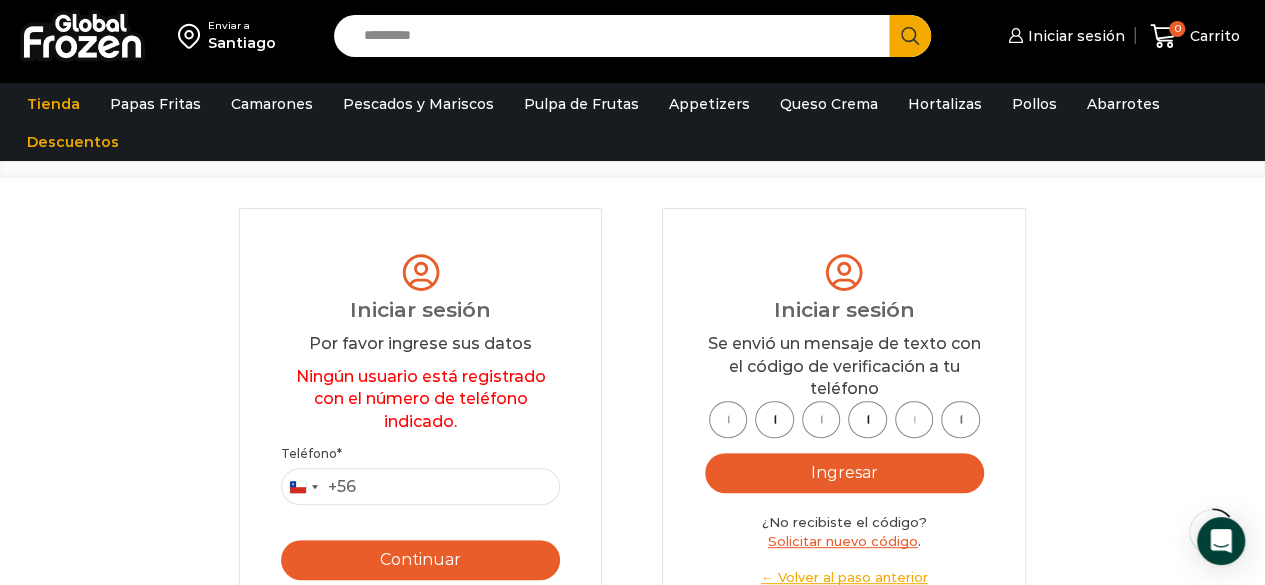 type on "*" 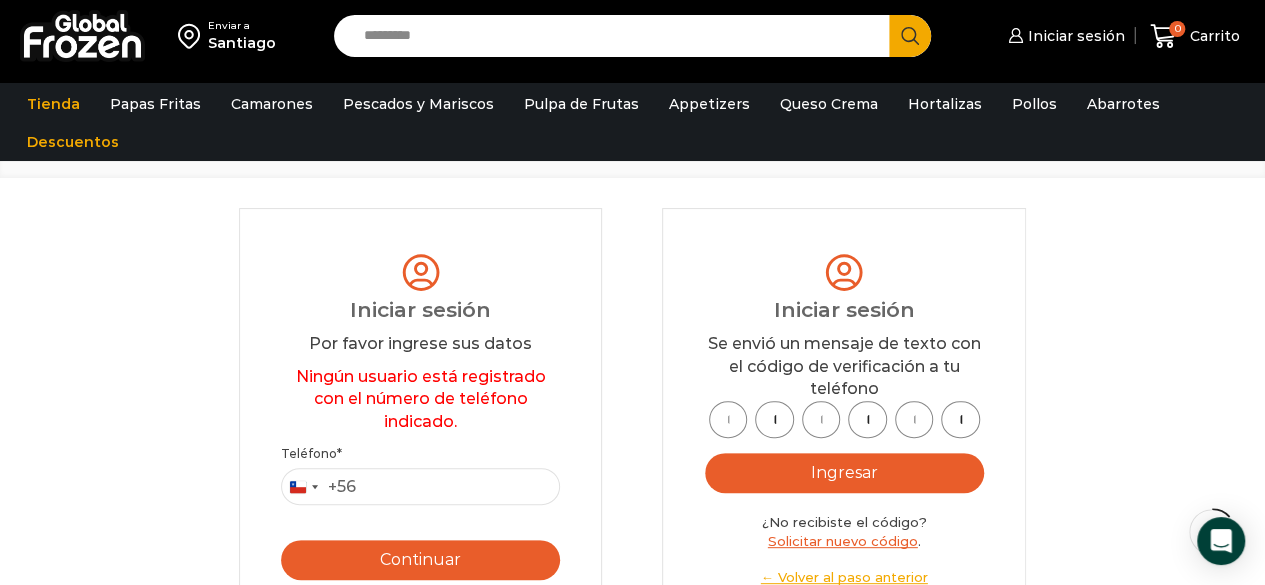 scroll, scrollTop: 0, scrollLeft: 6, axis: horizontal 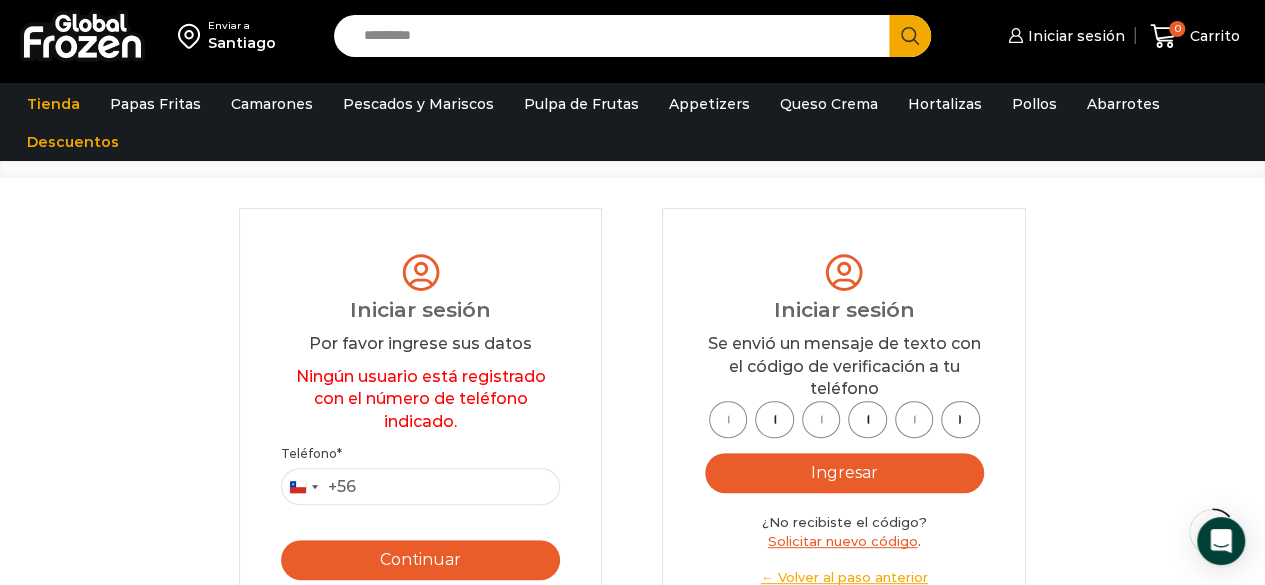 type on "*" 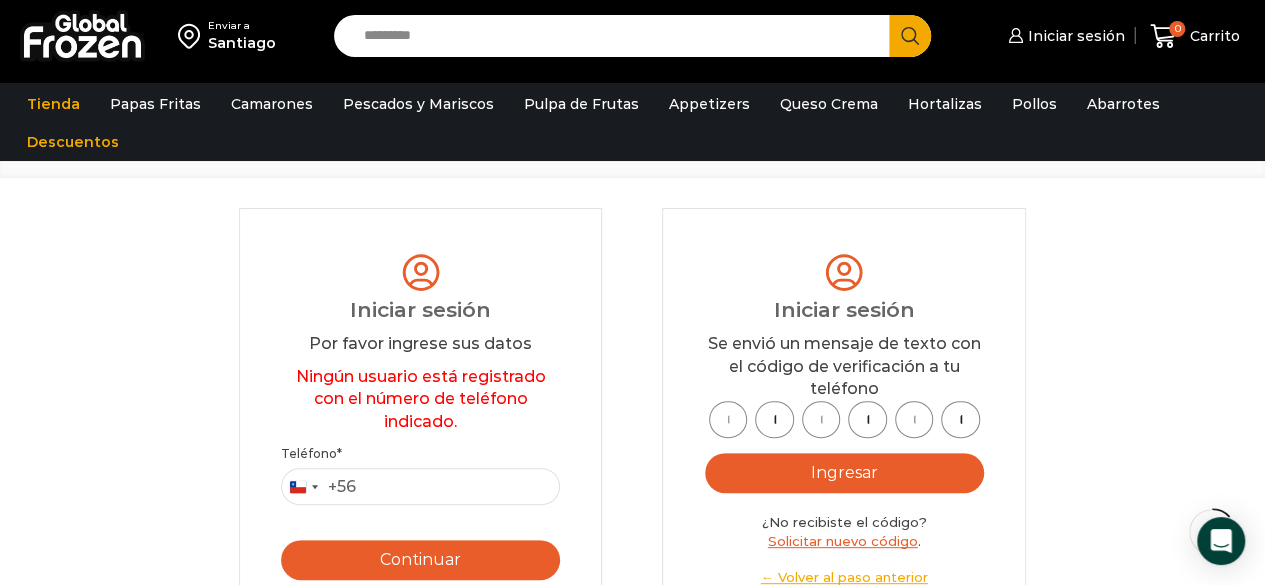 click on "Ingresar" at bounding box center [844, 473] 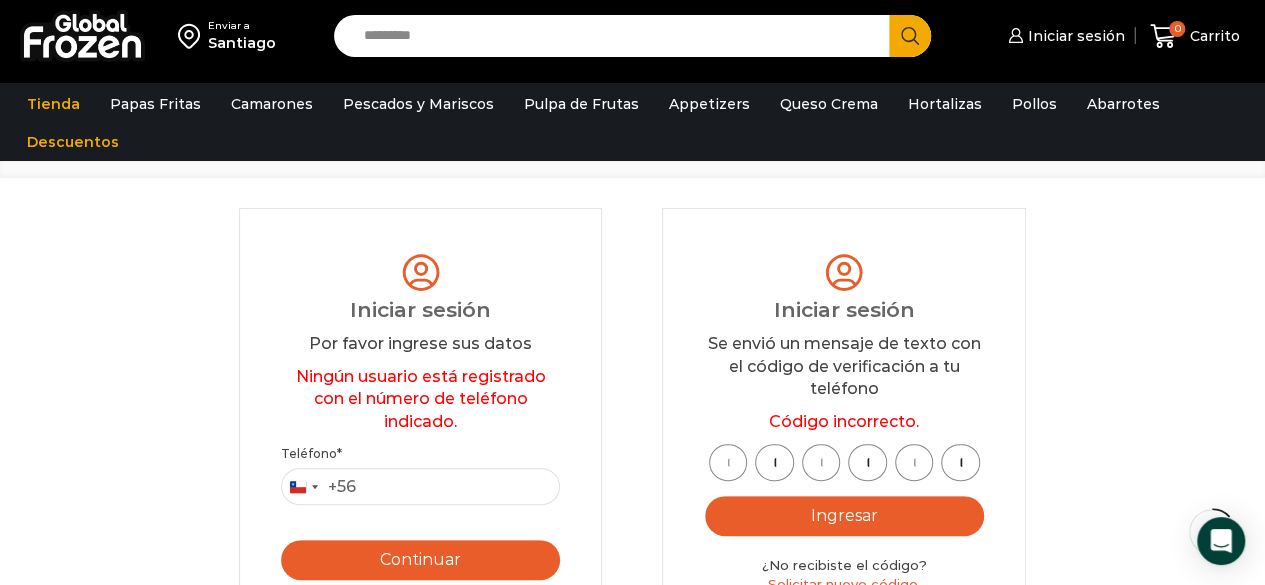 click on "*" at bounding box center (960, 462) 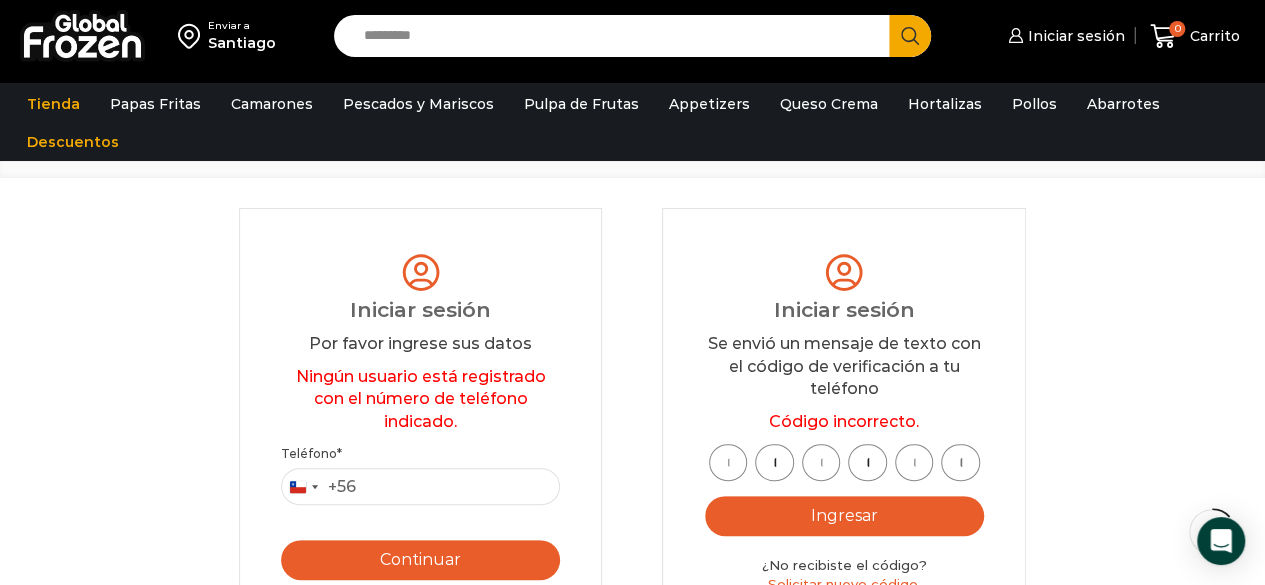 type 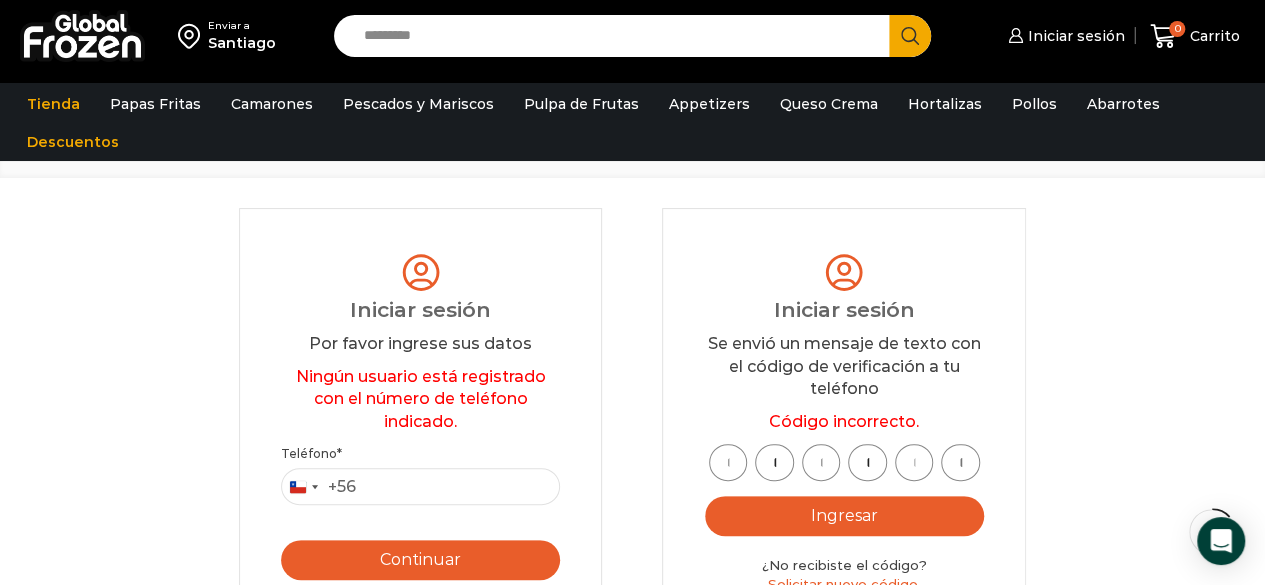 scroll, scrollTop: 0, scrollLeft: 0, axis: both 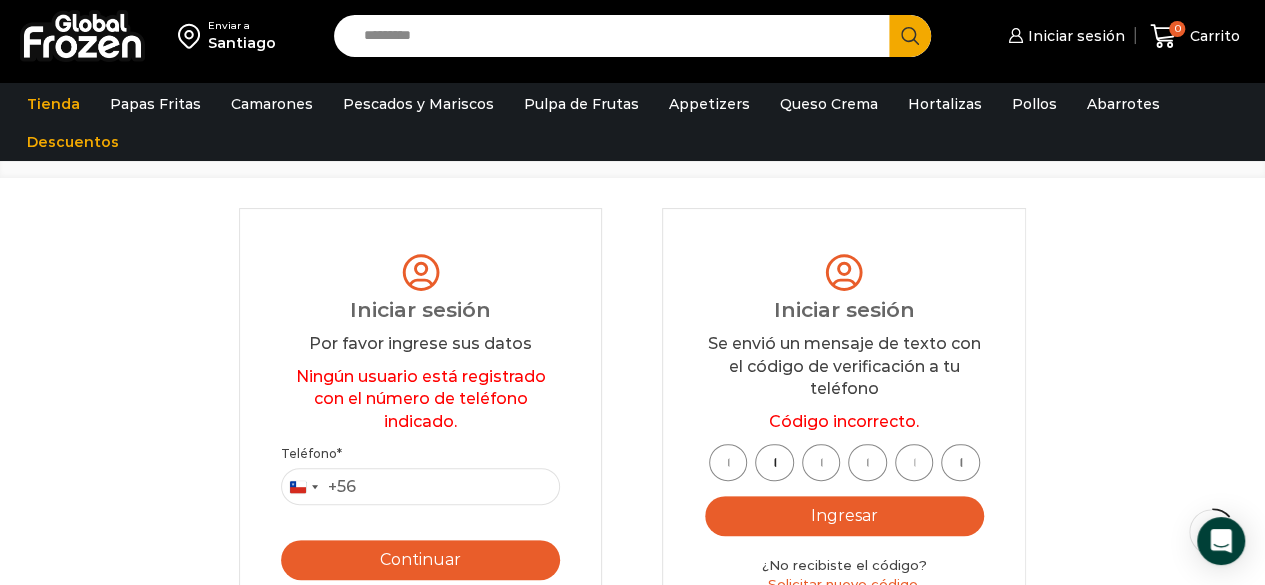 type 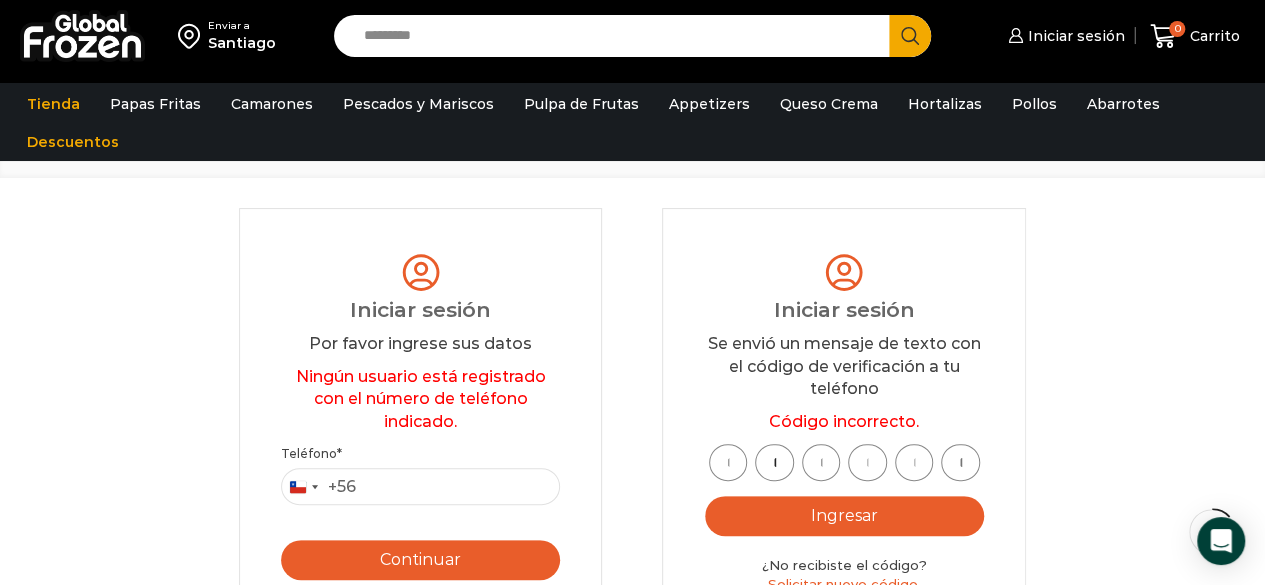 scroll, scrollTop: 0, scrollLeft: 0, axis: both 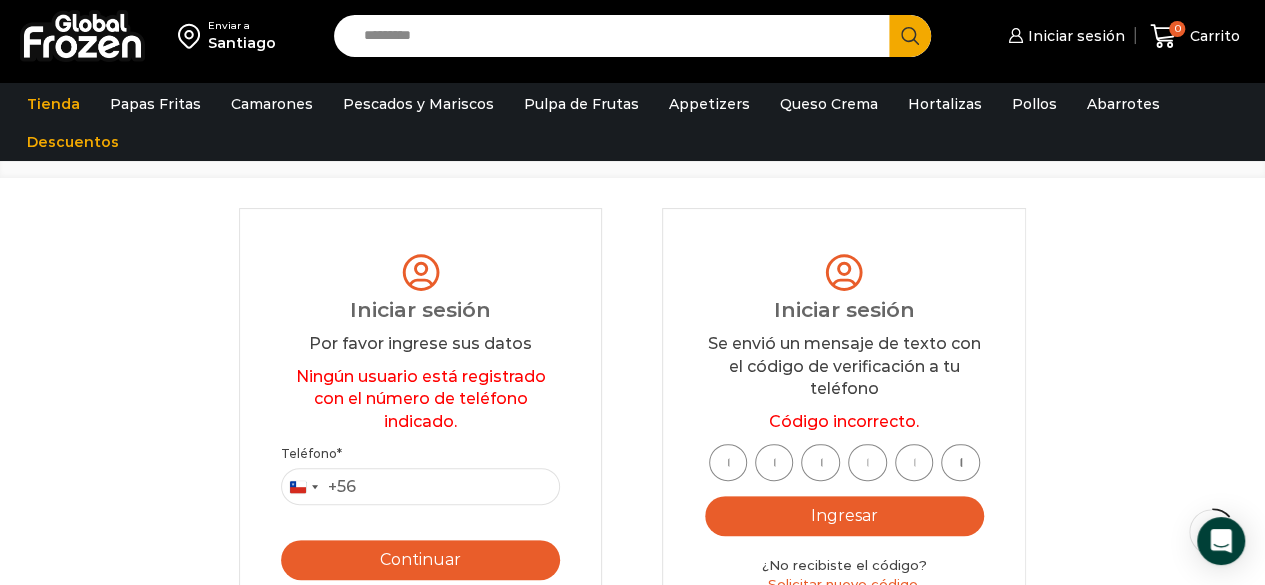 type 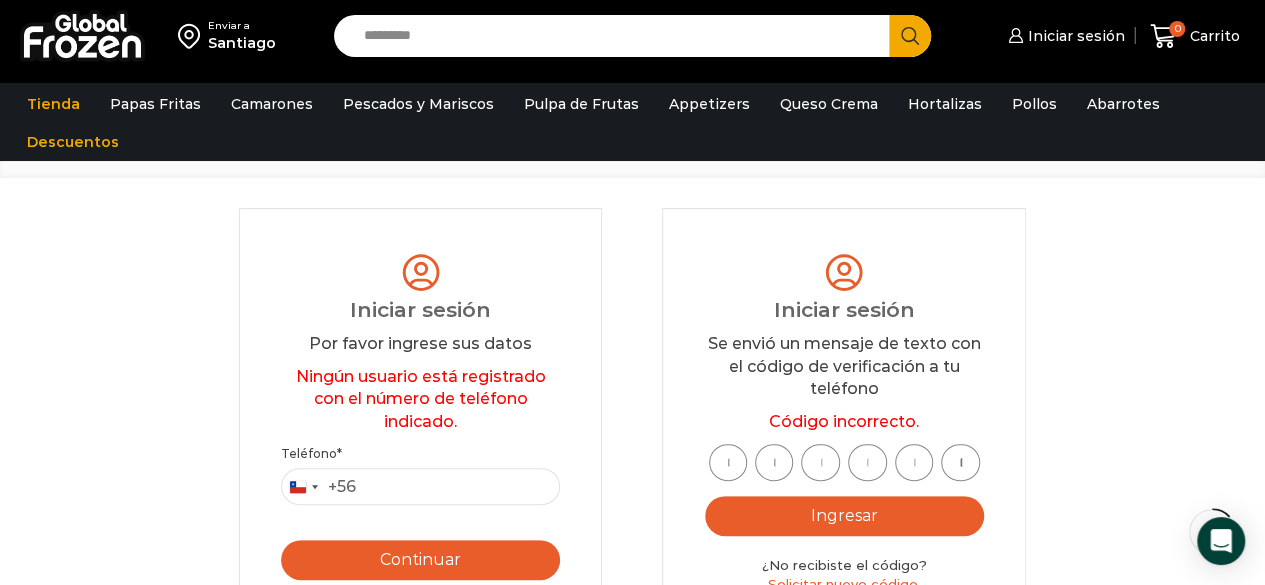 scroll, scrollTop: 0, scrollLeft: 0, axis: both 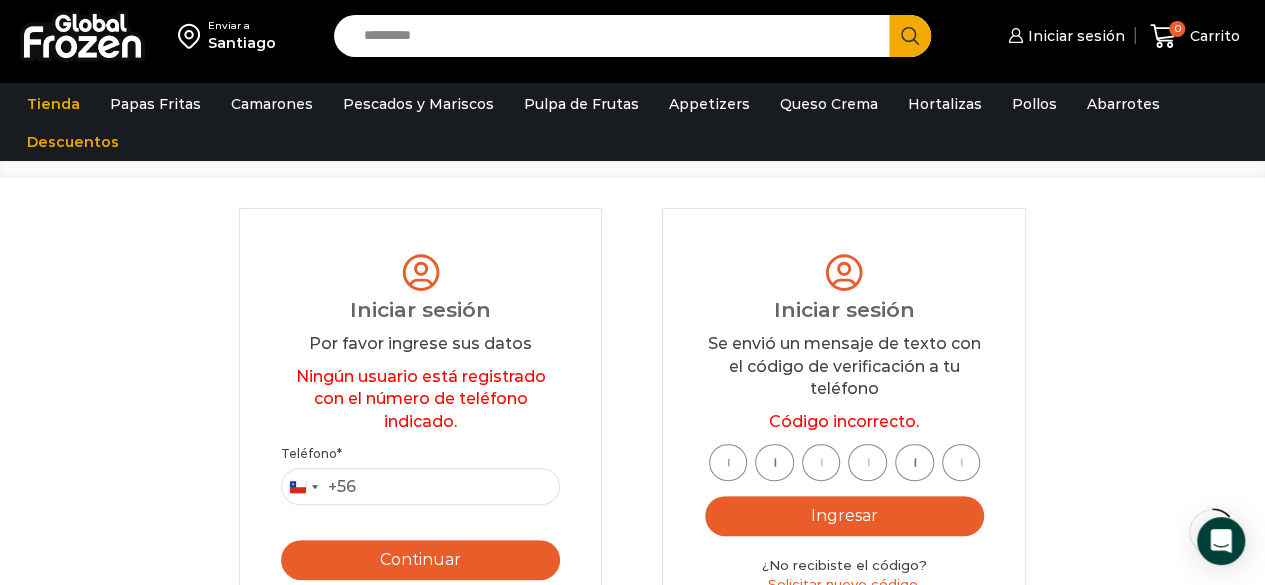 type on "*" 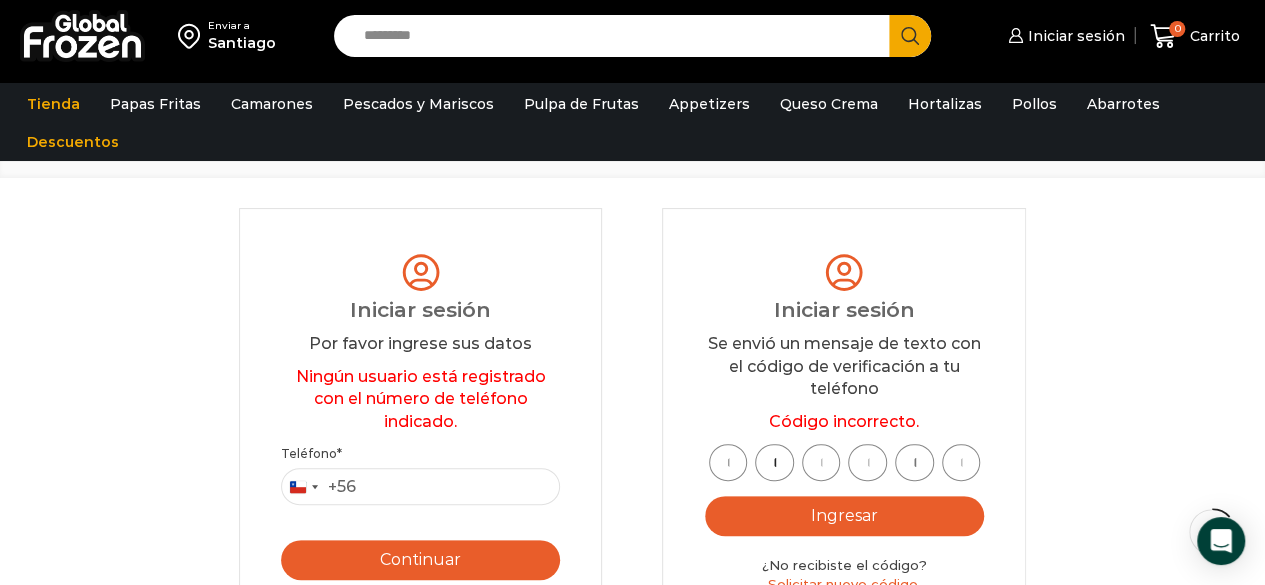 type on "*" 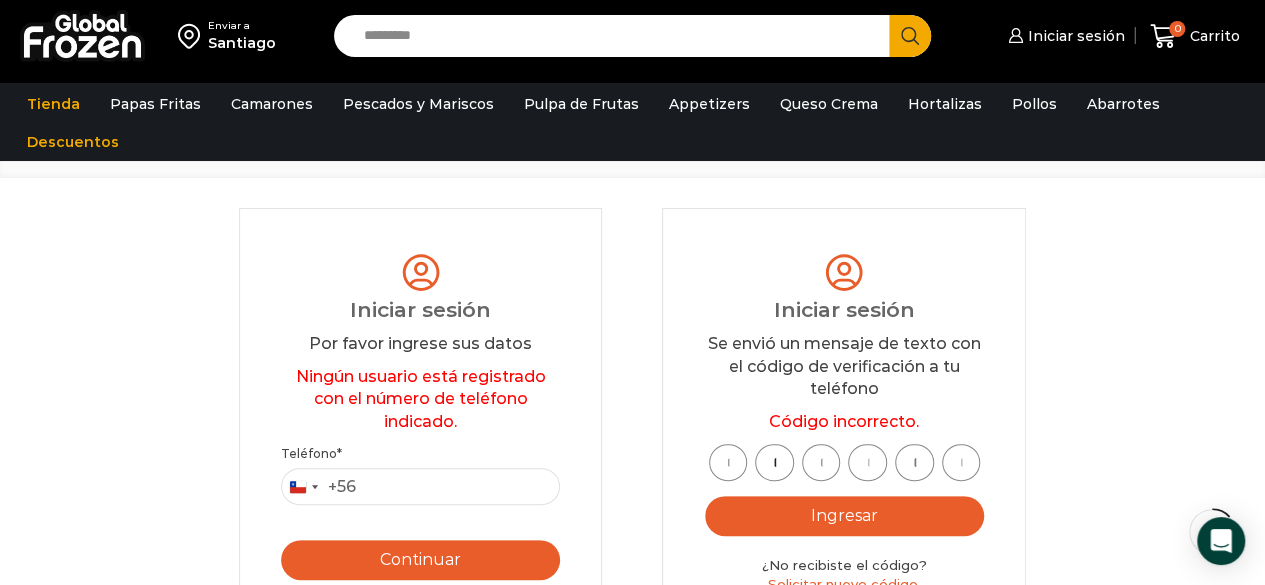 type on "*" 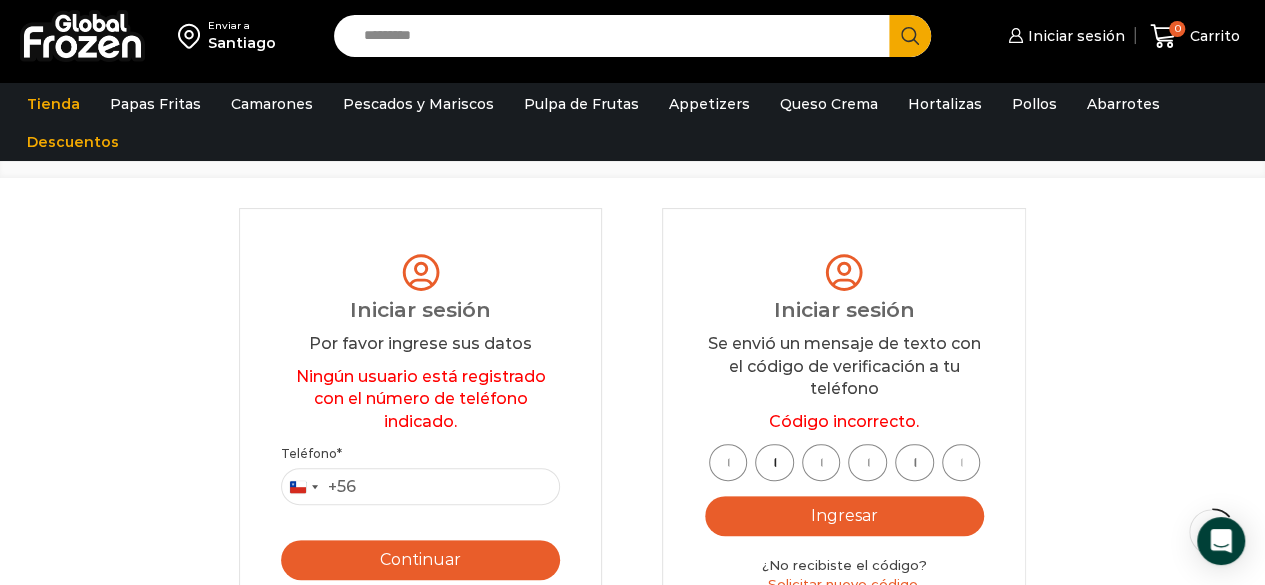 type on "*" 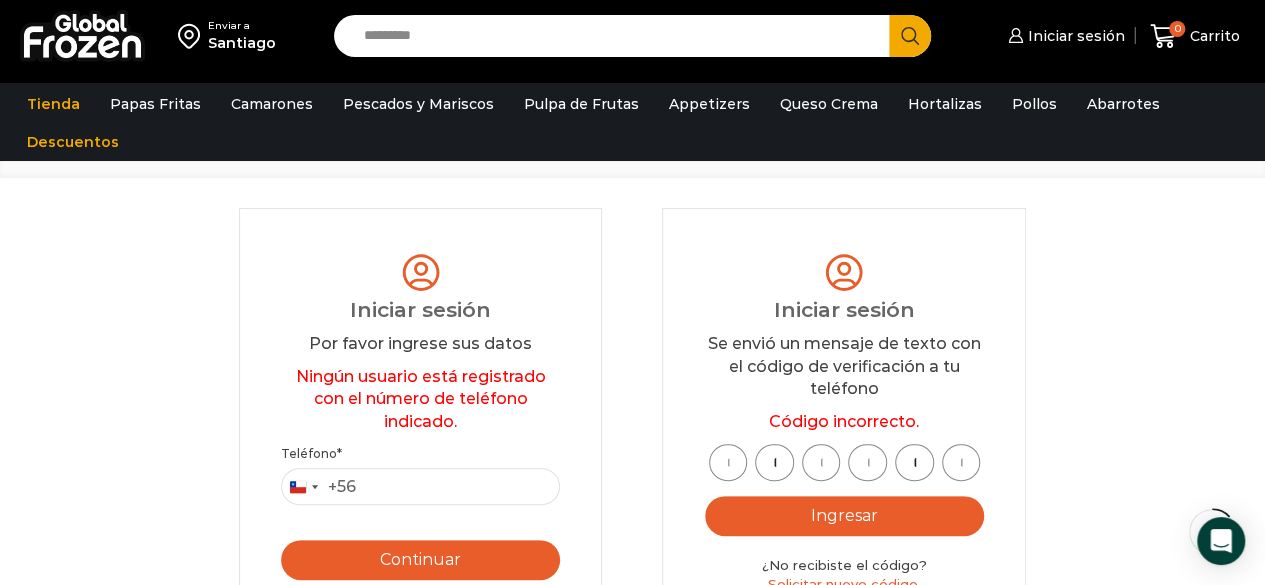 scroll, scrollTop: 0, scrollLeft: 6, axis: horizontal 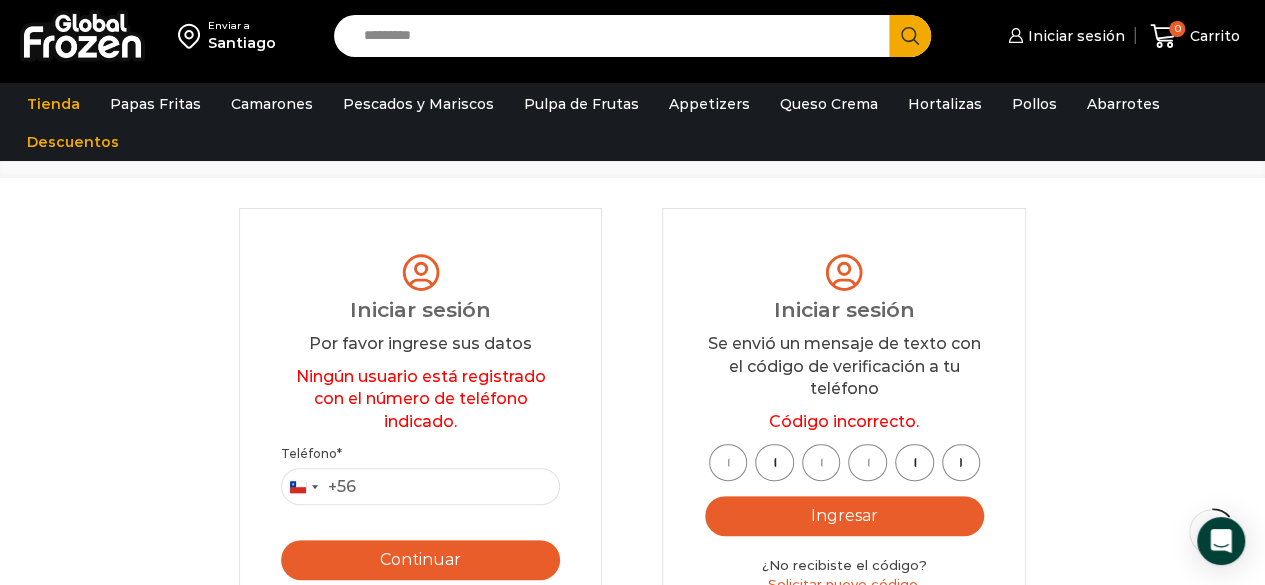 type on "*" 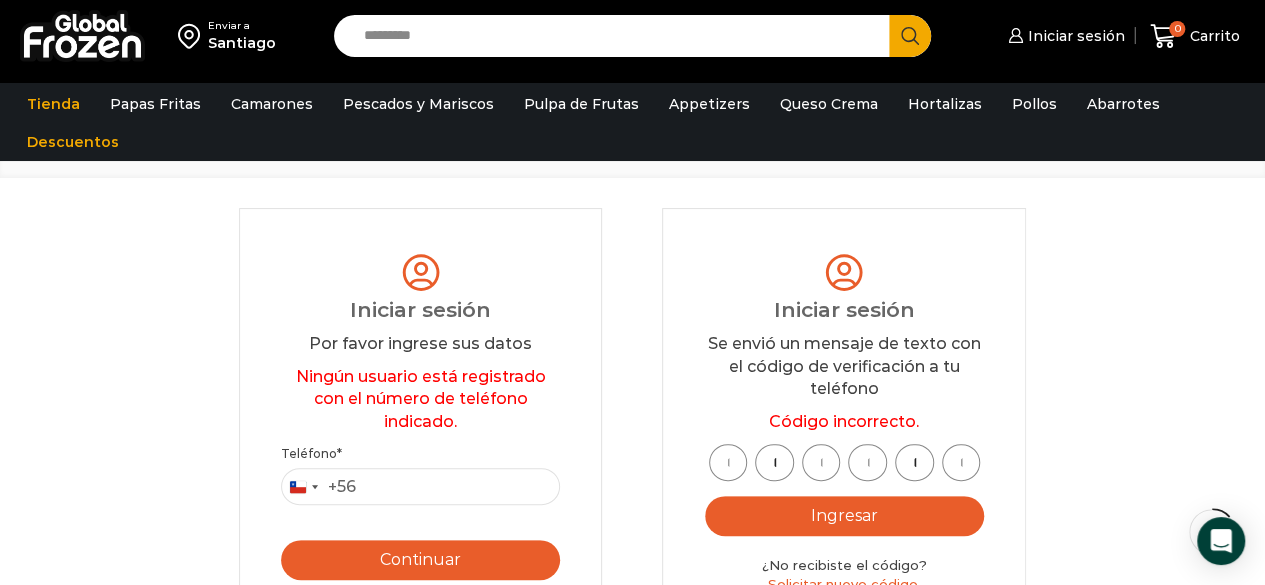 click on "Ingresar" at bounding box center (844, 516) 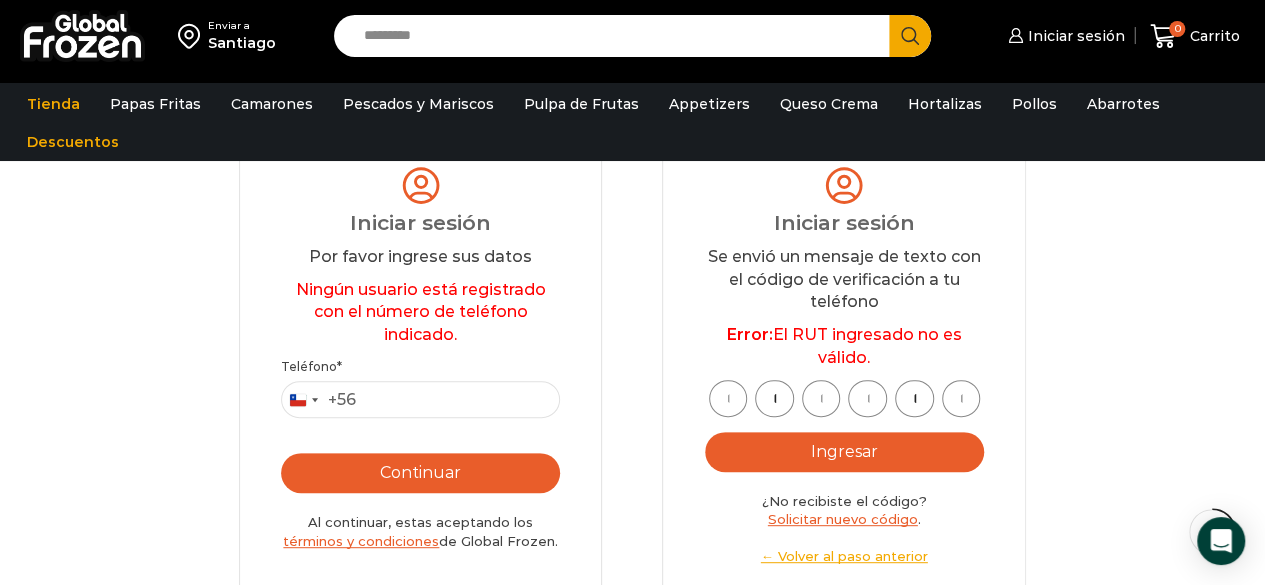 scroll, scrollTop: 207, scrollLeft: 0, axis: vertical 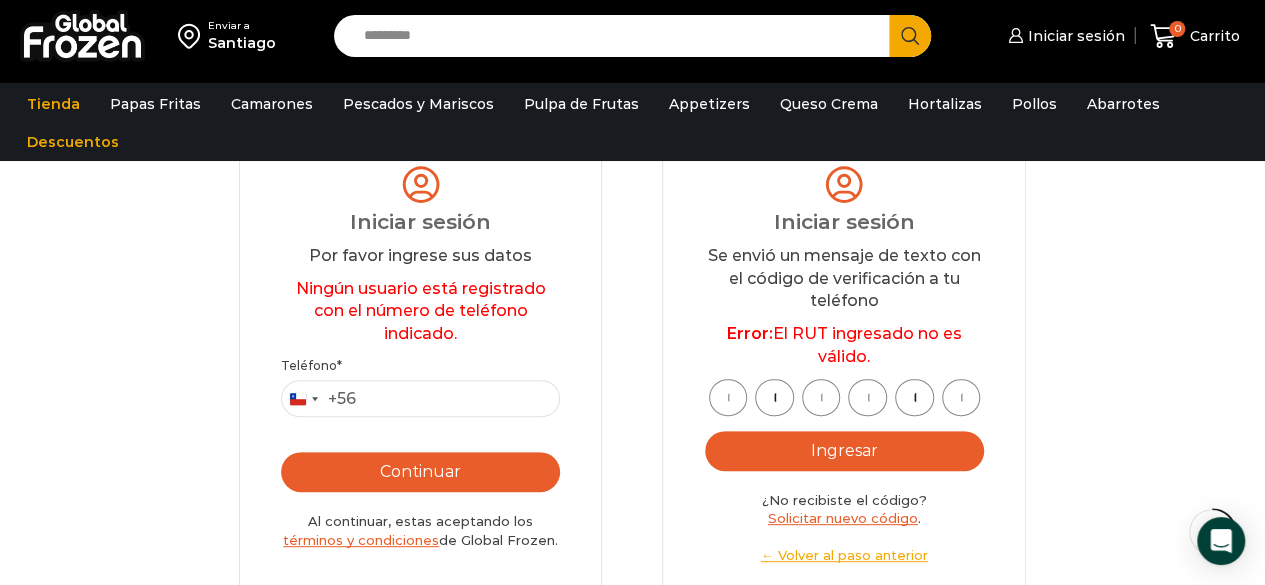 click on "*" at bounding box center [961, 397] 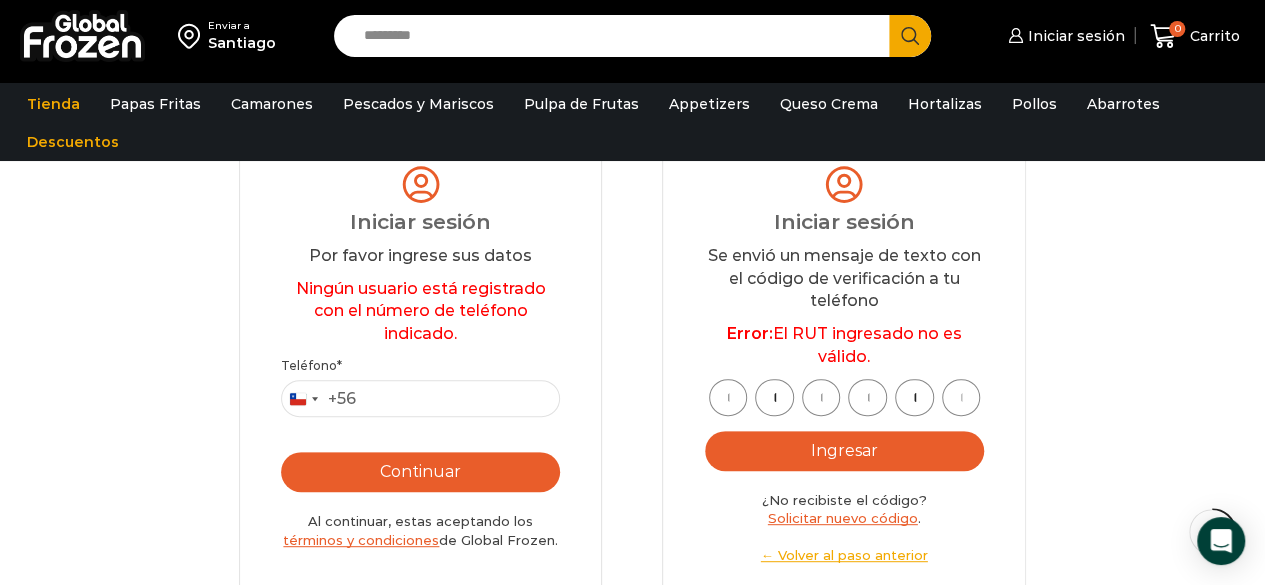 type 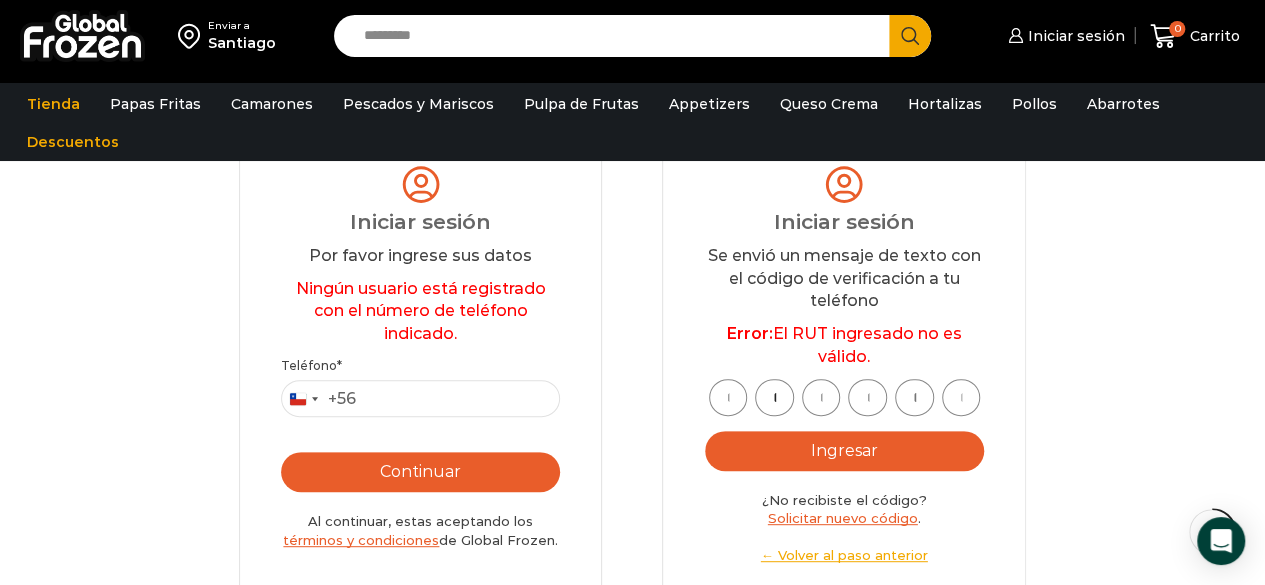 scroll, scrollTop: 0, scrollLeft: 0, axis: both 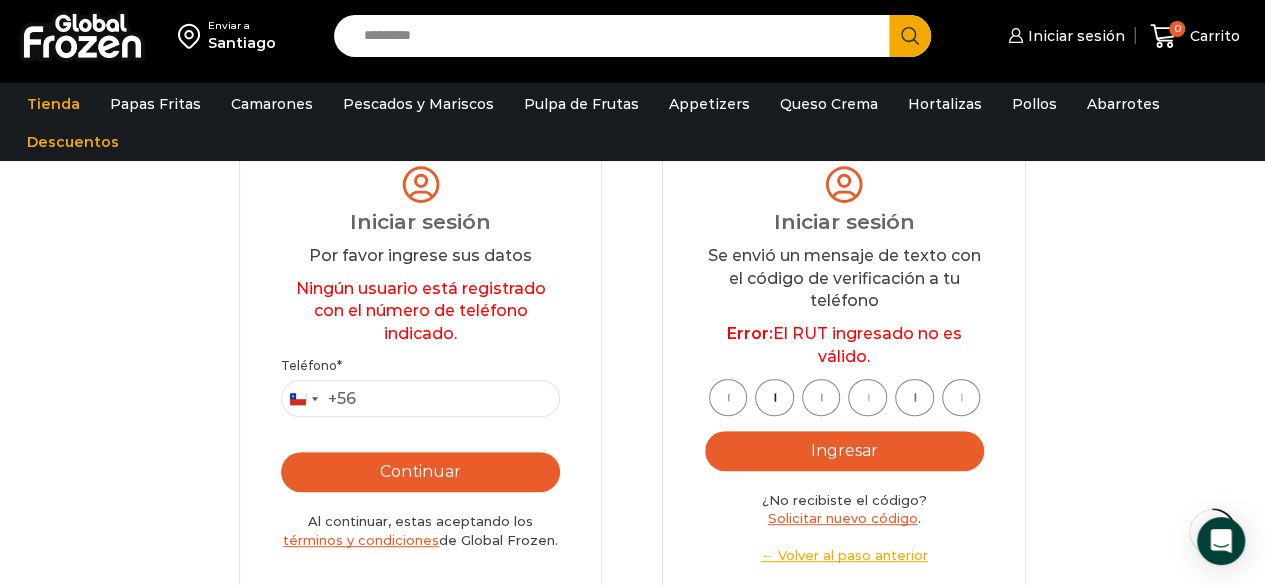 type 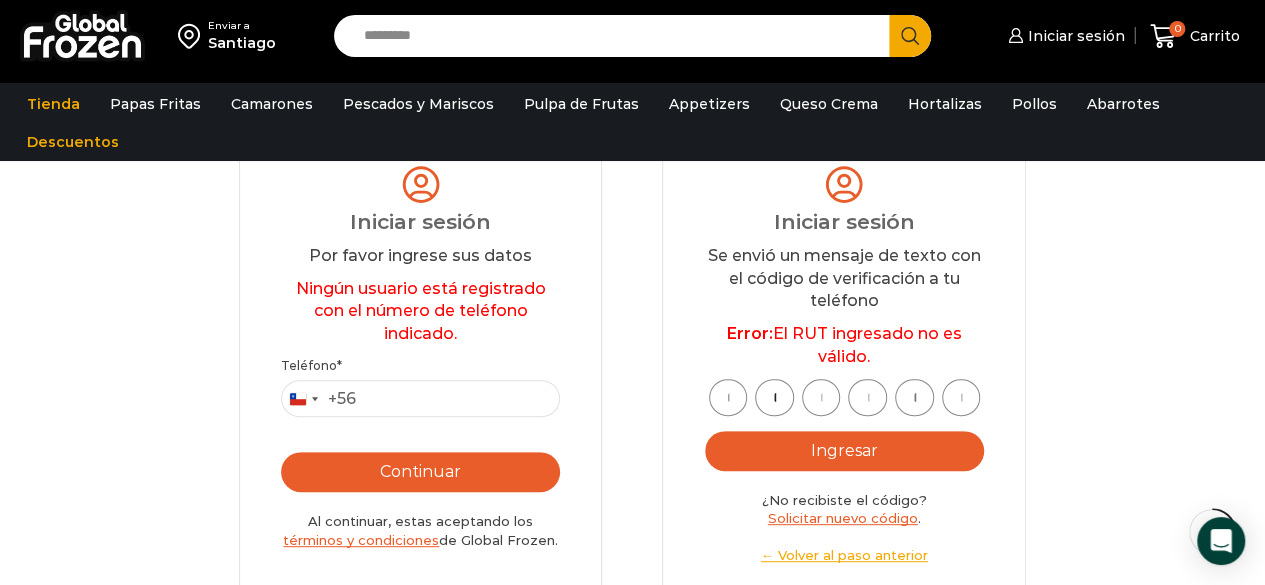 scroll, scrollTop: 0, scrollLeft: 0, axis: both 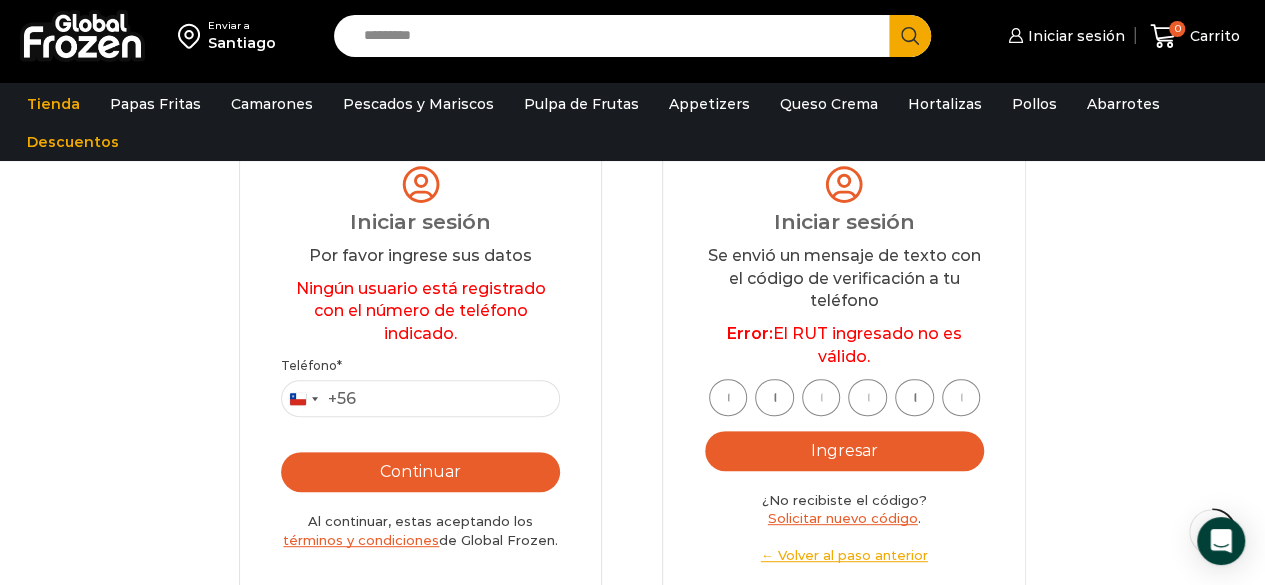 type 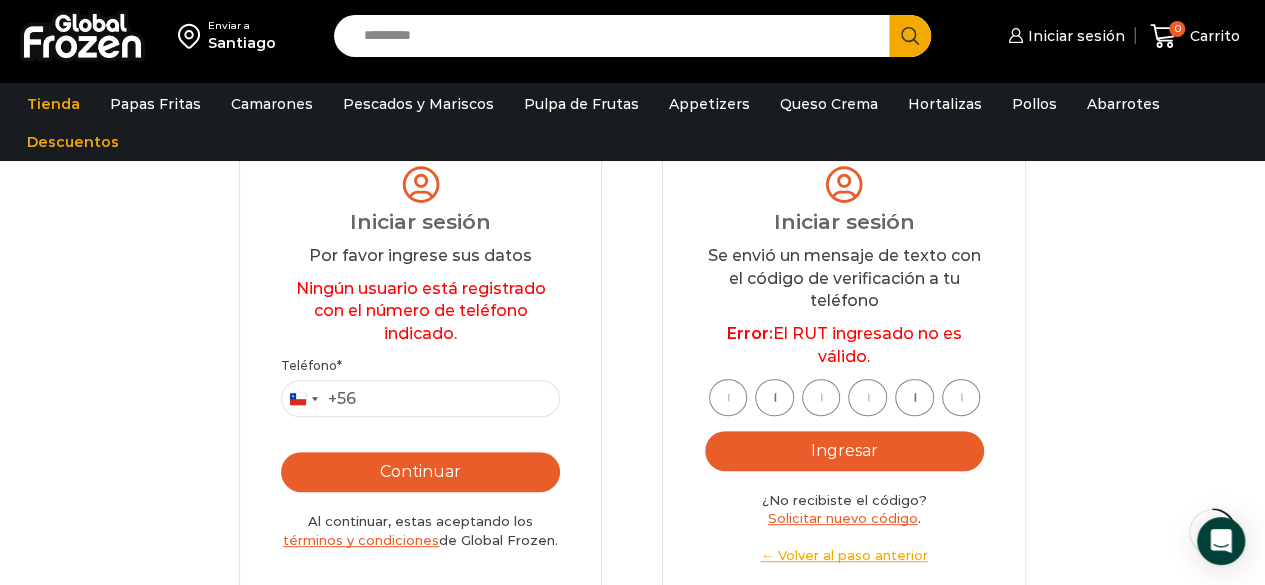 scroll, scrollTop: 0, scrollLeft: 0, axis: both 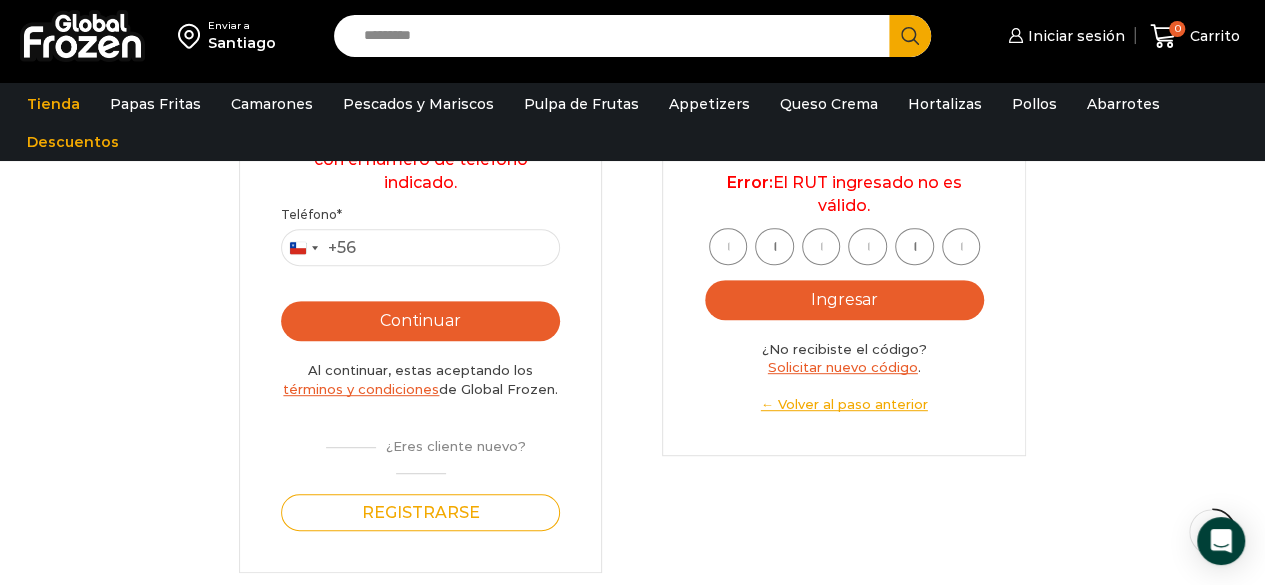 click on "← Volver al paso anterior" at bounding box center [844, 404] 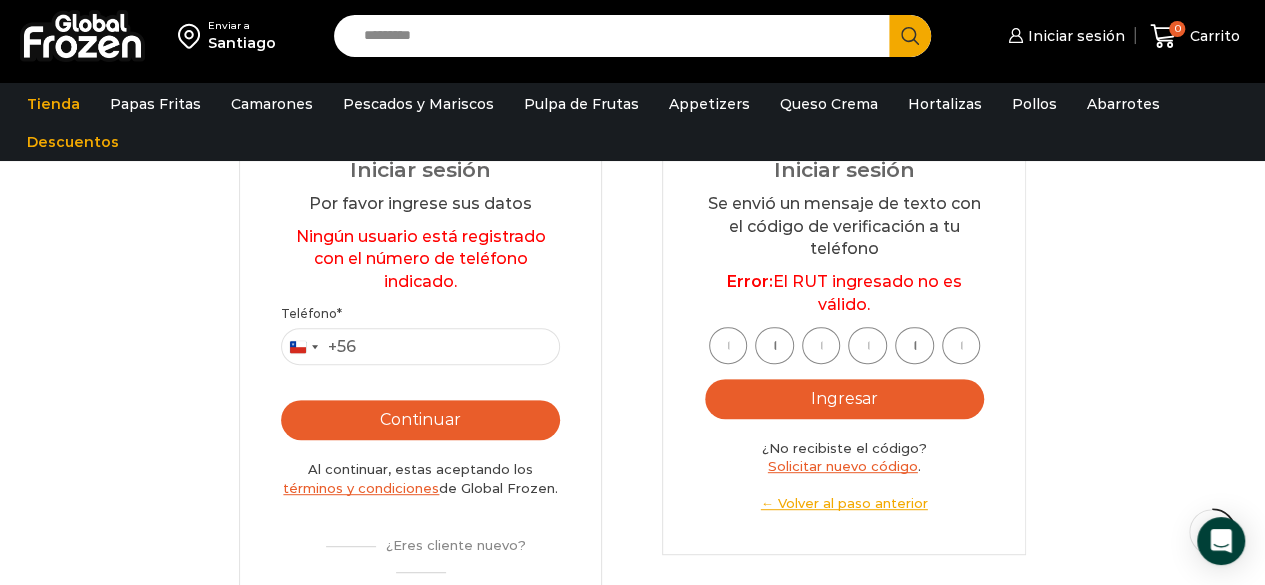 scroll, scrollTop: 271, scrollLeft: 0, axis: vertical 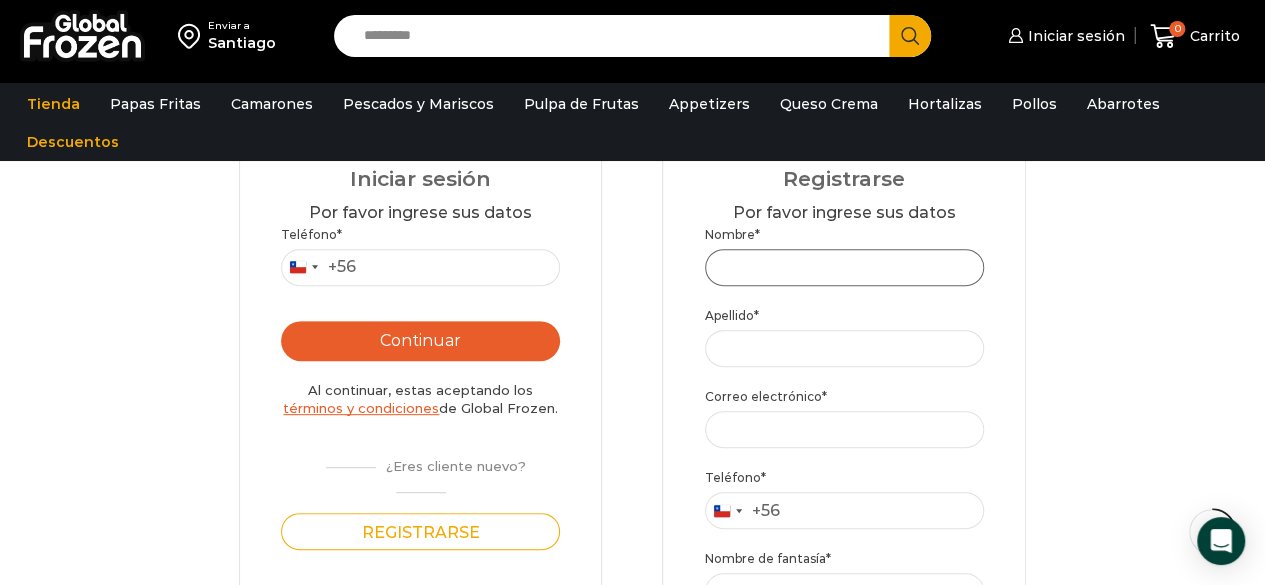 click on "Nombre  *" at bounding box center [844, 267] 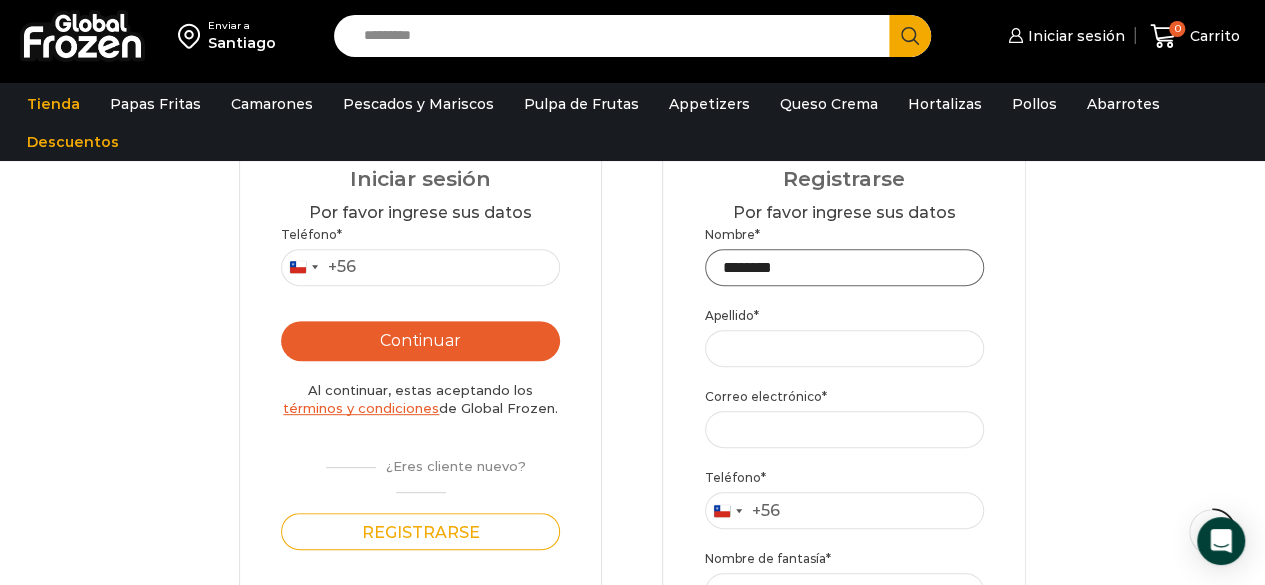 type on "********" 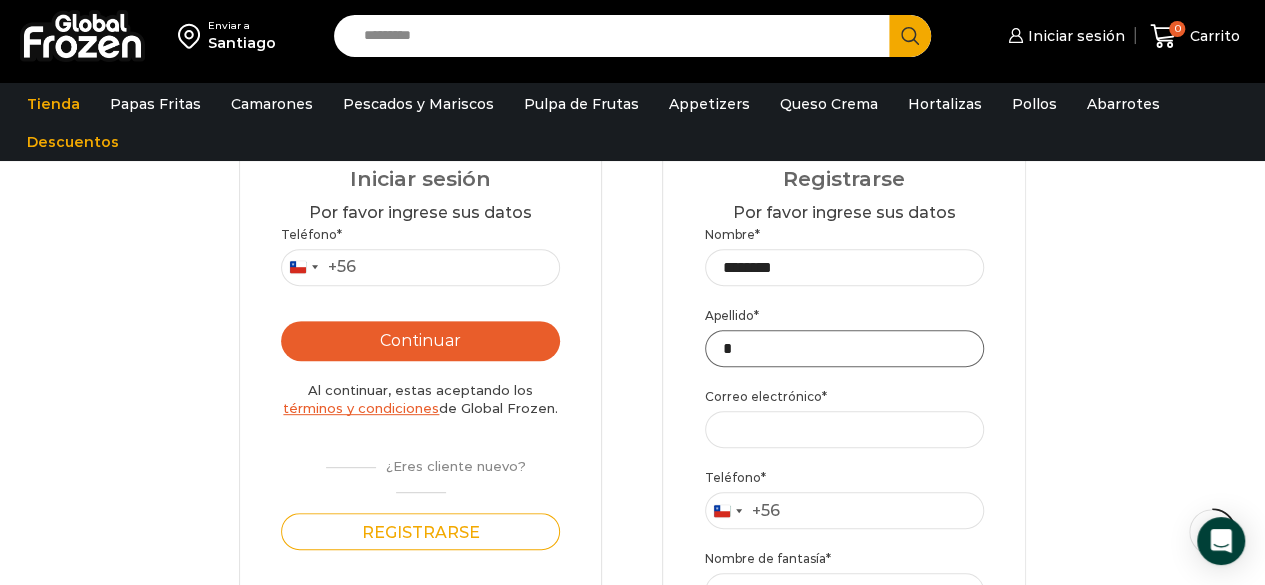 click on "*" at bounding box center (844, 348) 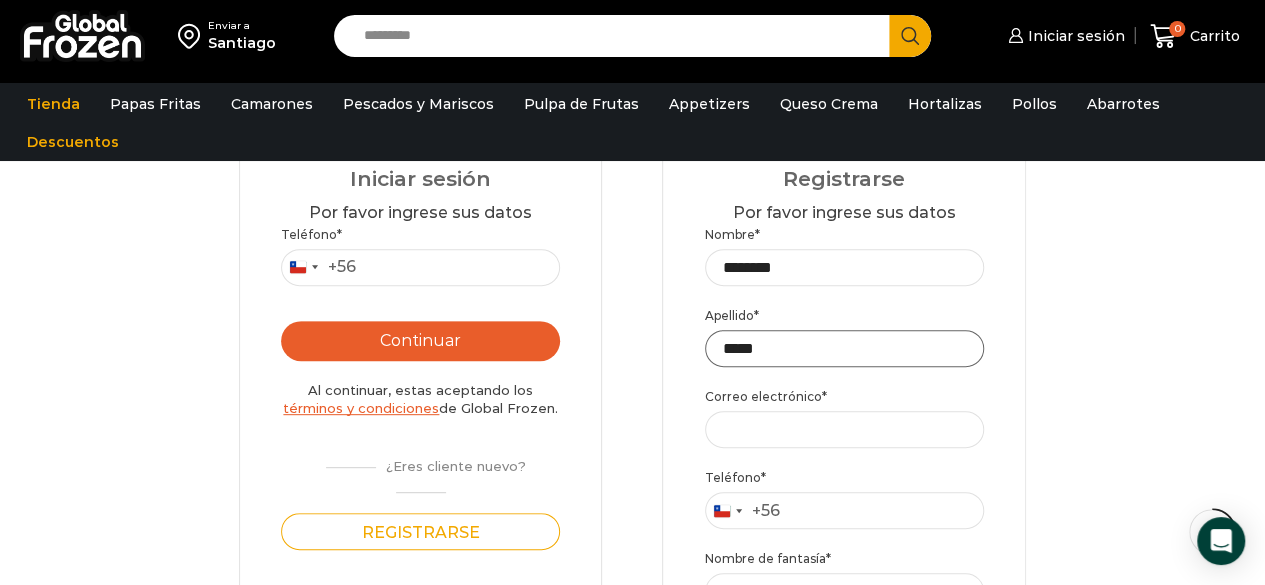 type on "*****" 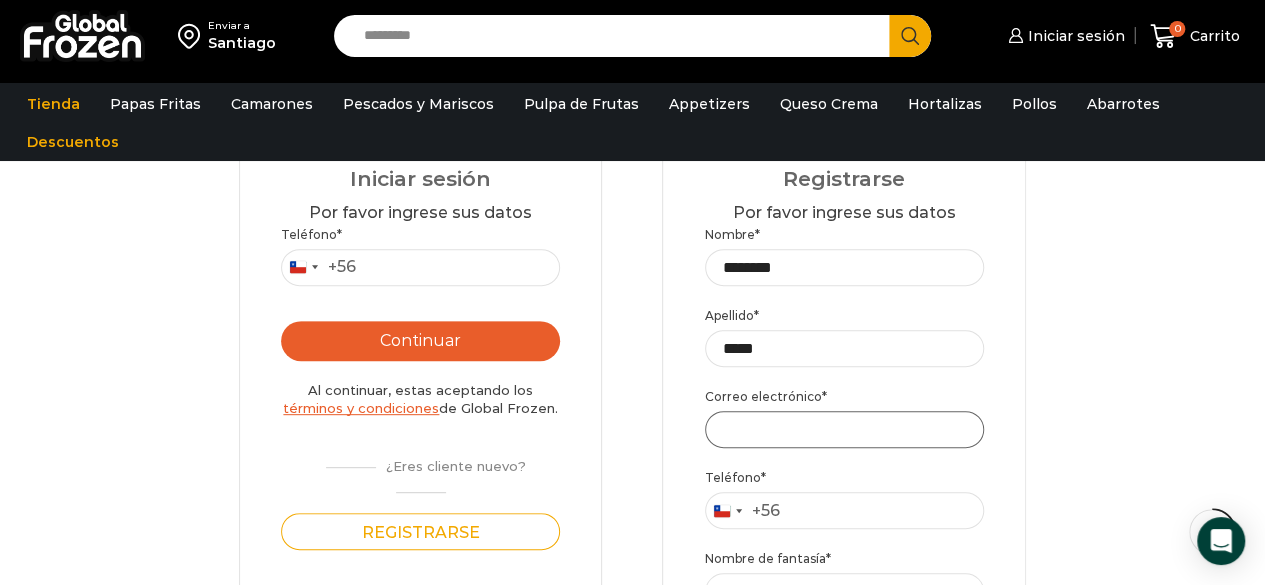 click on "Correo electrónico  *" at bounding box center [844, 429] 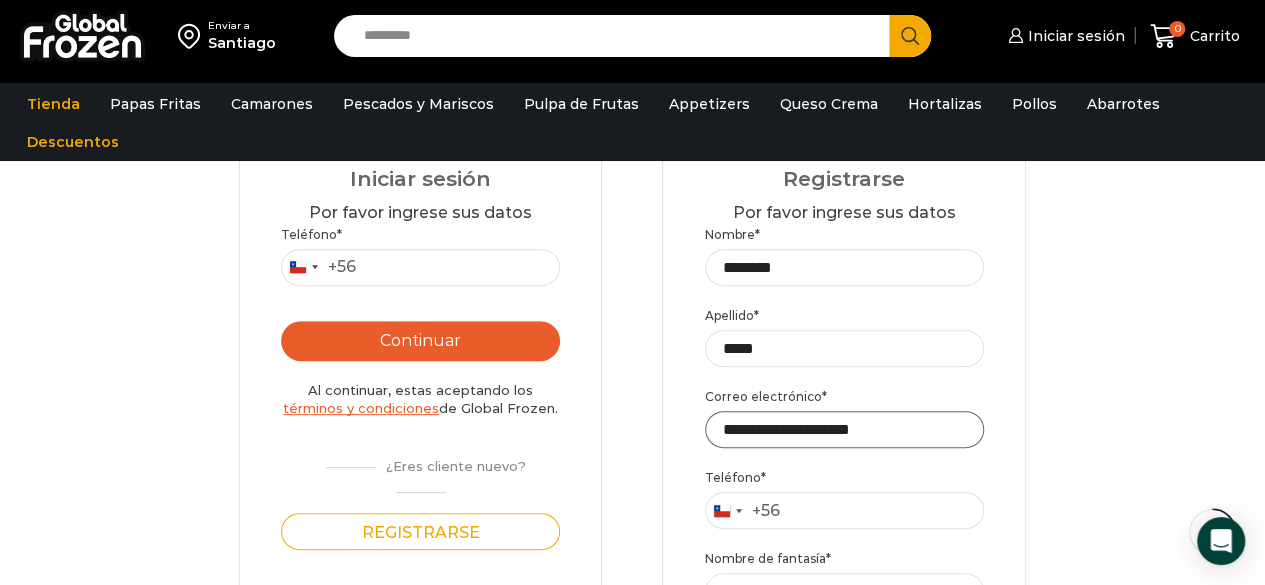 scroll, scrollTop: 345, scrollLeft: 0, axis: vertical 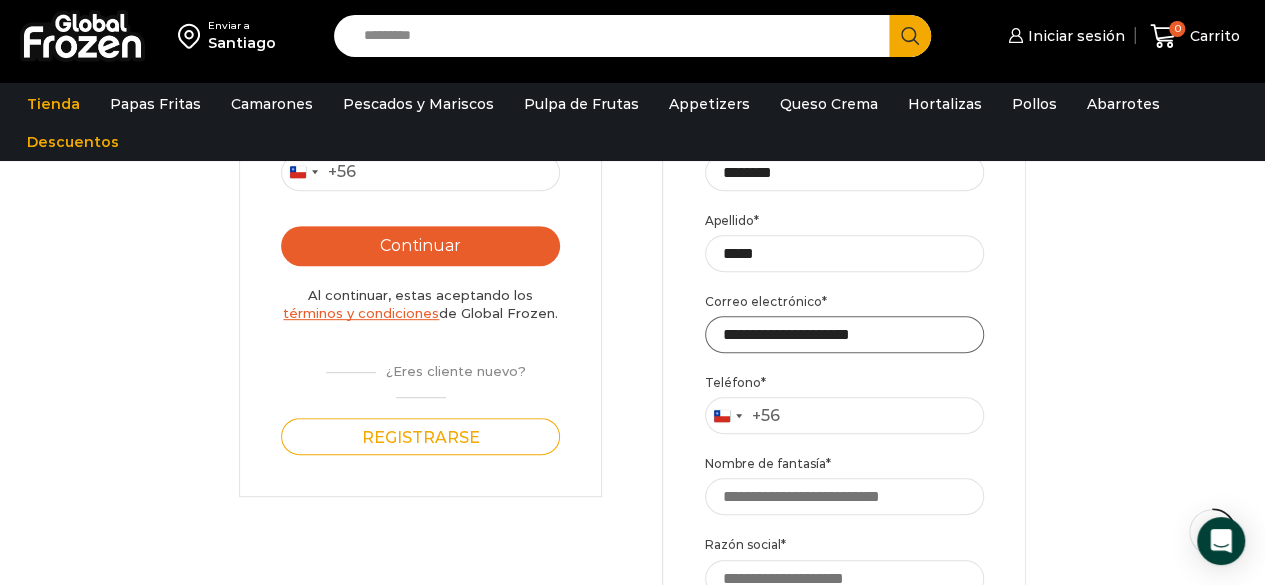type on "**********" 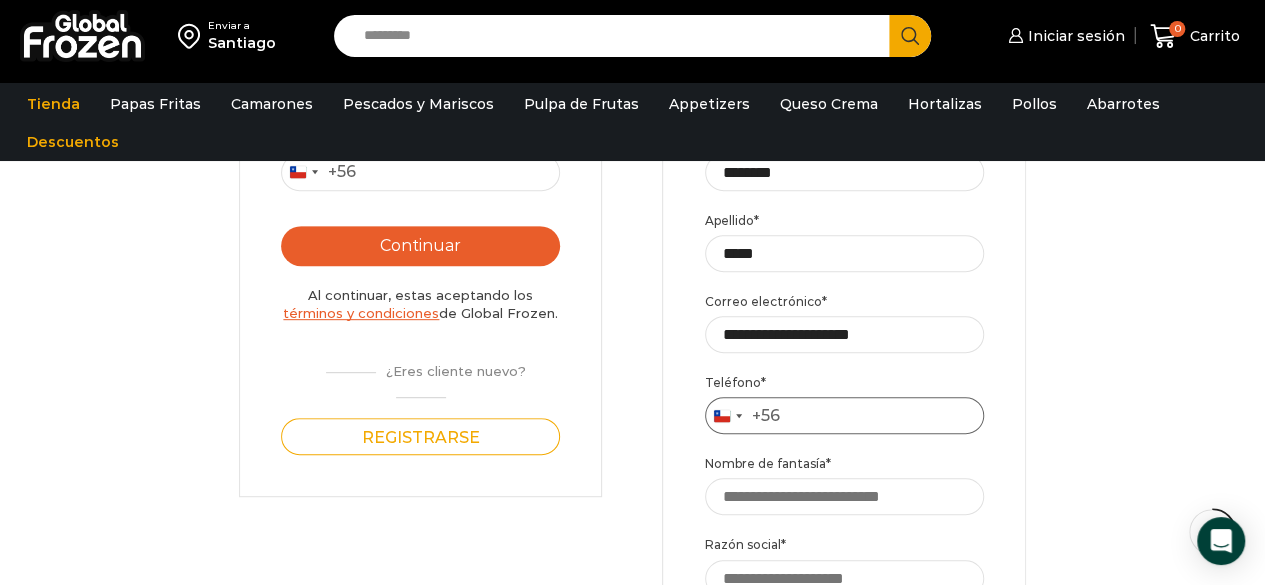 click on "Teléfono  *" at bounding box center (844, 415) 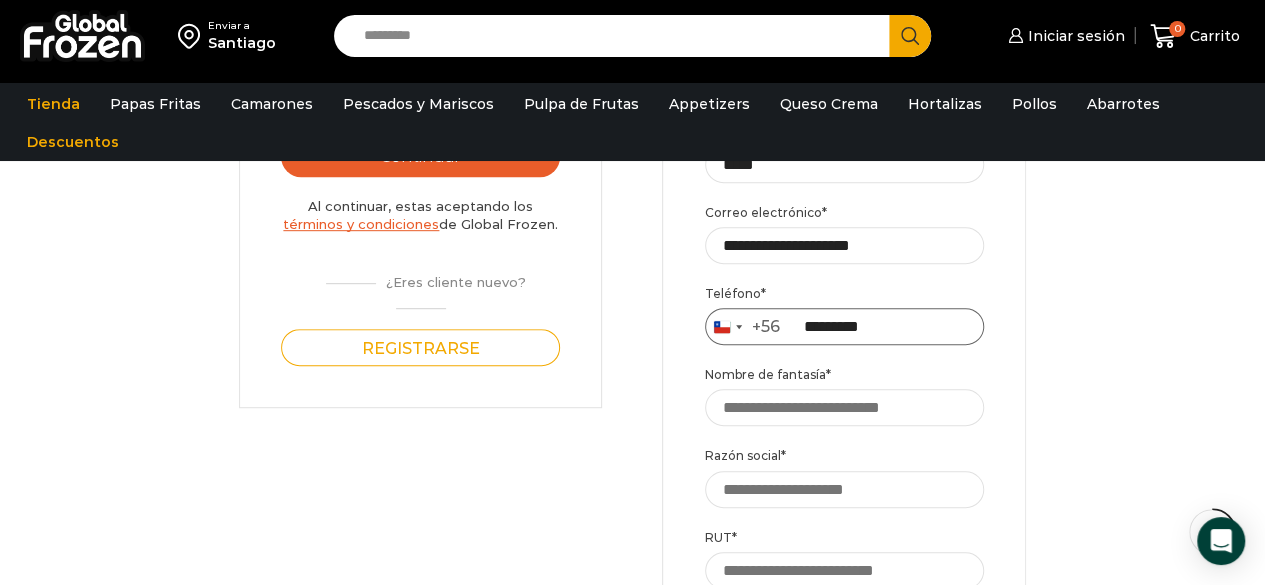scroll, scrollTop: 436, scrollLeft: 0, axis: vertical 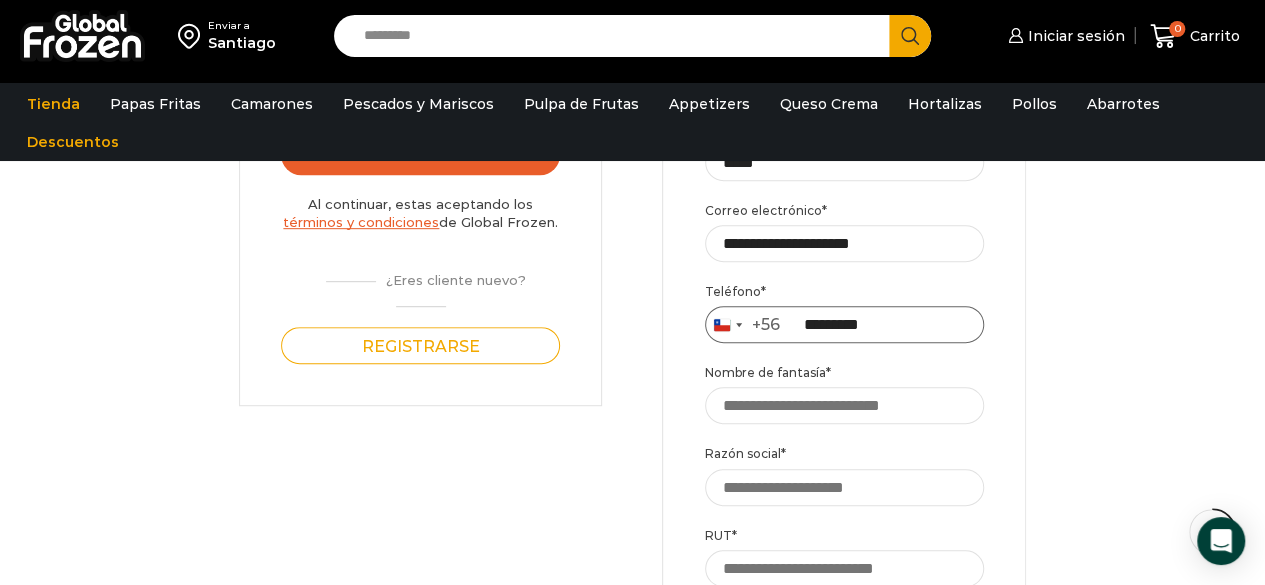 type on "*********" 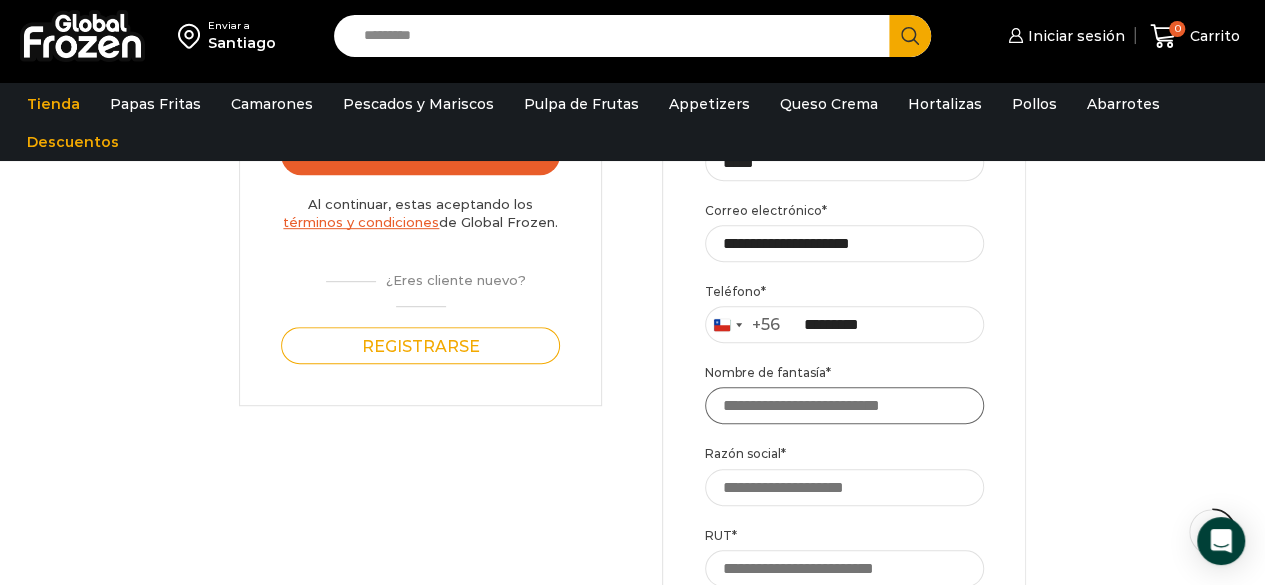 click on "Nombre de fantasía  *" at bounding box center (844, 405) 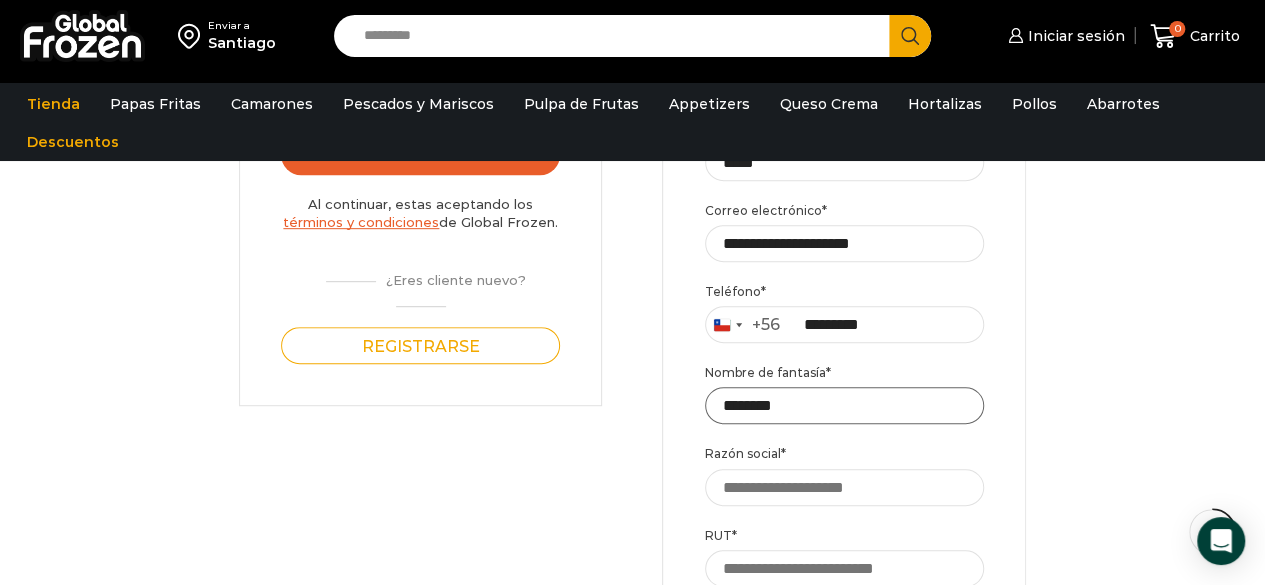 type on "********" 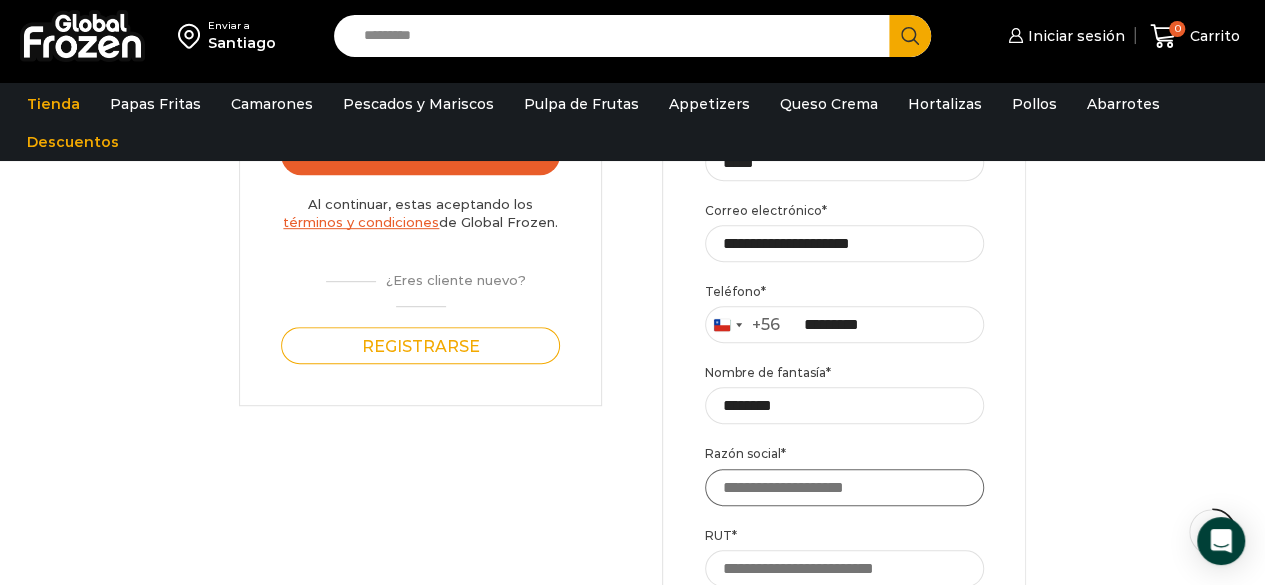 click on "Razón social  *" at bounding box center (844, 487) 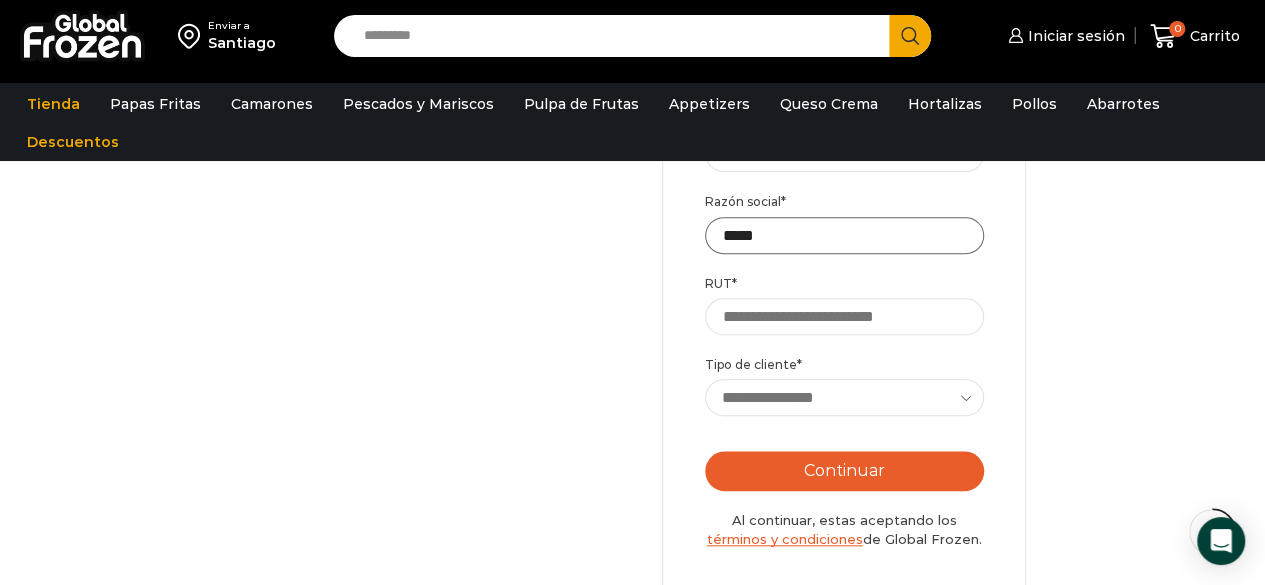 scroll, scrollTop: 700, scrollLeft: 0, axis: vertical 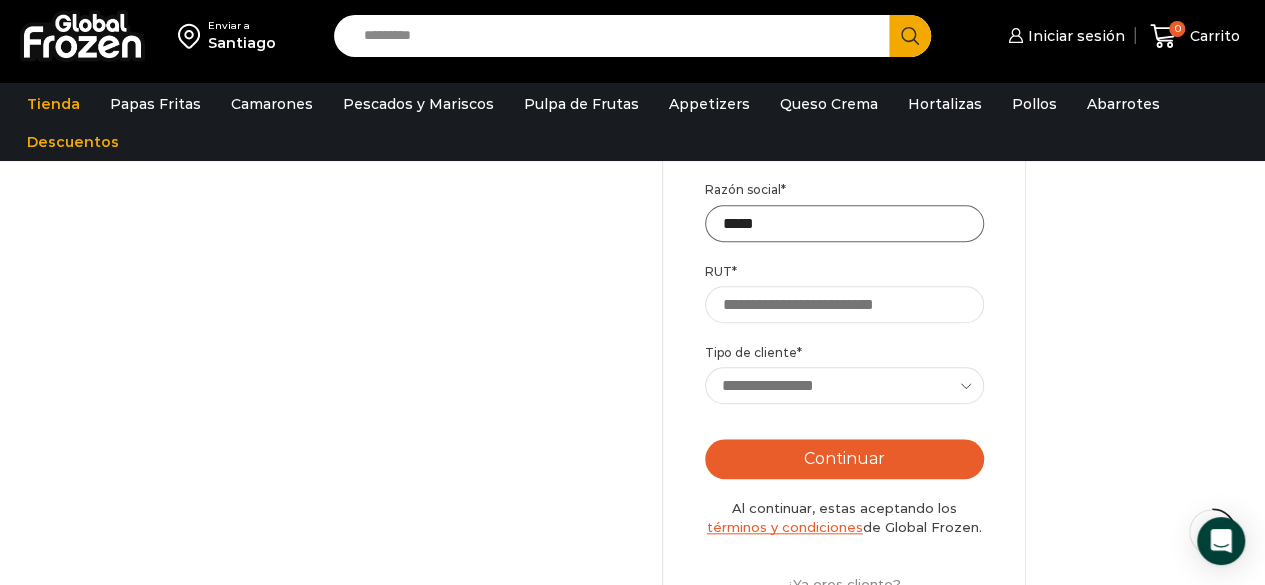 type on "*****" 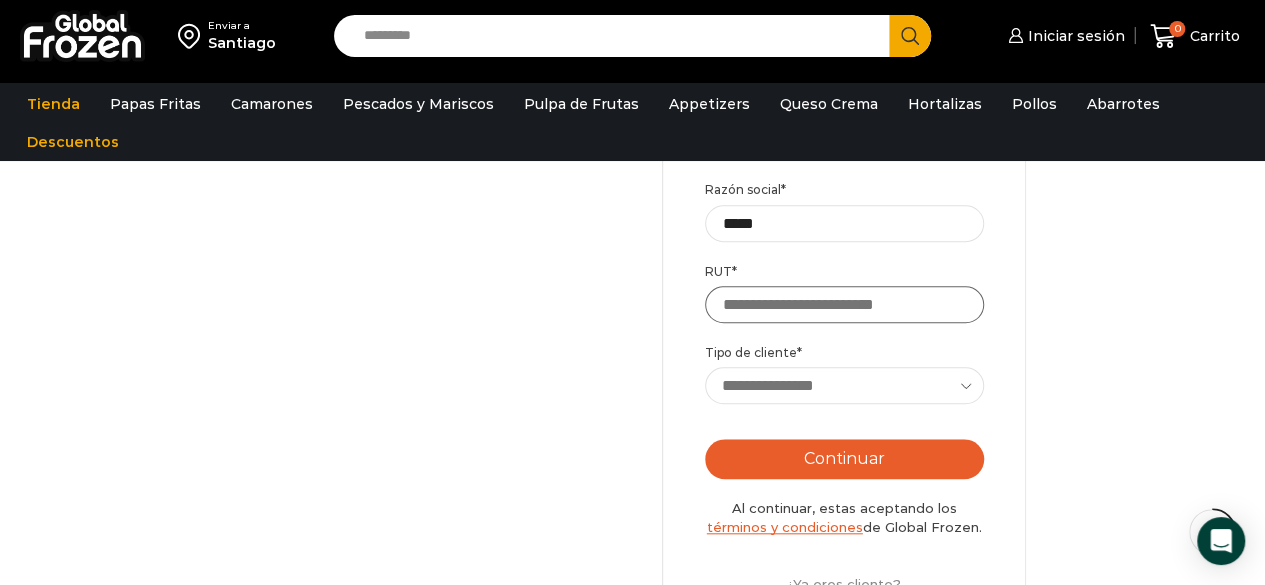 click on "RUT  *" at bounding box center [844, 304] 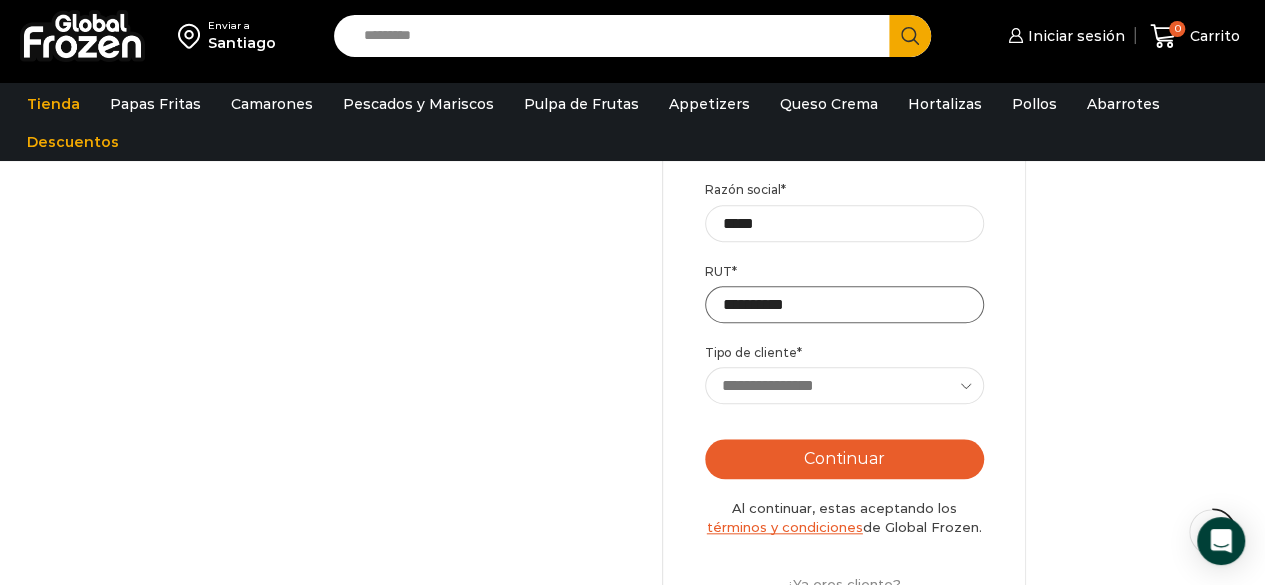 type on "**********" 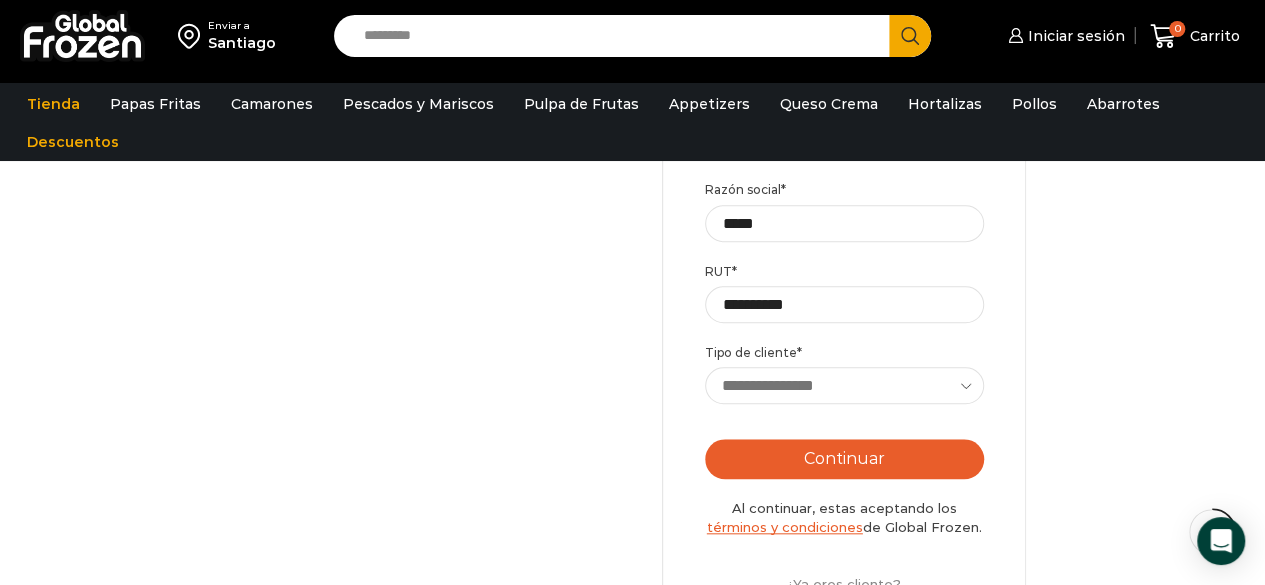 click on "**********" at bounding box center [845, 385] 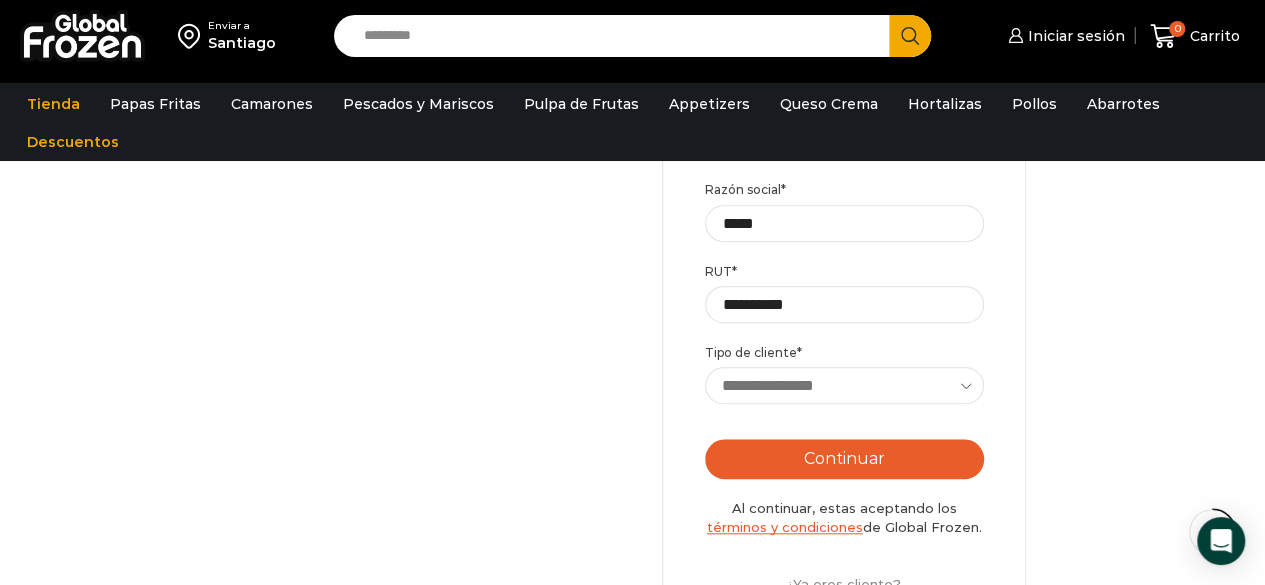 click on "**********" at bounding box center [844, 209] 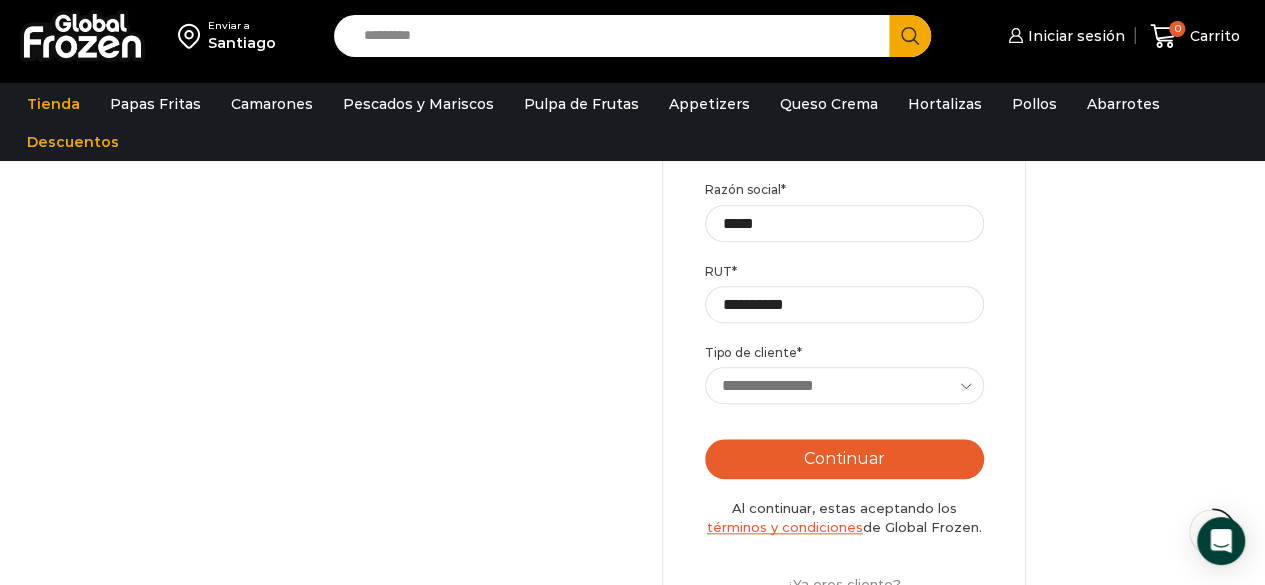select on "****" 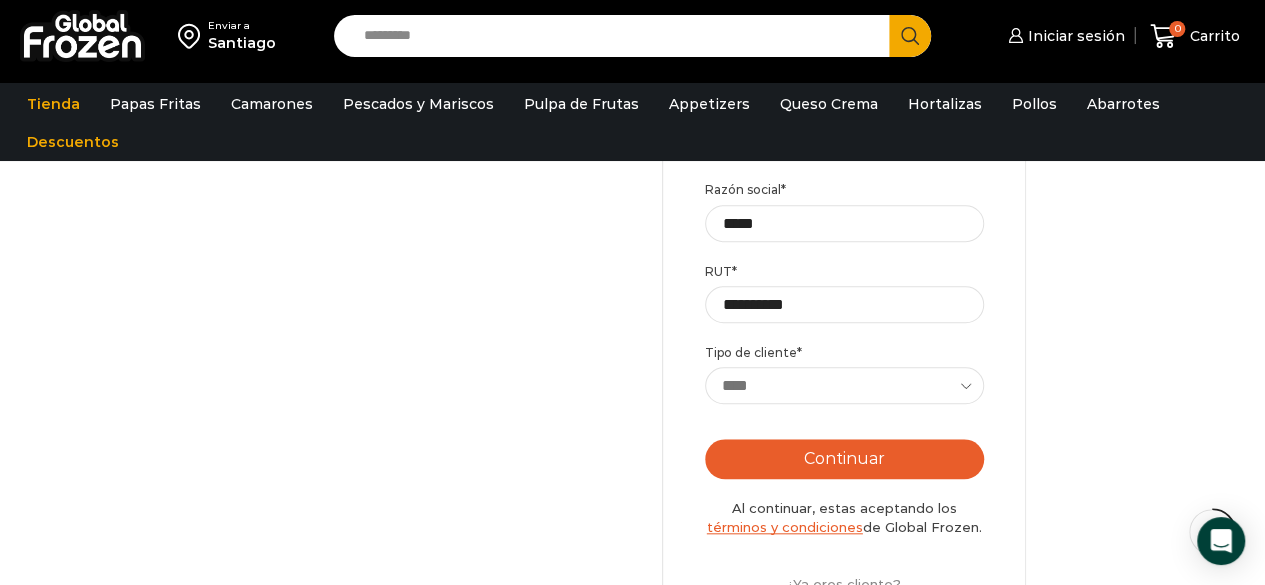 click on "**********" at bounding box center [845, 385] 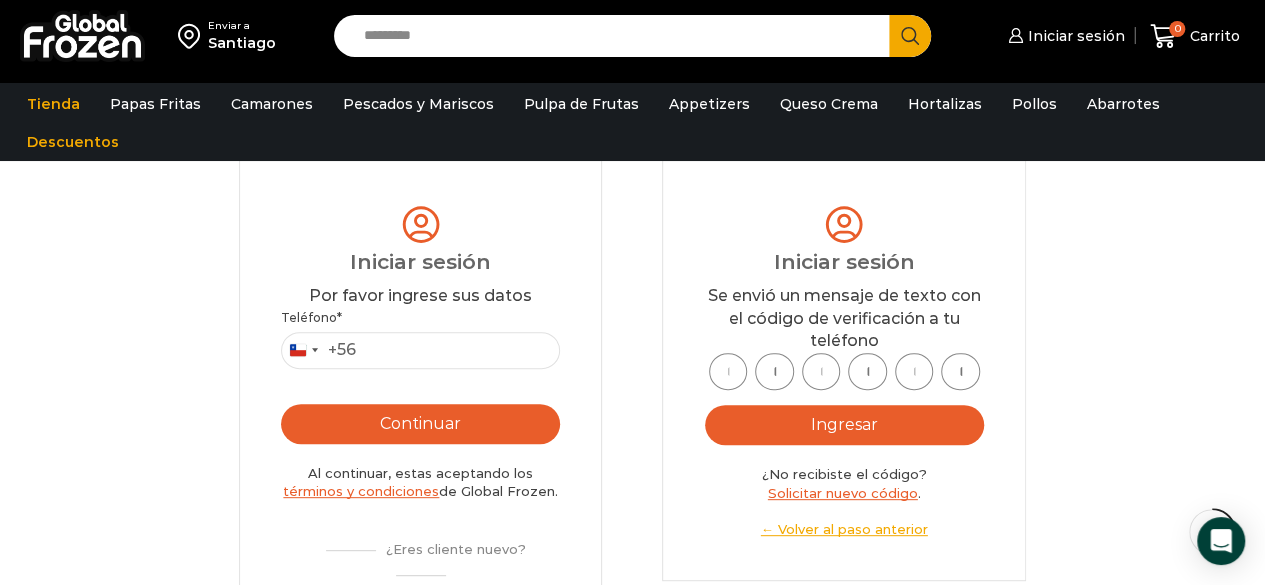 scroll, scrollTop: 166, scrollLeft: 0, axis: vertical 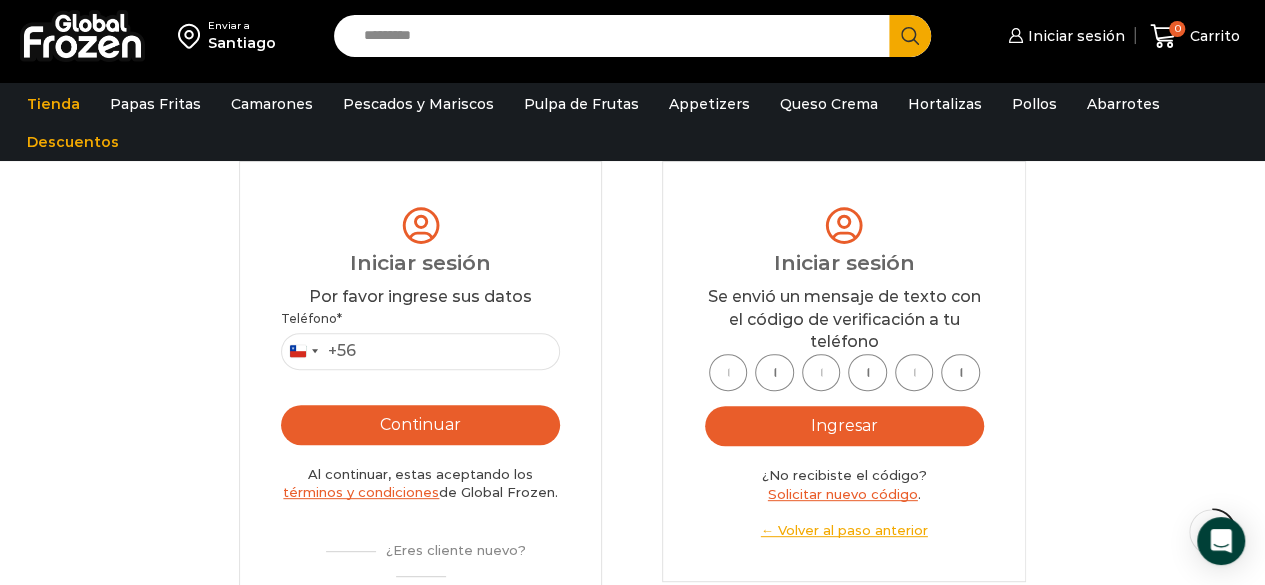 click at bounding box center [728, 372] 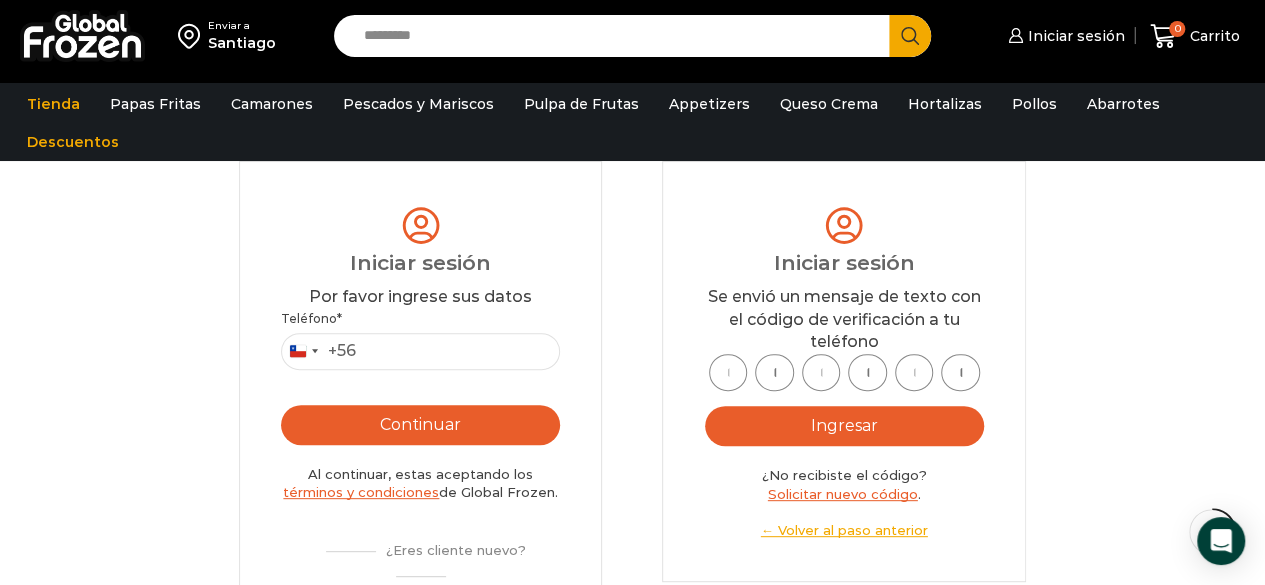 type on "*" 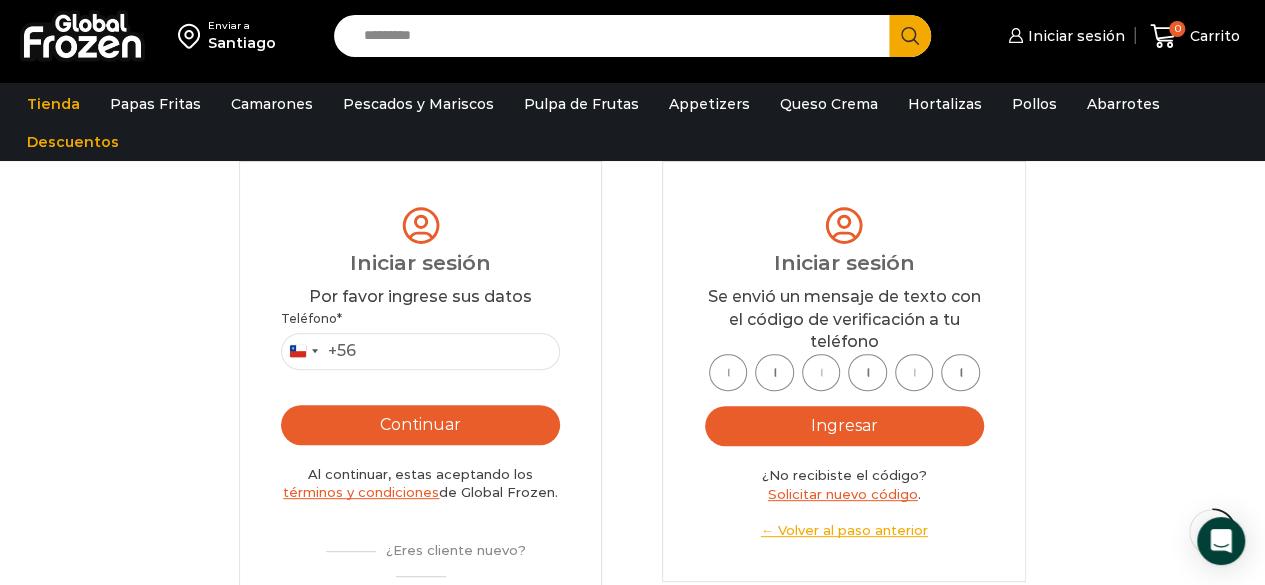type on "*" 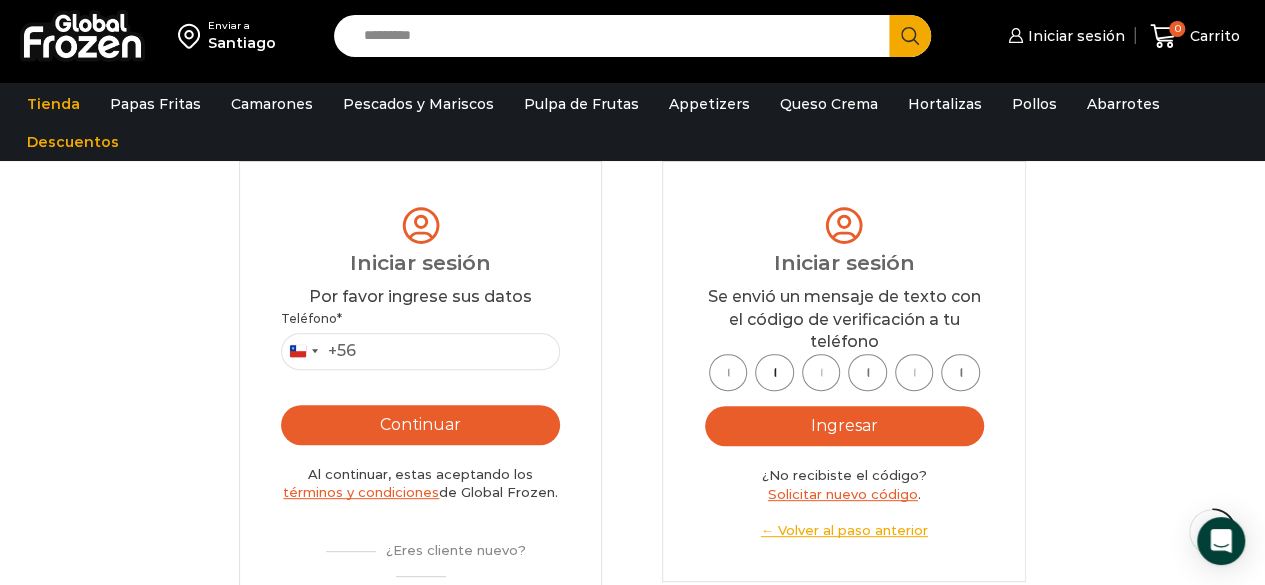 type on "*" 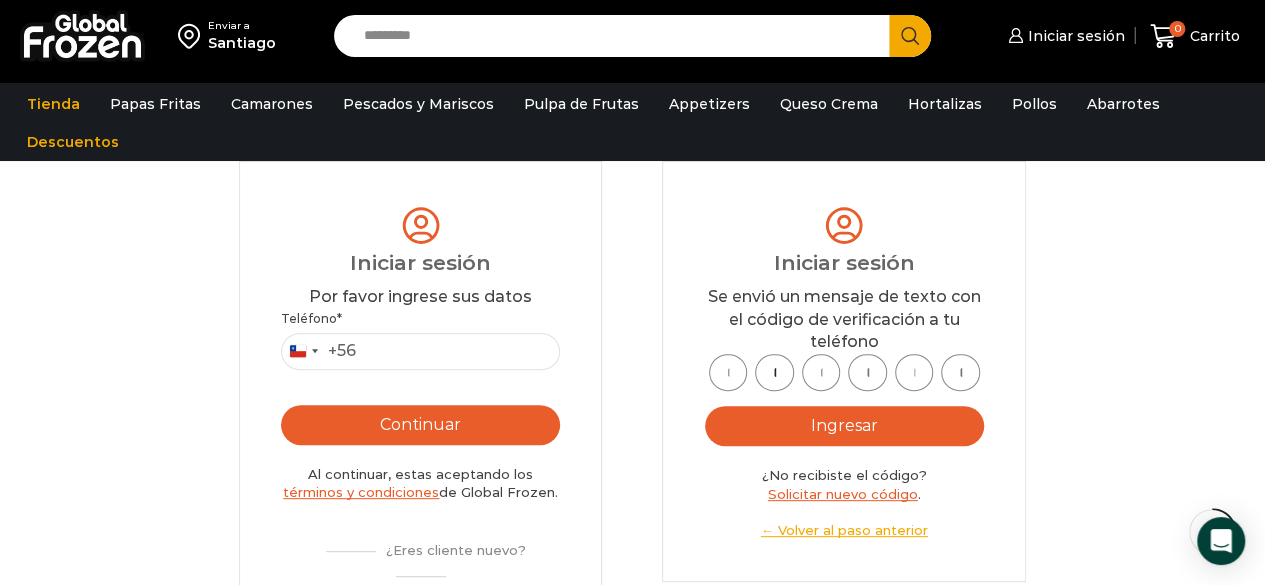 type on "*" 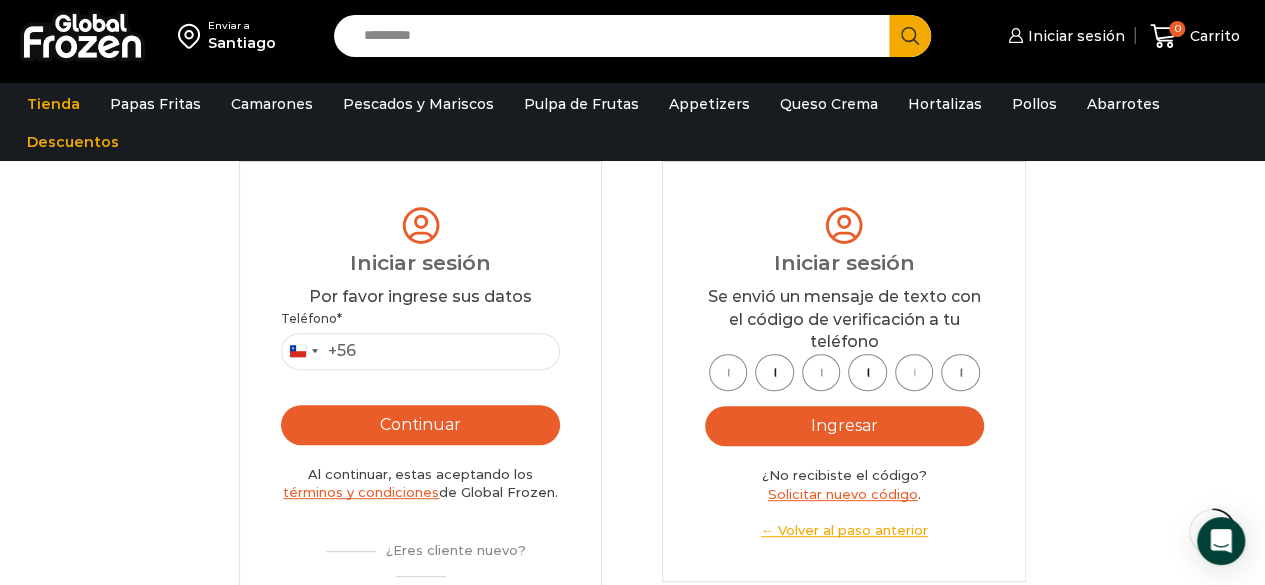 type on "*" 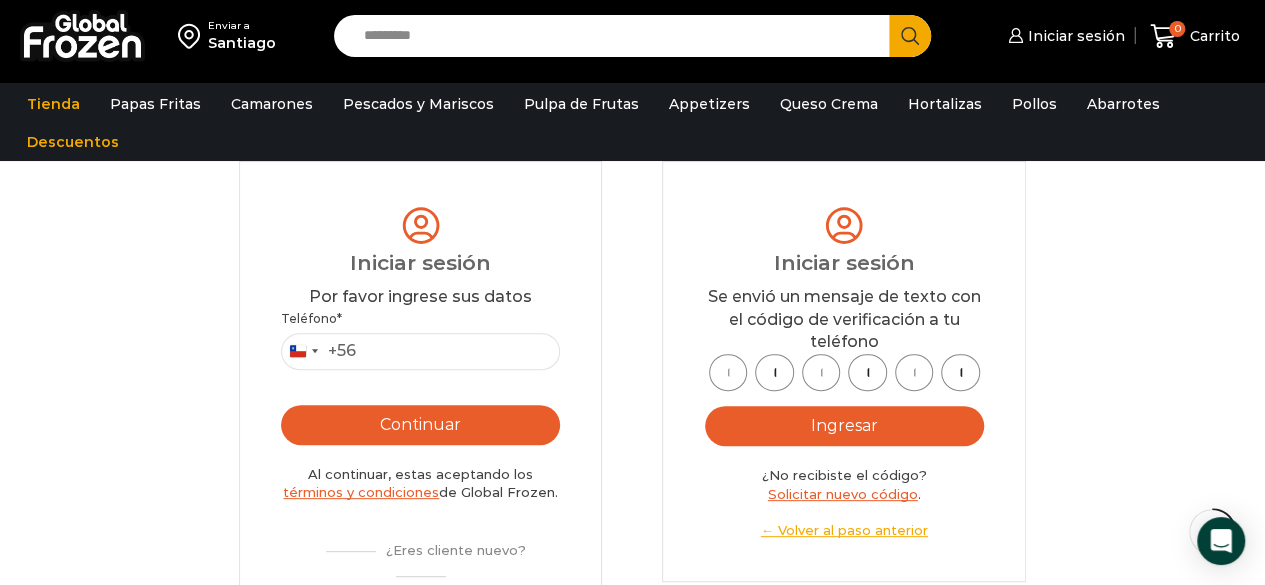 scroll, scrollTop: 0, scrollLeft: 6, axis: horizontal 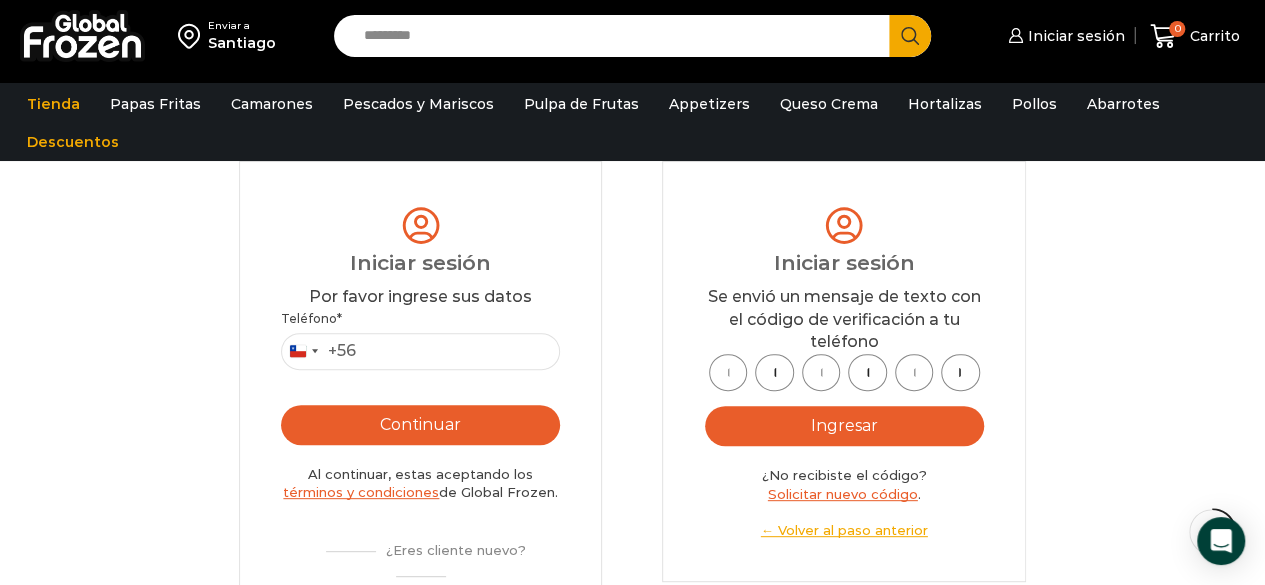 type on "*" 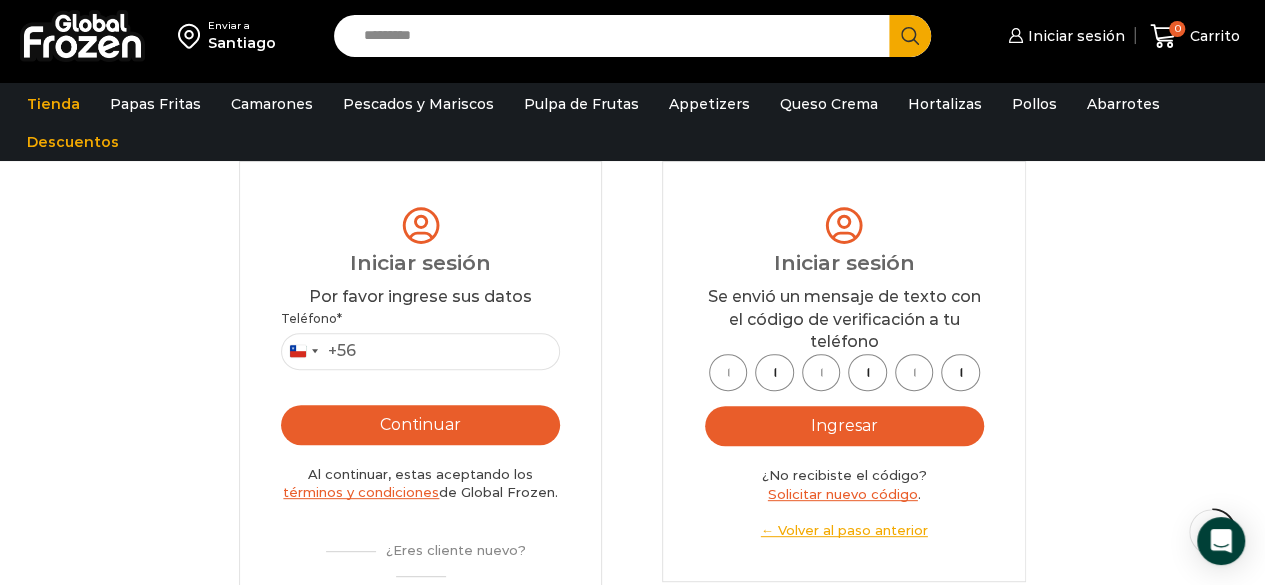 click on "Ingresar" at bounding box center [844, 426] 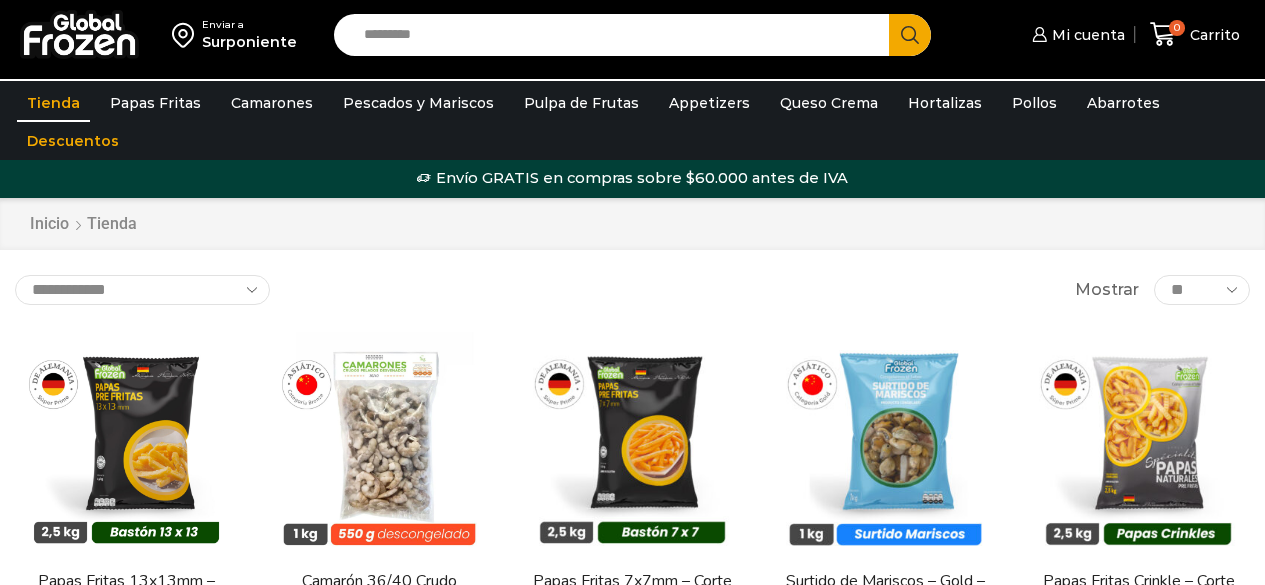 scroll, scrollTop: 0, scrollLeft: 0, axis: both 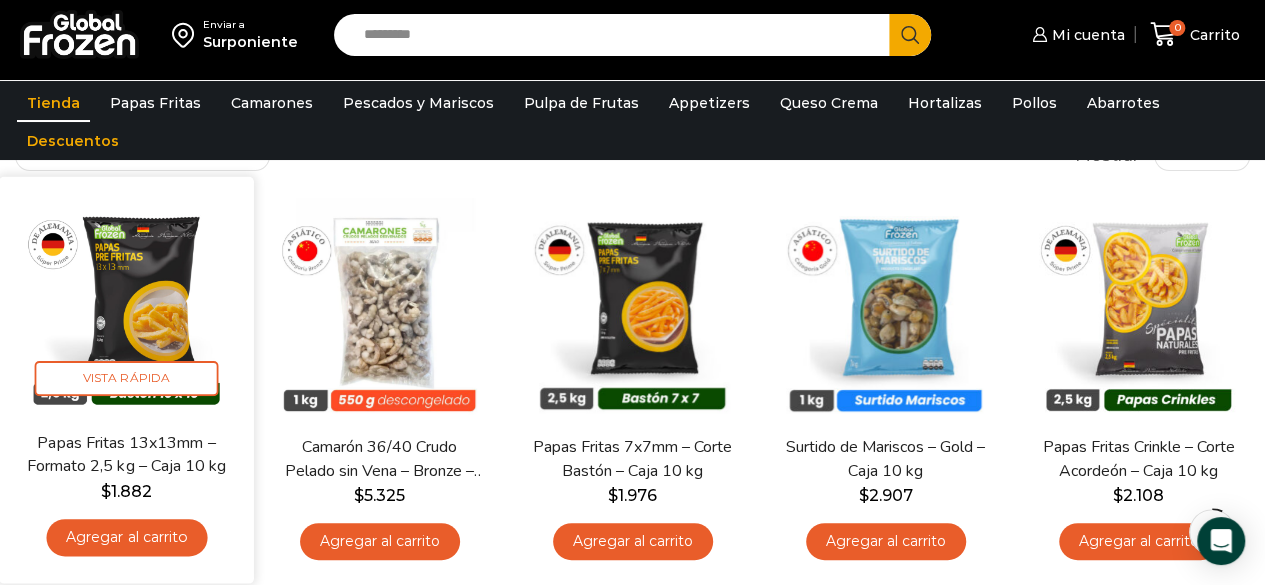 click on "Agregar al carrito" at bounding box center [126, 537] 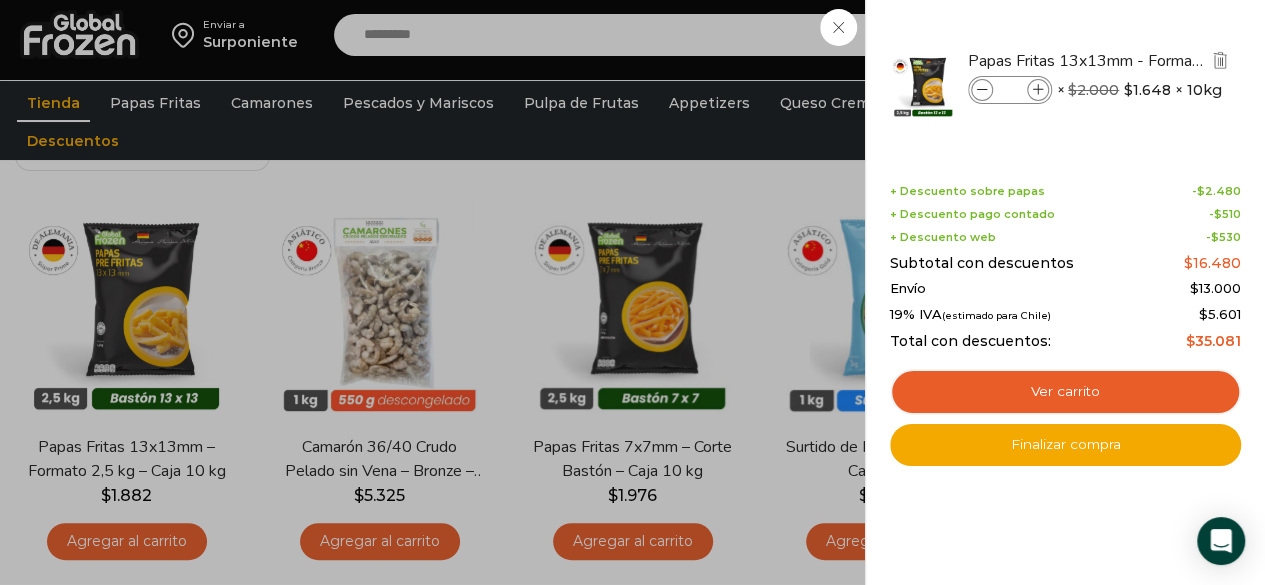 click at bounding box center (1038, 90) 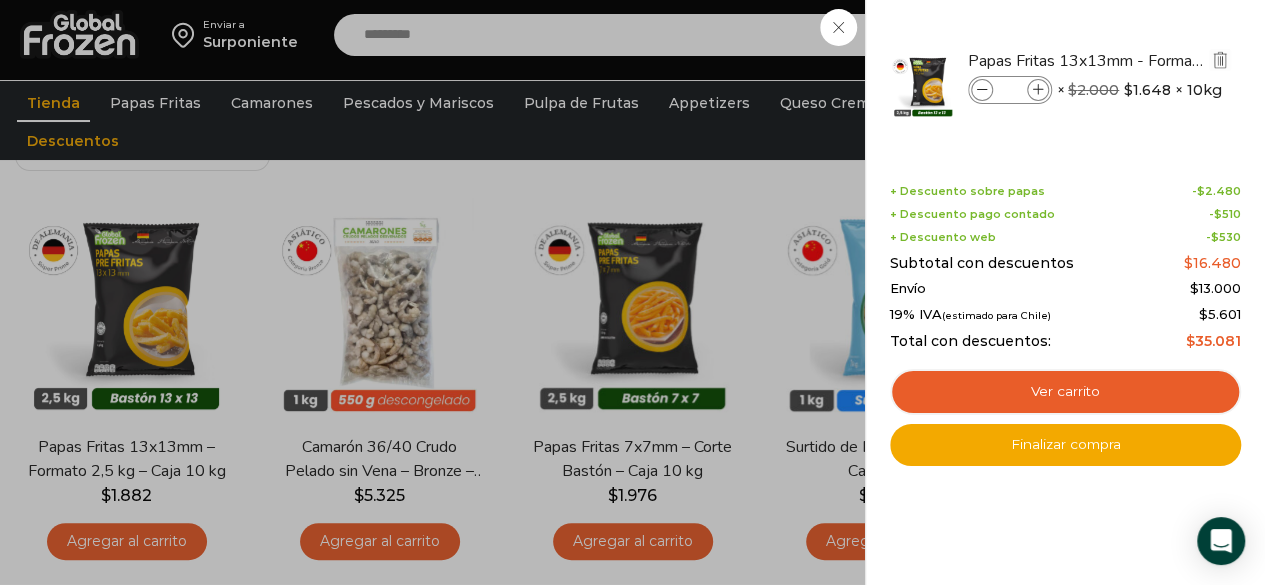 click at bounding box center (1038, 90) 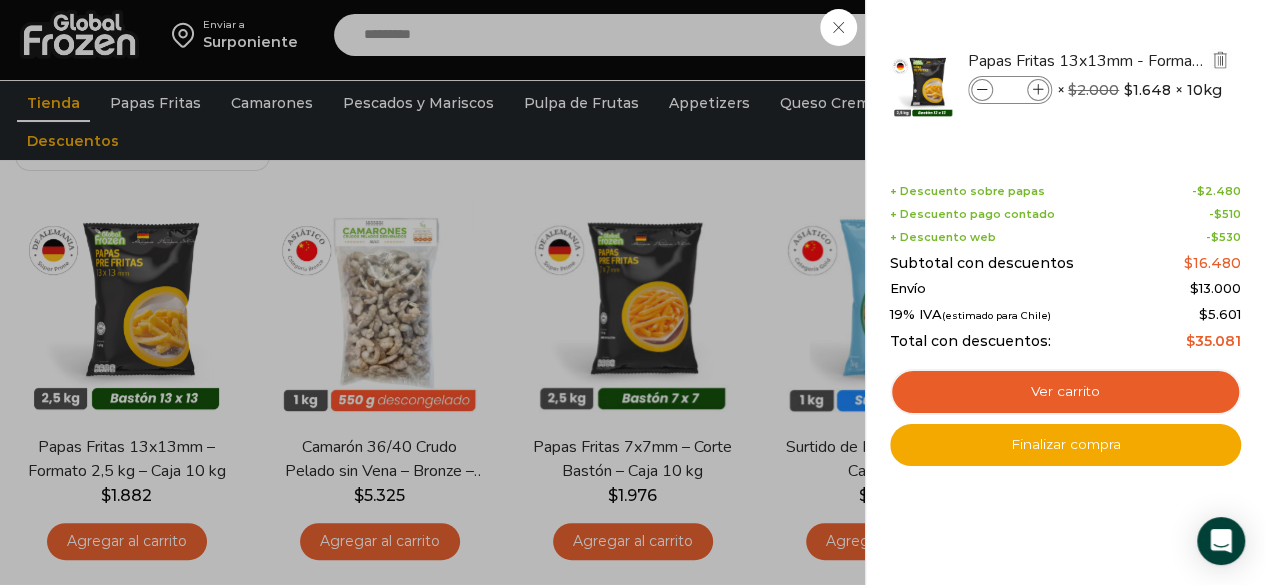 click at bounding box center [1038, 90] 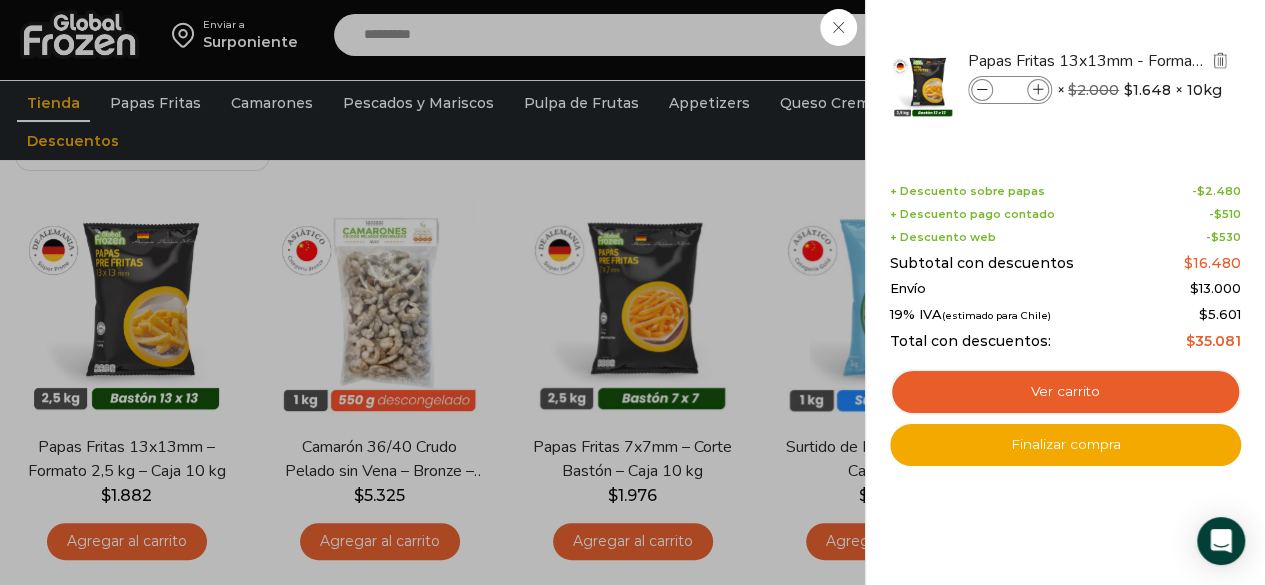click at bounding box center (1038, 90) 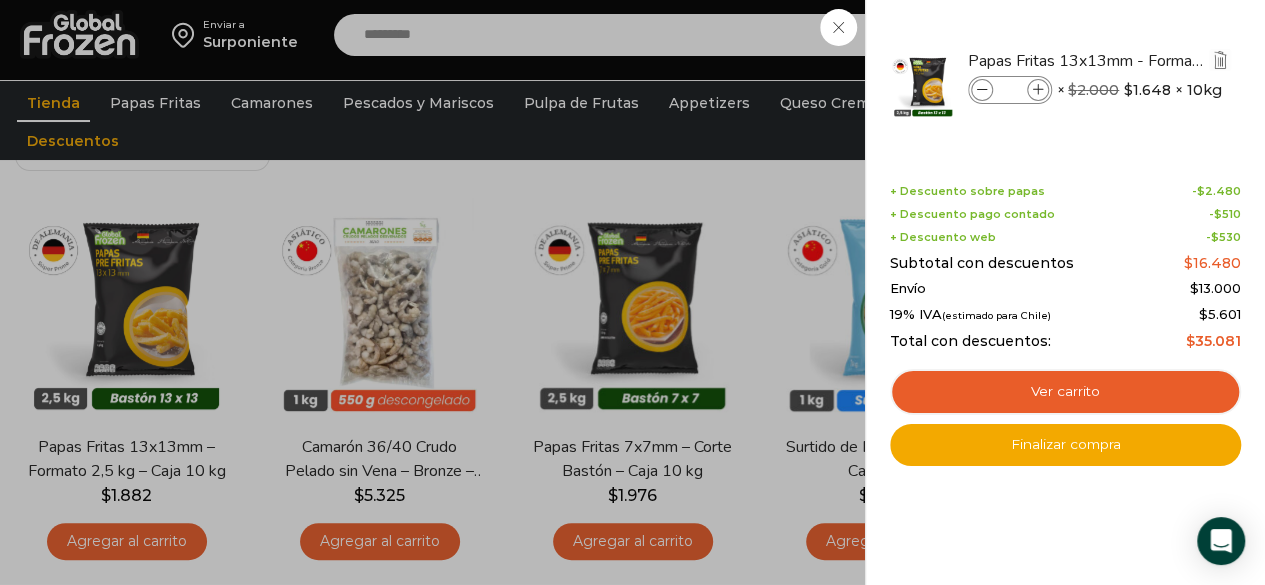 click at bounding box center [1038, 90] 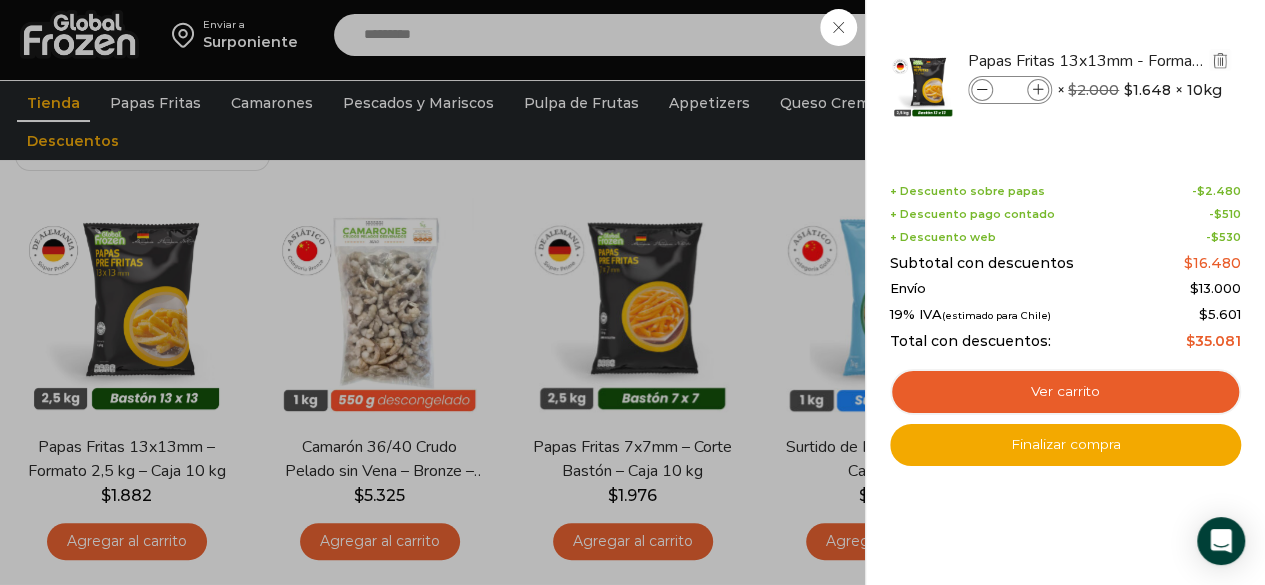 click at bounding box center [1038, 90] 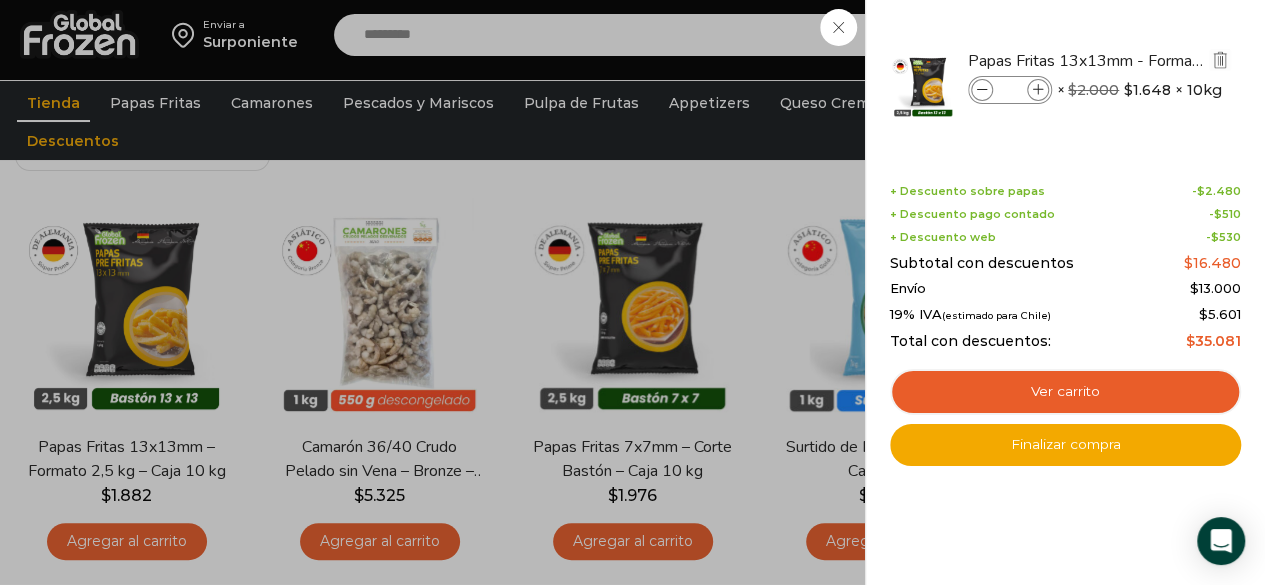 click at bounding box center [1038, 90] 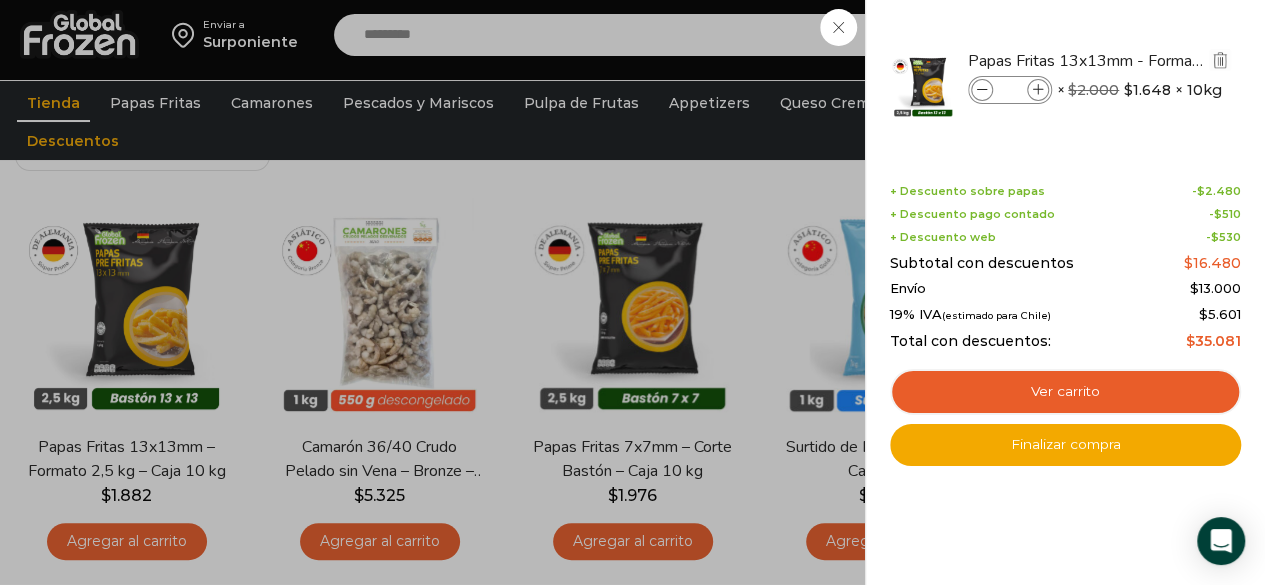 click at bounding box center (1038, 90) 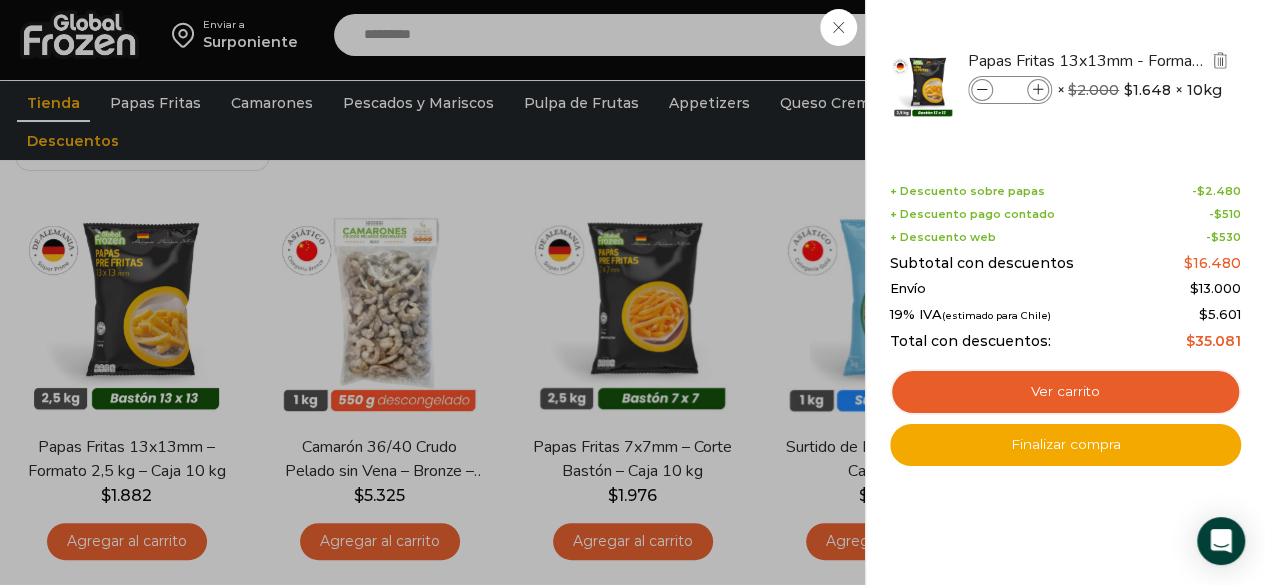 click at bounding box center [1038, 90] 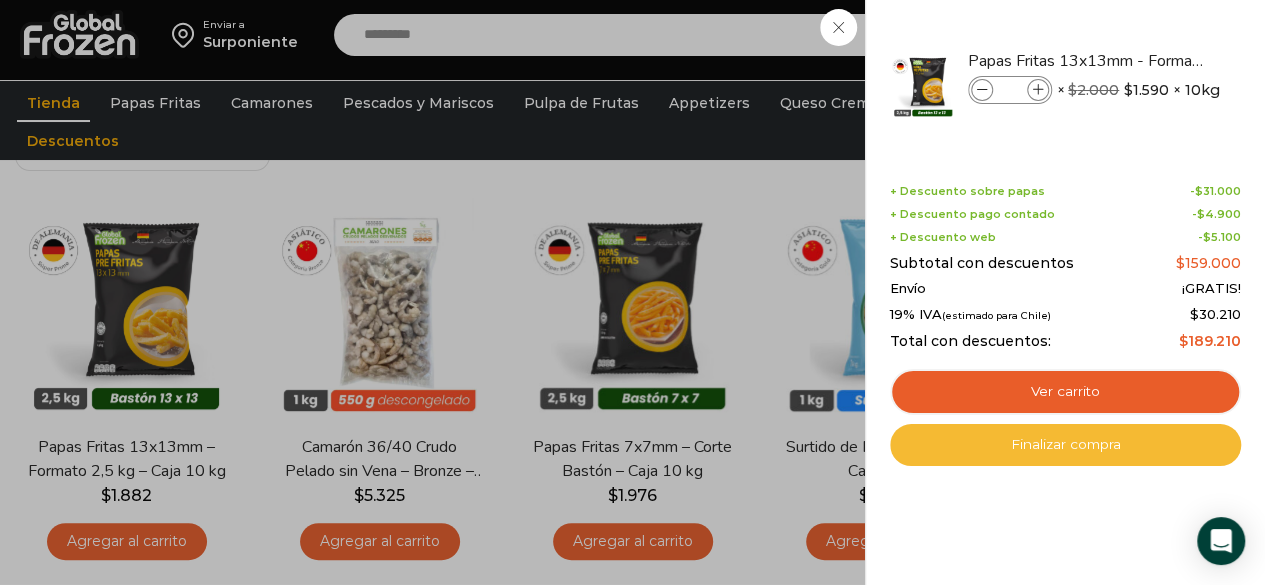 click on "Finalizar compra" at bounding box center [1065, 445] 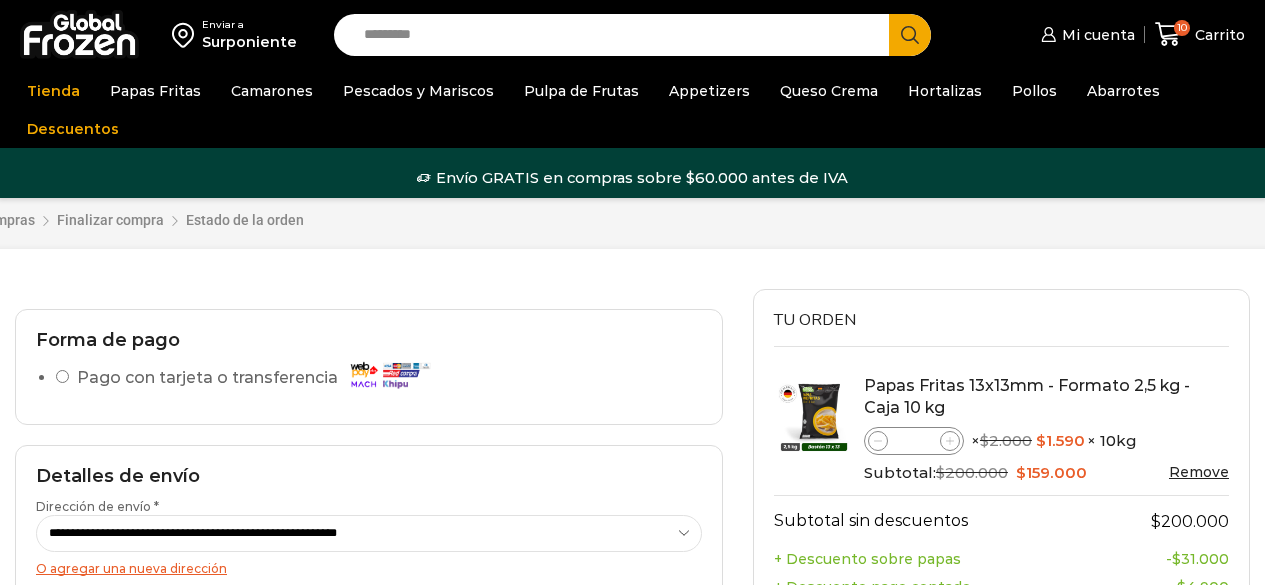 scroll, scrollTop: 0, scrollLeft: 0, axis: both 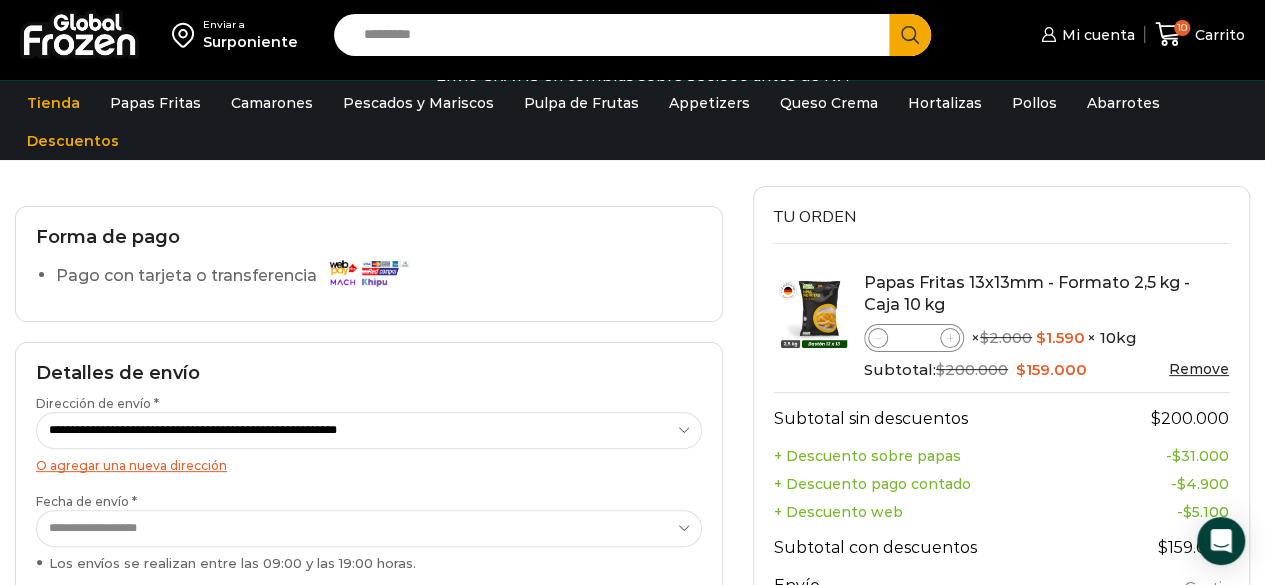click on "Pago con tarjeta o transferencia" at bounding box center (237, 276) 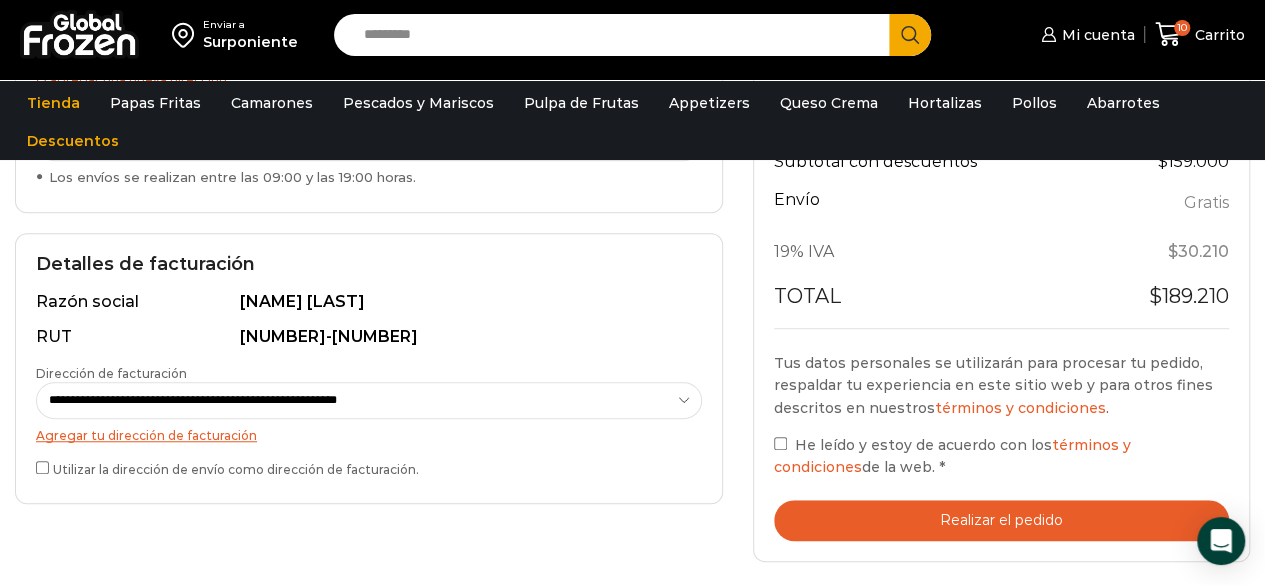 scroll, scrollTop: 501, scrollLeft: 0, axis: vertical 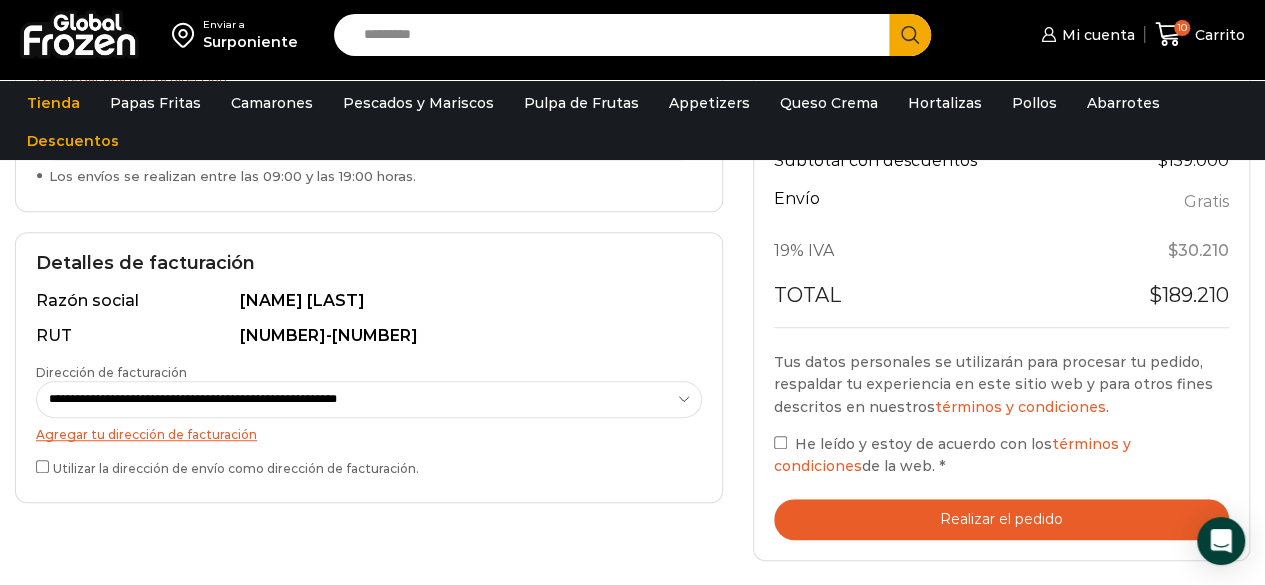 click on "**********" at bounding box center (369, 367) 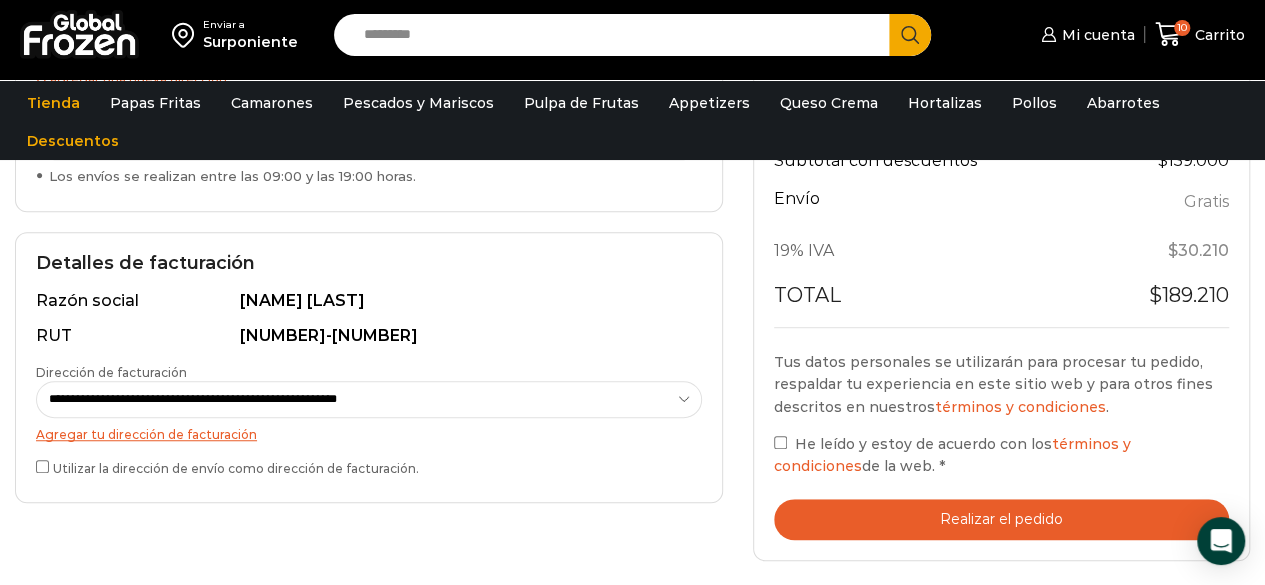 click on "Realizar el pedido" at bounding box center [1001, 519] 